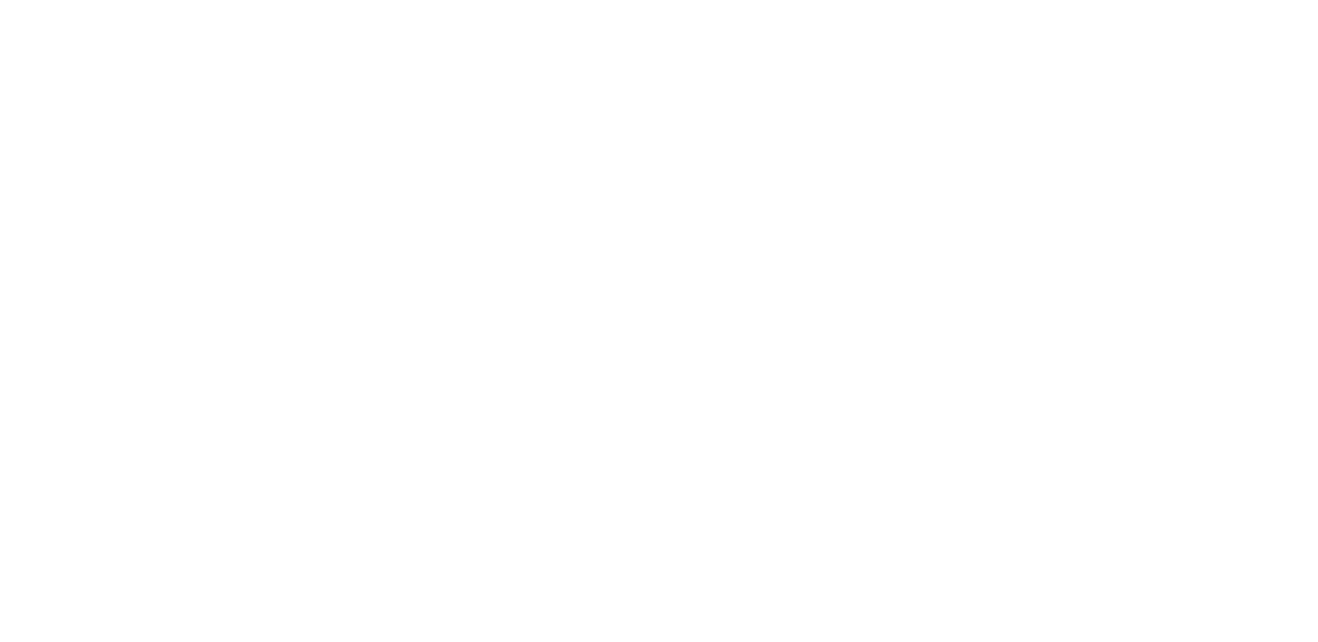scroll, scrollTop: 0, scrollLeft: 0, axis: both 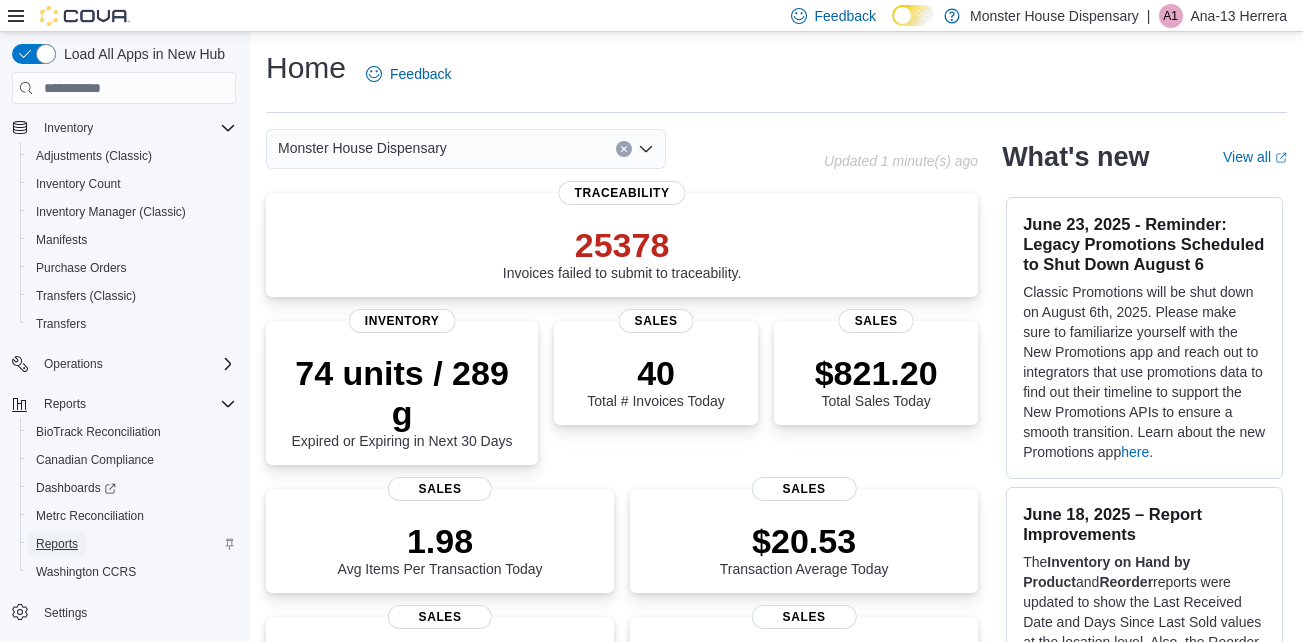 click on "Reports" at bounding box center [57, 544] 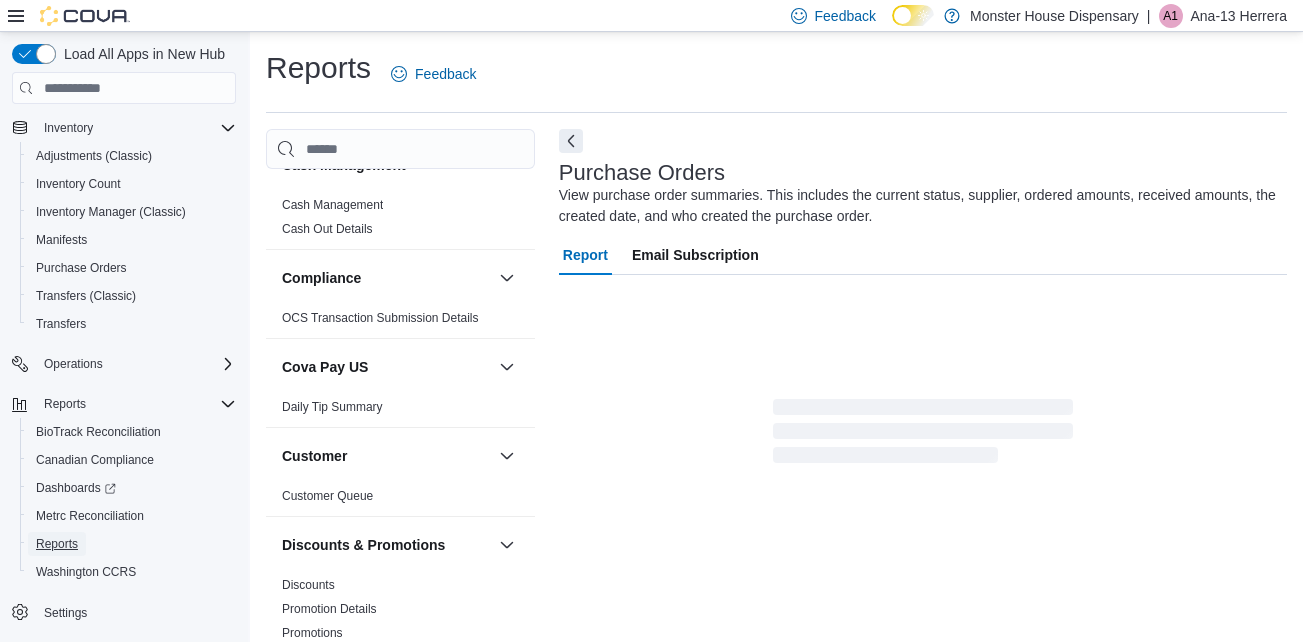 scroll, scrollTop: 33, scrollLeft: 0, axis: vertical 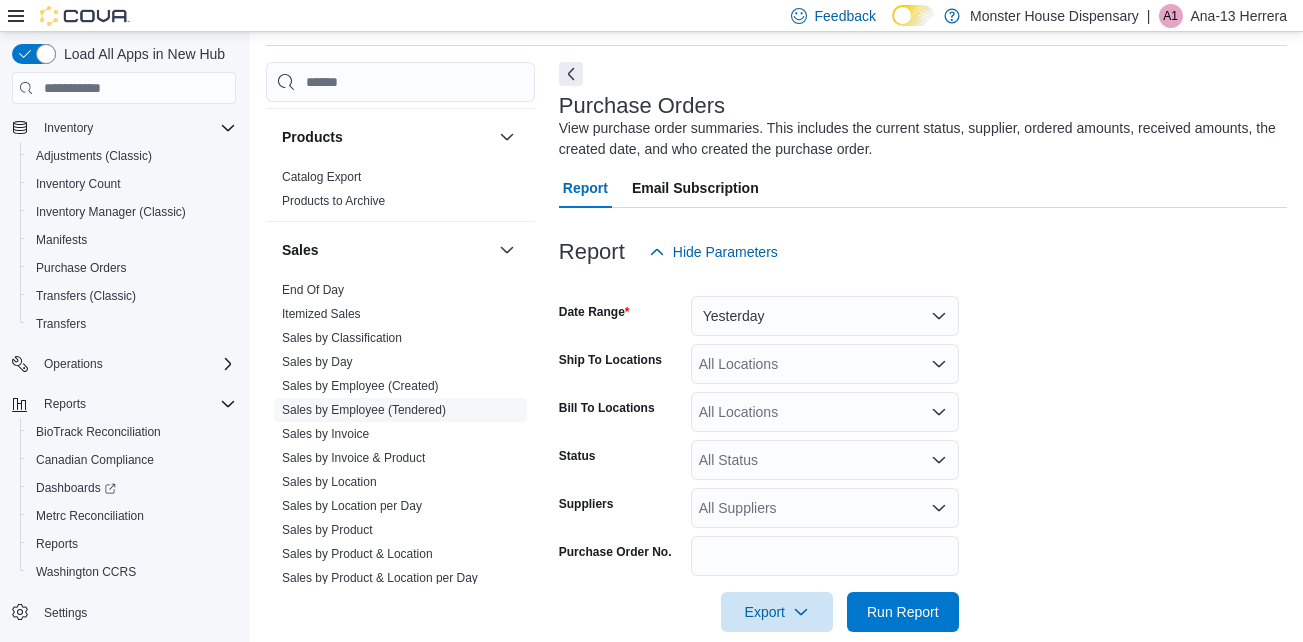 click on "Sales by Employee (Tendered)" at bounding box center (364, 410) 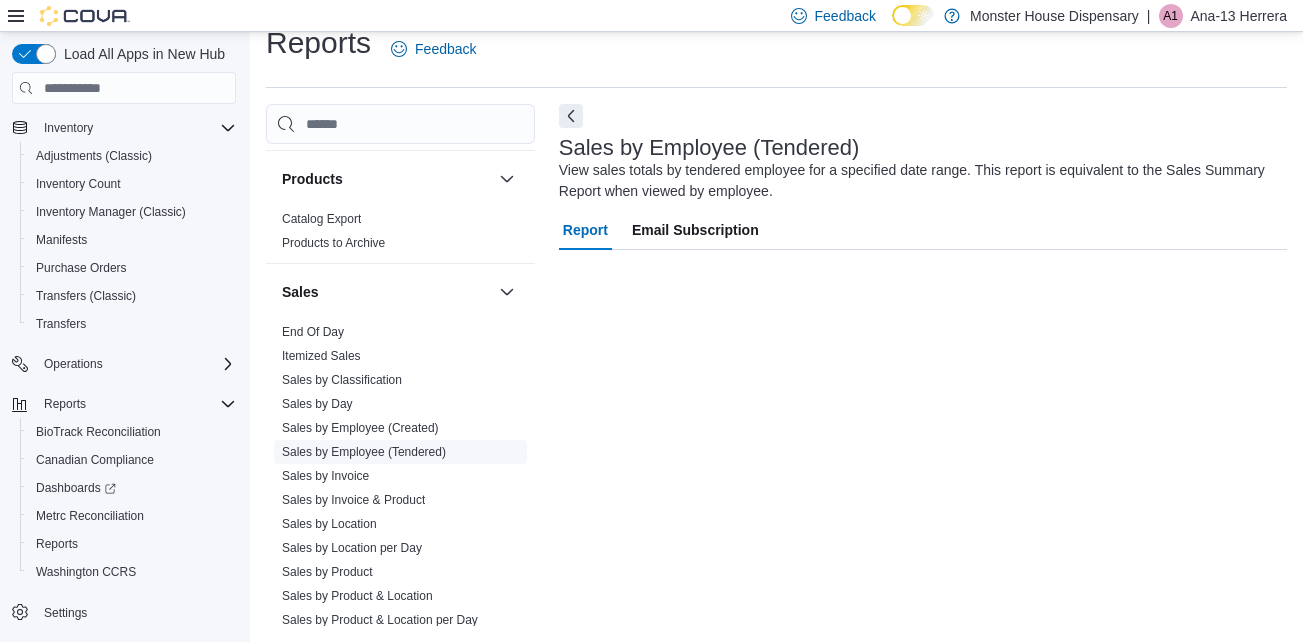 scroll, scrollTop: 25, scrollLeft: 0, axis: vertical 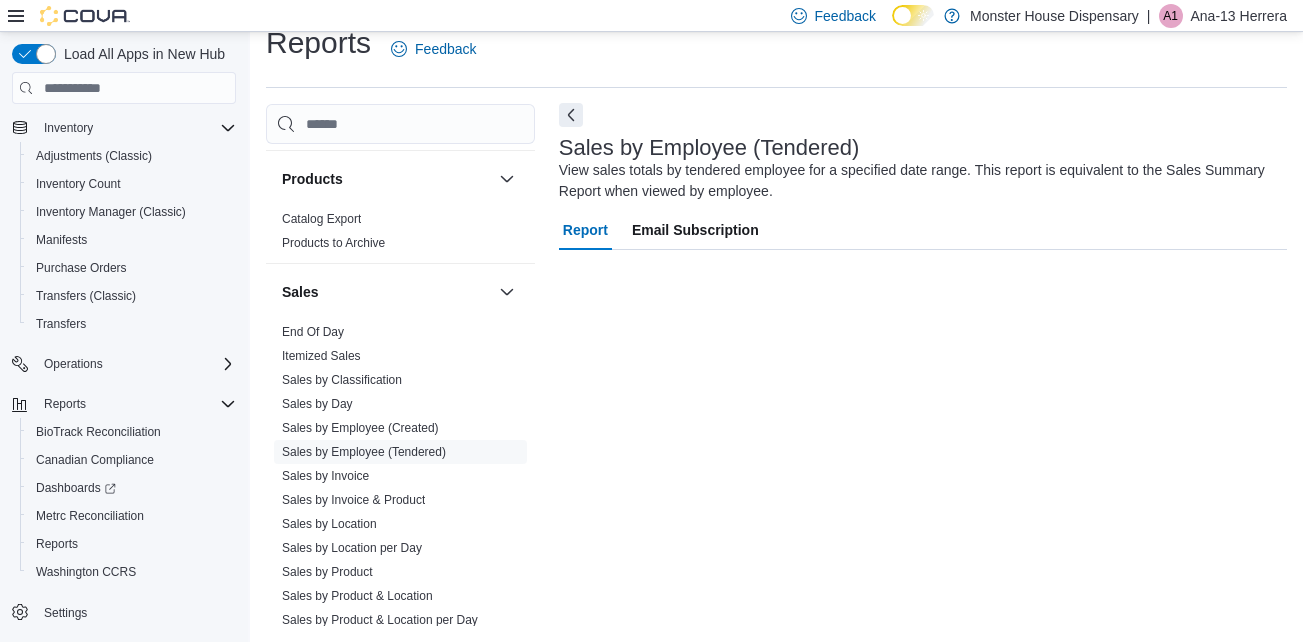 click at bounding box center [571, 115] 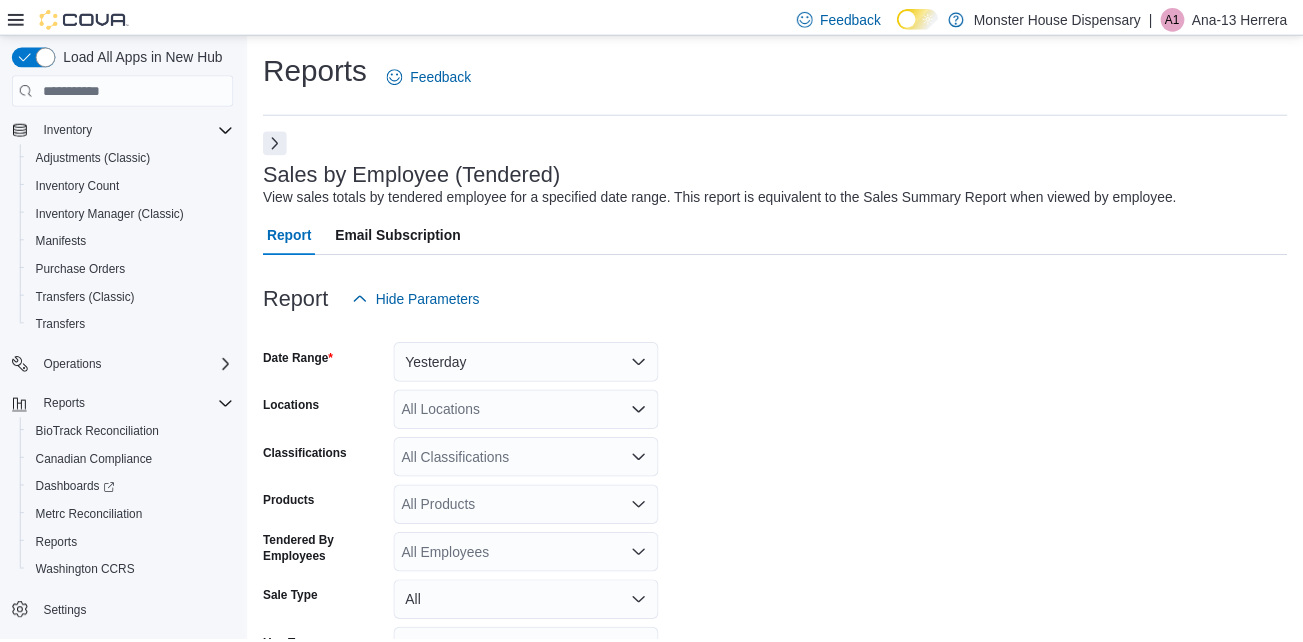 scroll, scrollTop: 46, scrollLeft: 0, axis: vertical 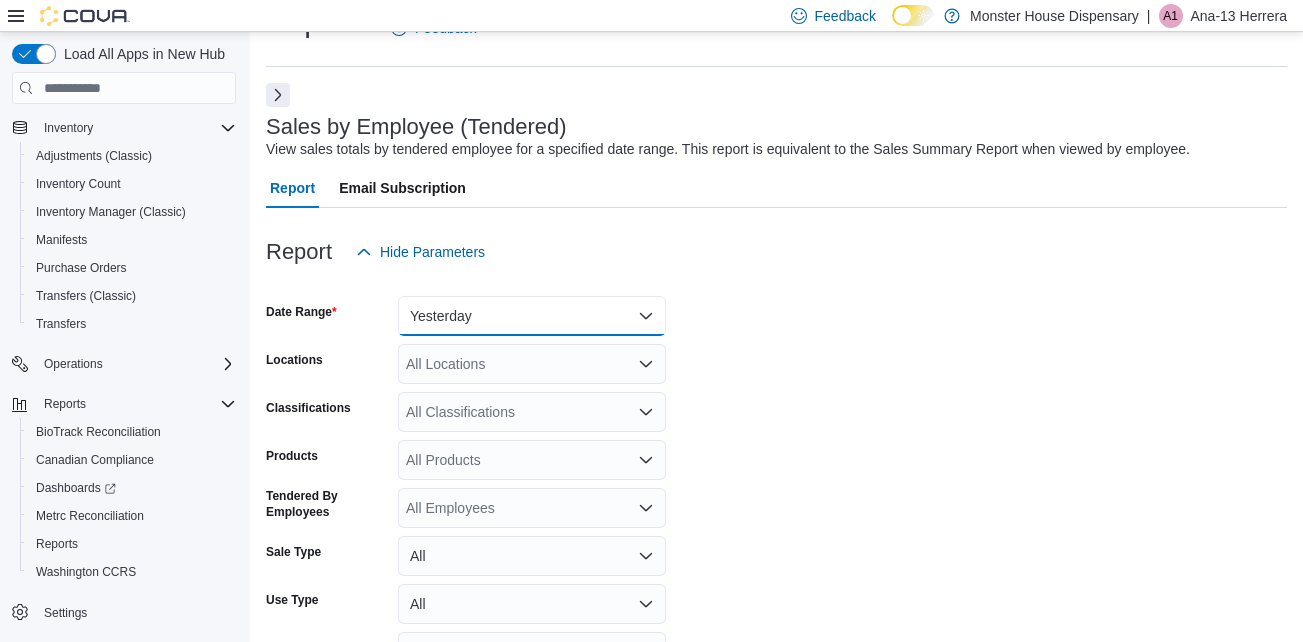 click on "Yesterday" at bounding box center (532, 316) 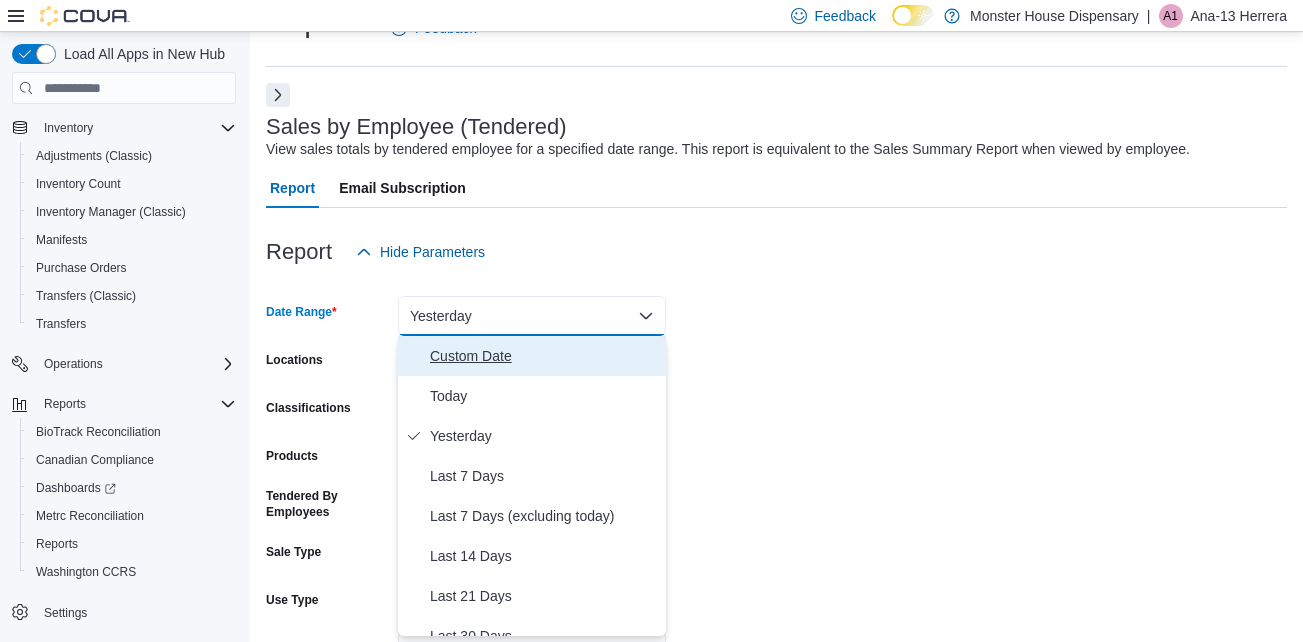 click on "Custom Date" at bounding box center (532, 356) 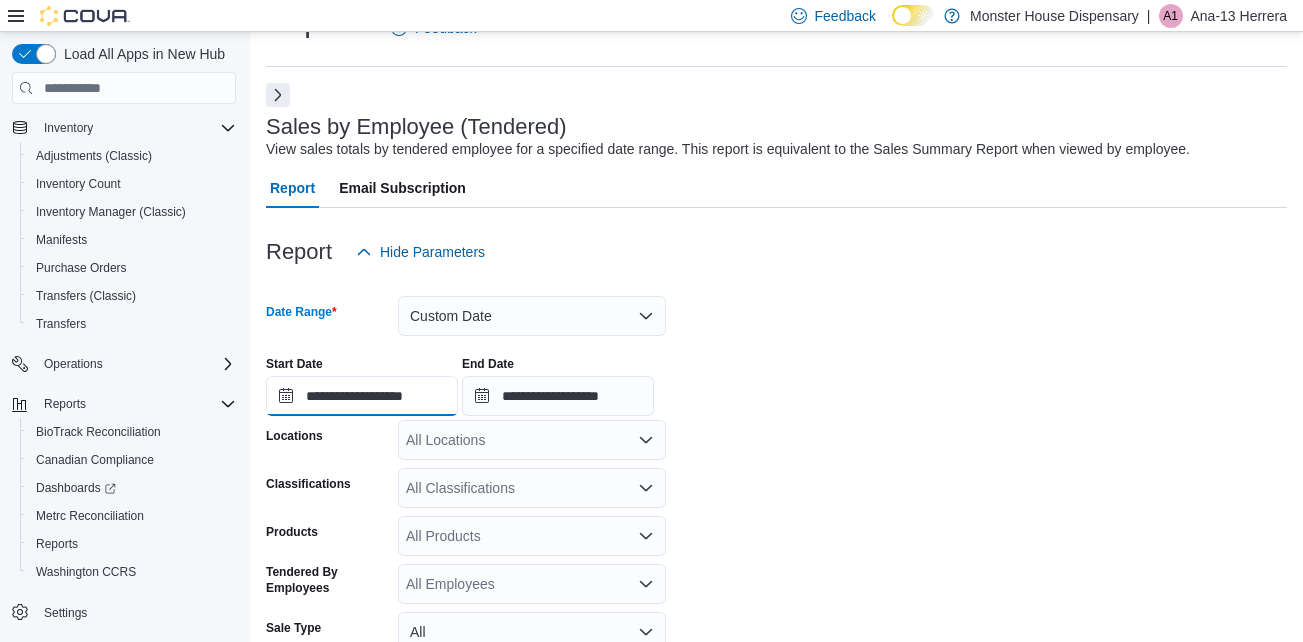 click on "**********" at bounding box center [362, 396] 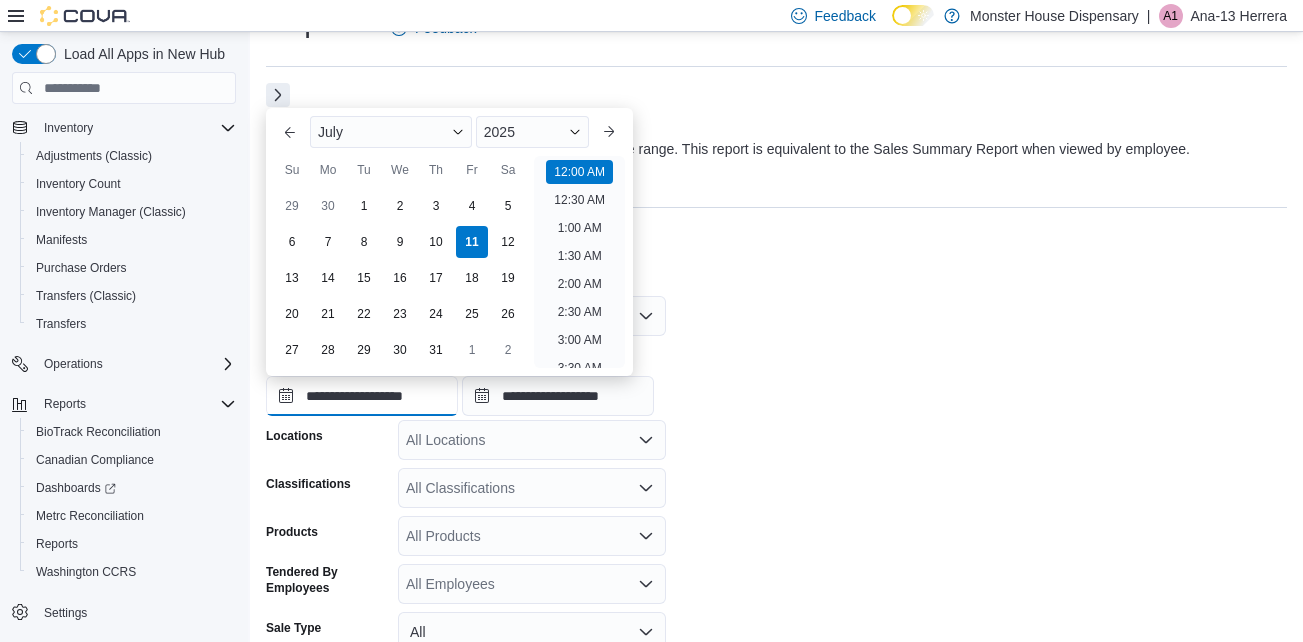 scroll, scrollTop: 62, scrollLeft: 0, axis: vertical 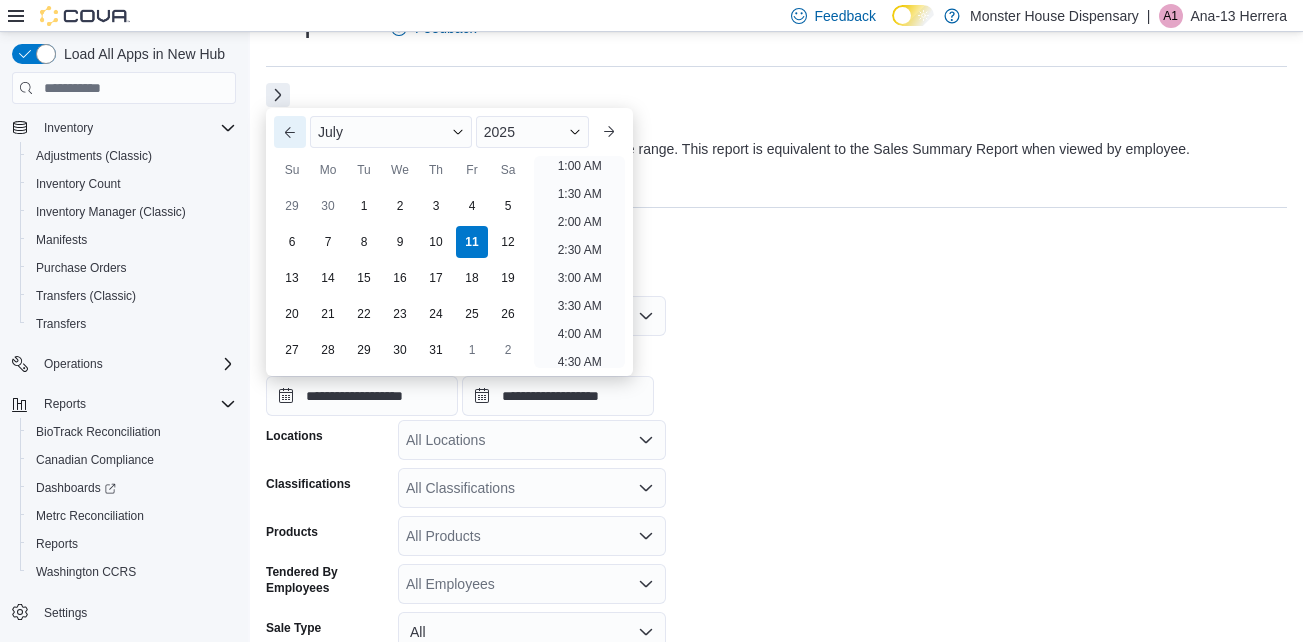 click on "Previous Month" at bounding box center [290, 132] 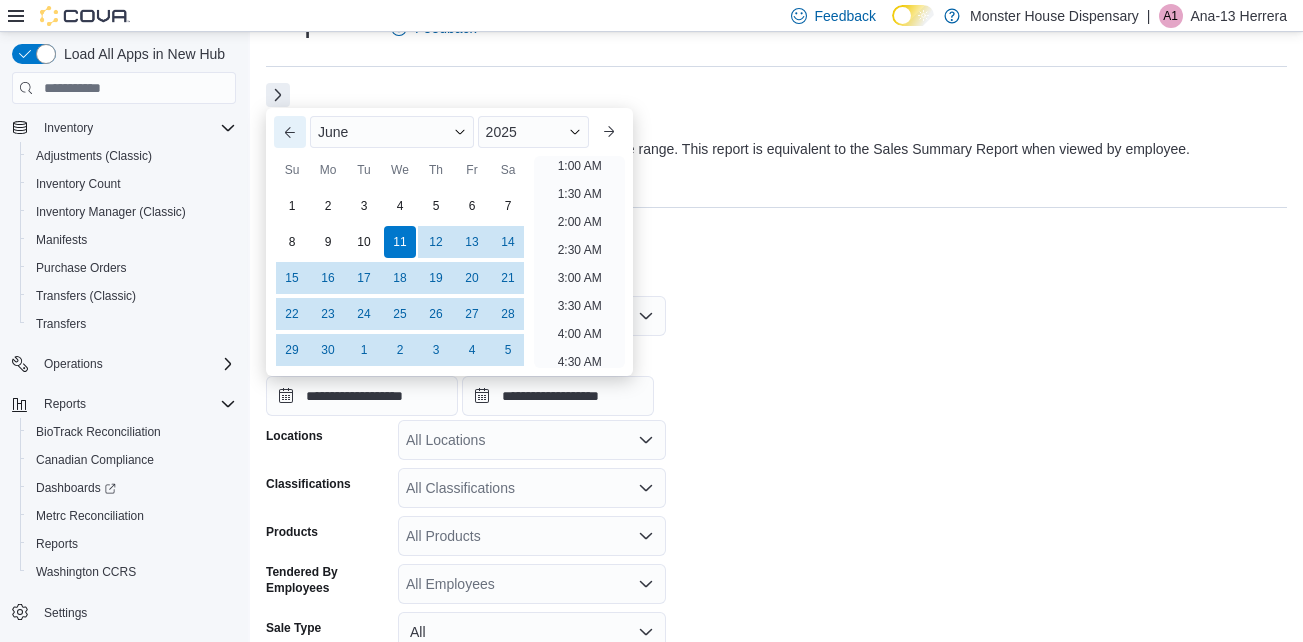 scroll, scrollTop: 4, scrollLeft: 0, axis: vertical 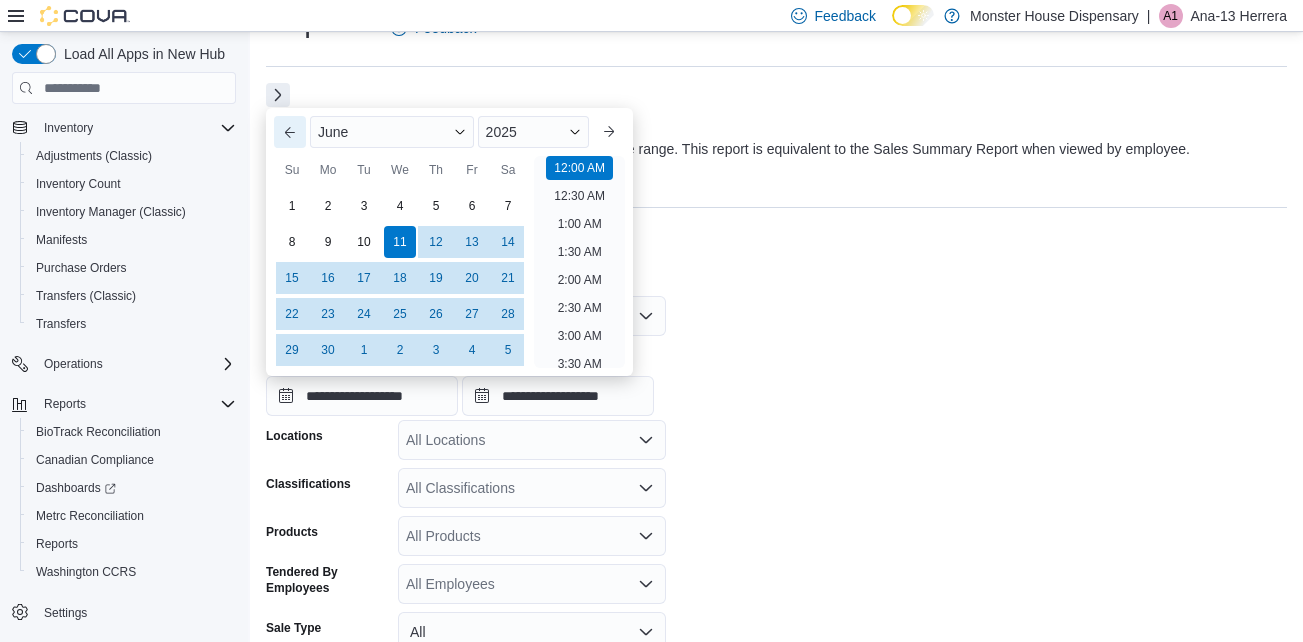 click on "Previous Month" at bounding box center [290, 132] 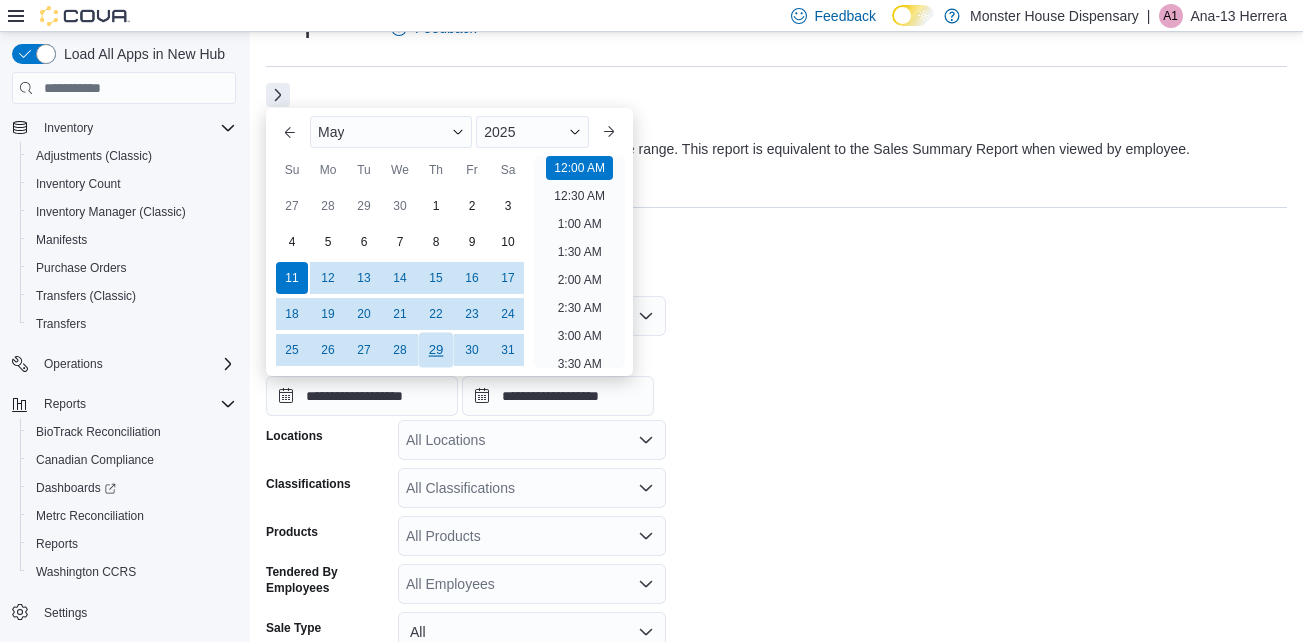click on "29" at bounding box center [435, 349] 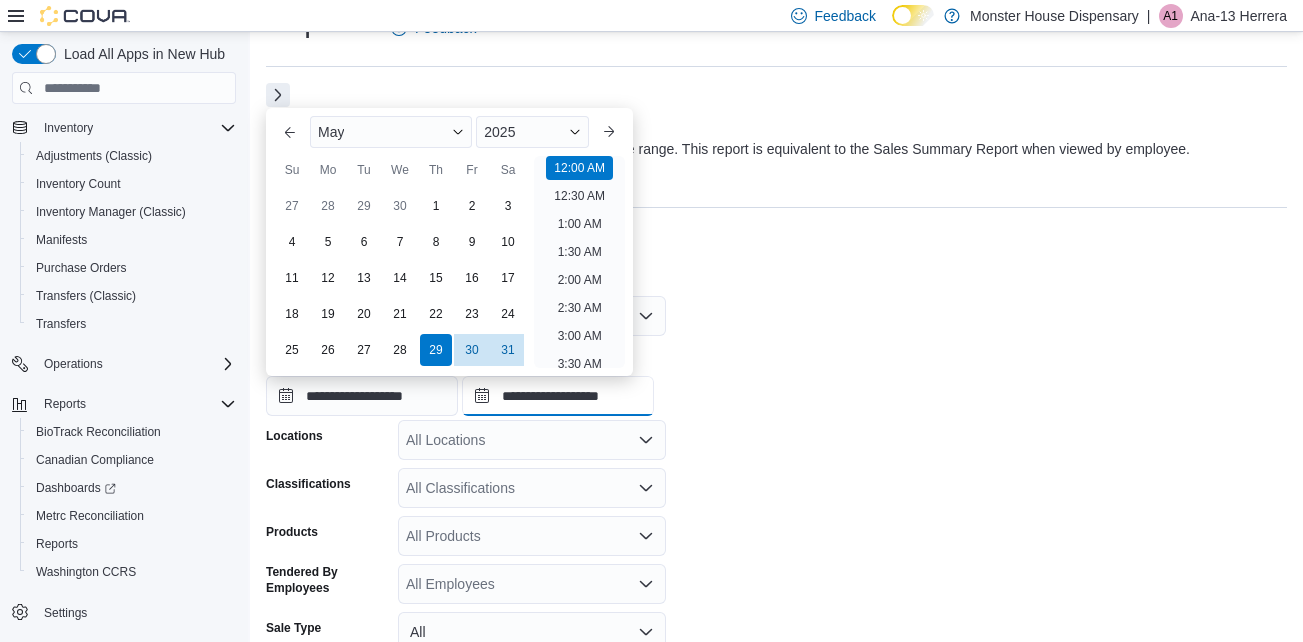 click on "**********" at bounding box center (558, 396) 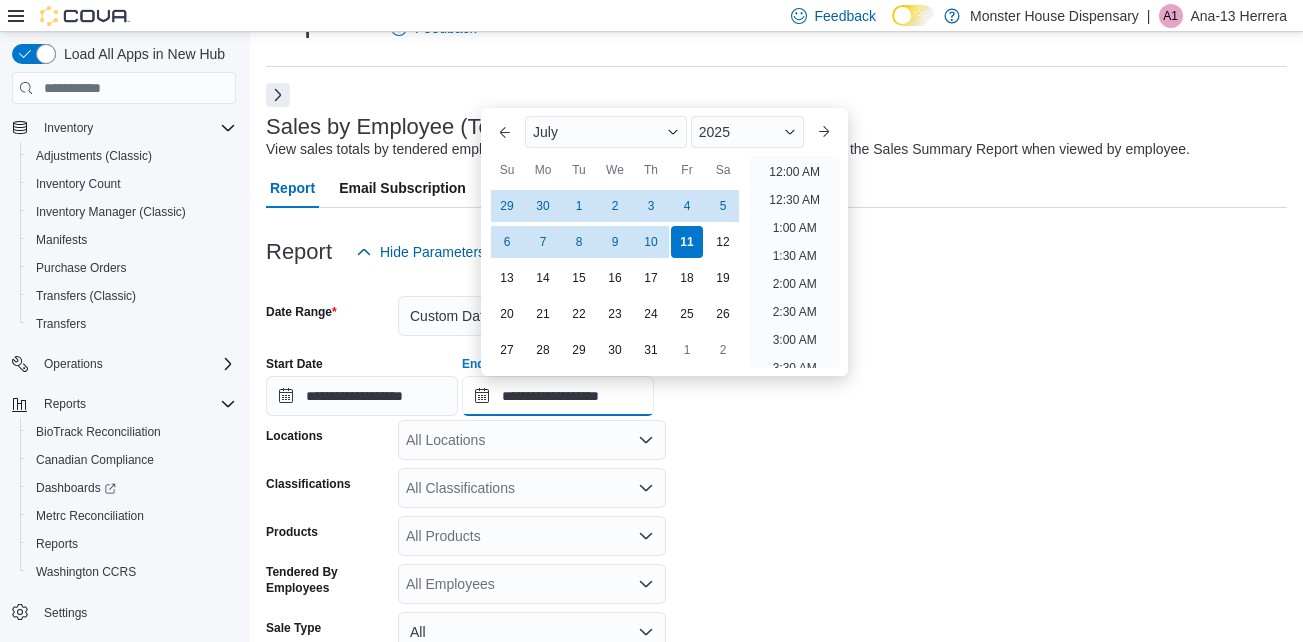 scroll, scrollTop: 1136, scrollLeft: 0, axis: vertical 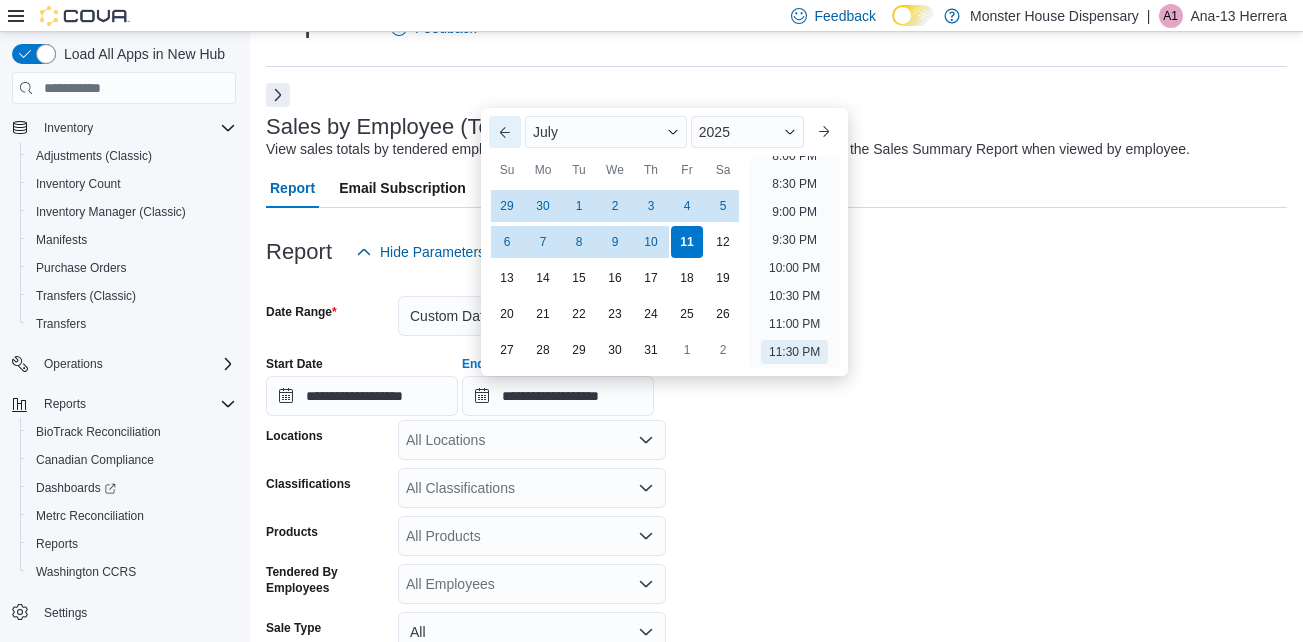 click on "Previous Month" at bounding box center (505, 132) 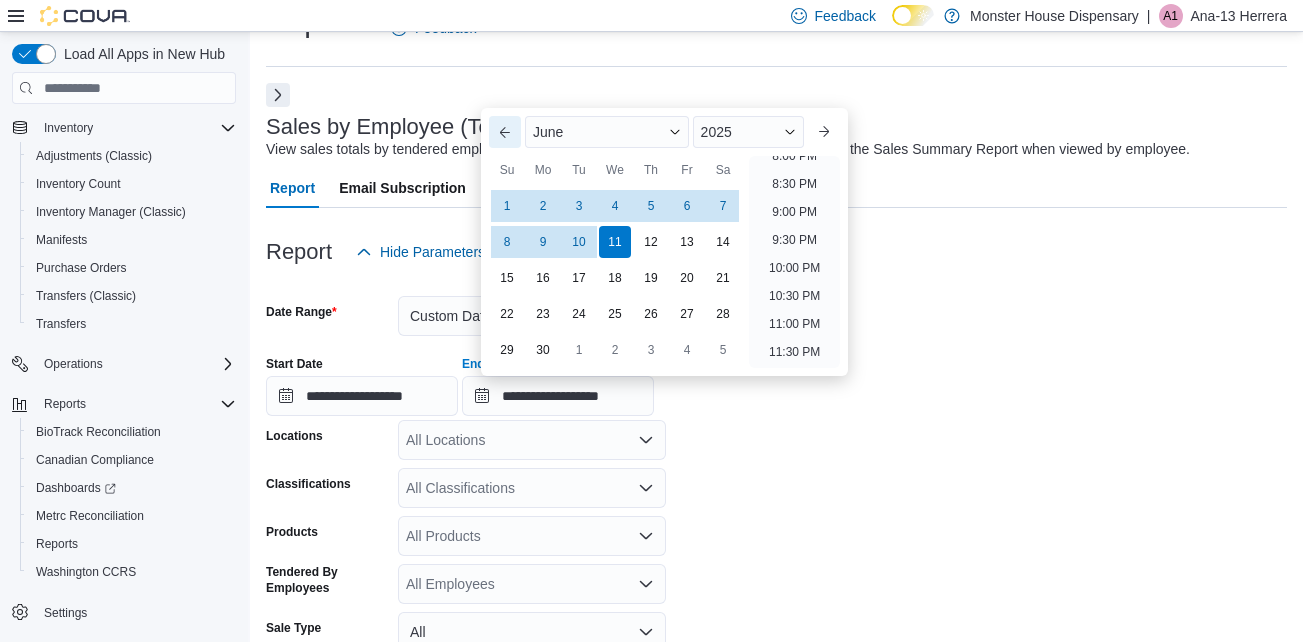 click on "Previous Month" at bounding box center (505, 132) 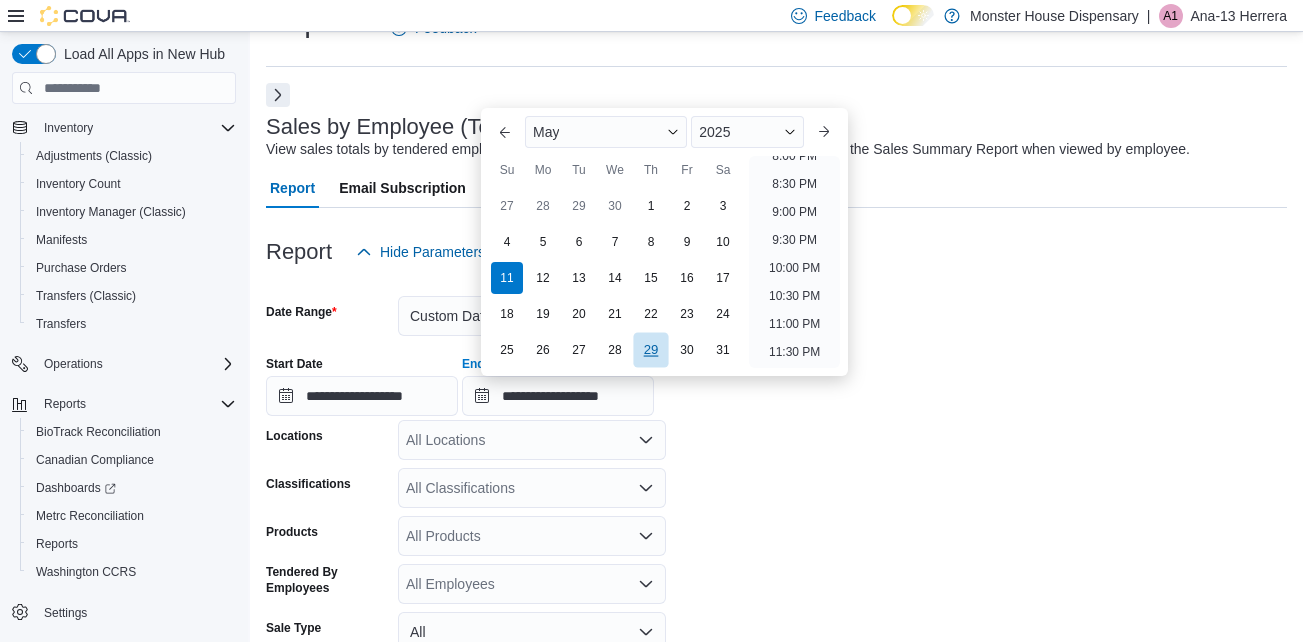 click on "29" at bounding box center (650, 349) 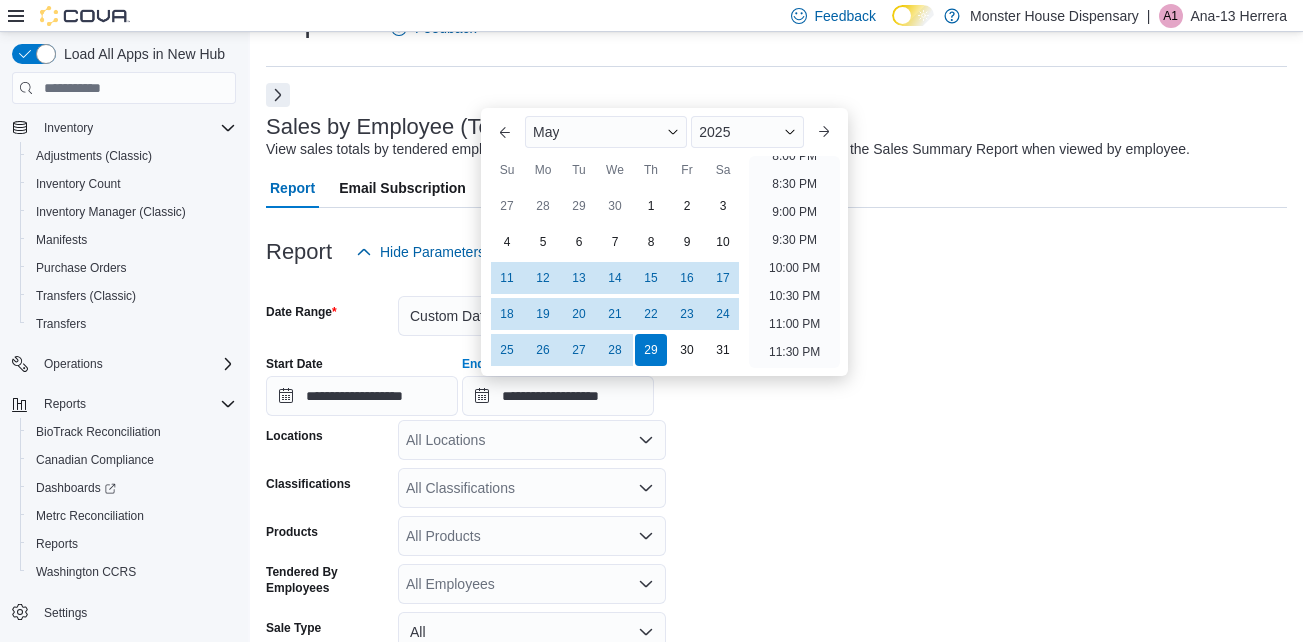 click on "**********" at bounding box center [776, 378] 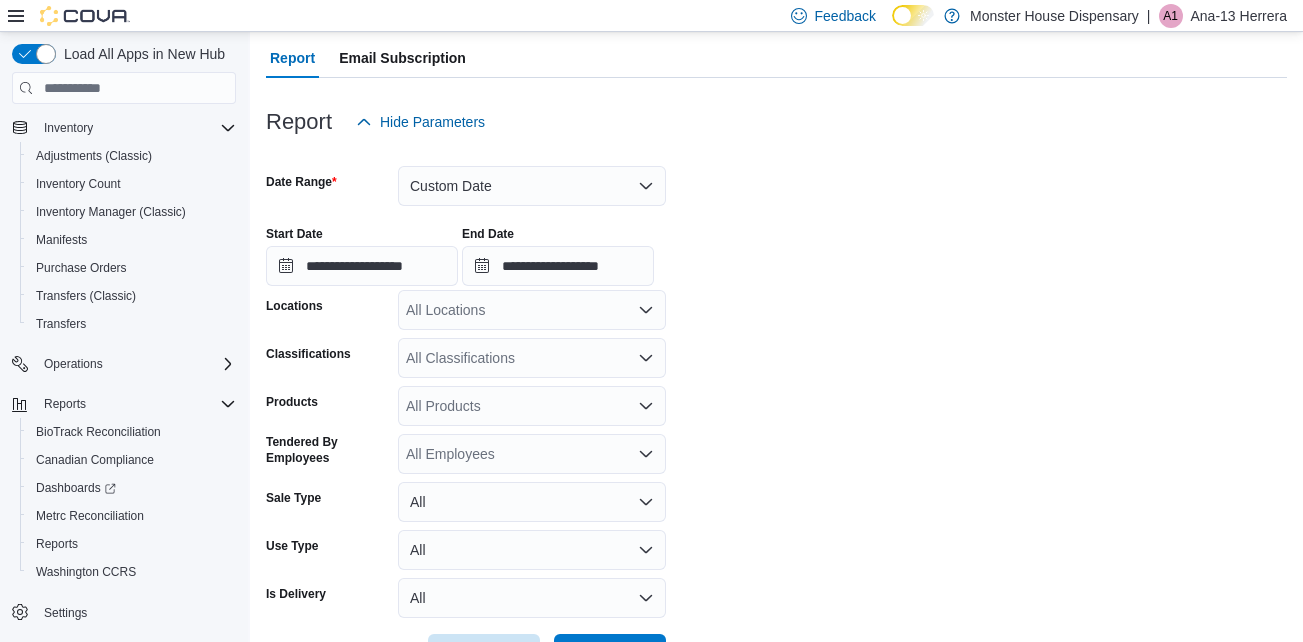 scroll, scrollTop: 213, scrollLeft: 0, axis: vertical 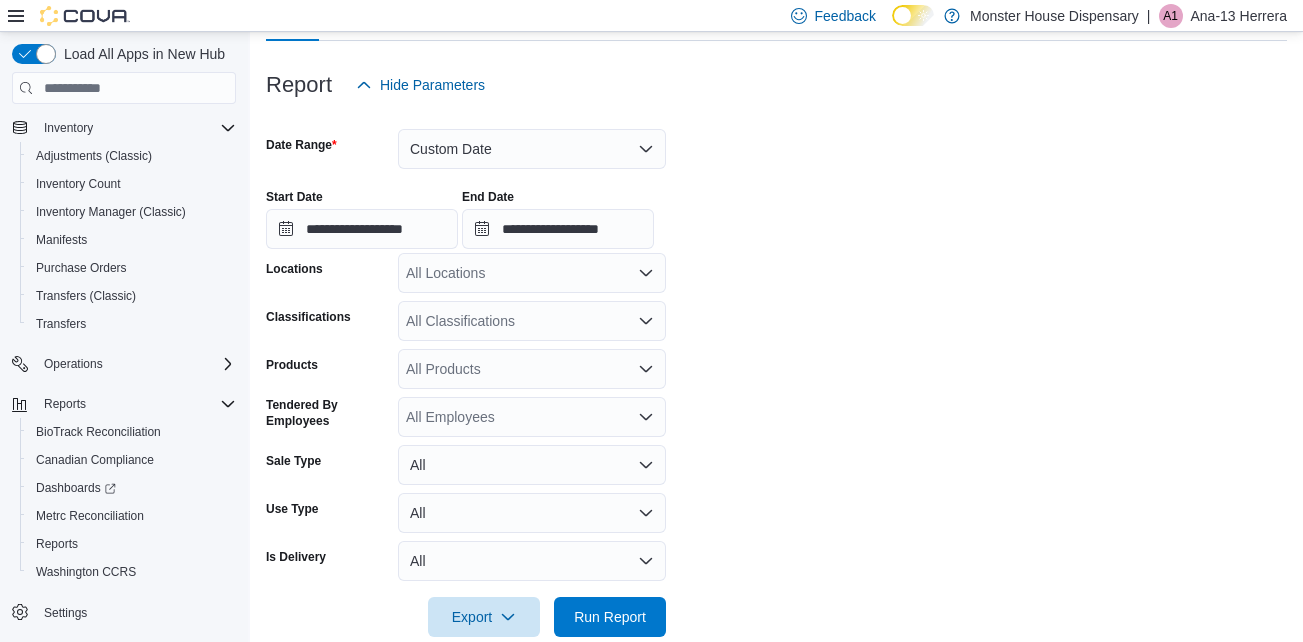 click on "**********" at bounding box center [776, 371] 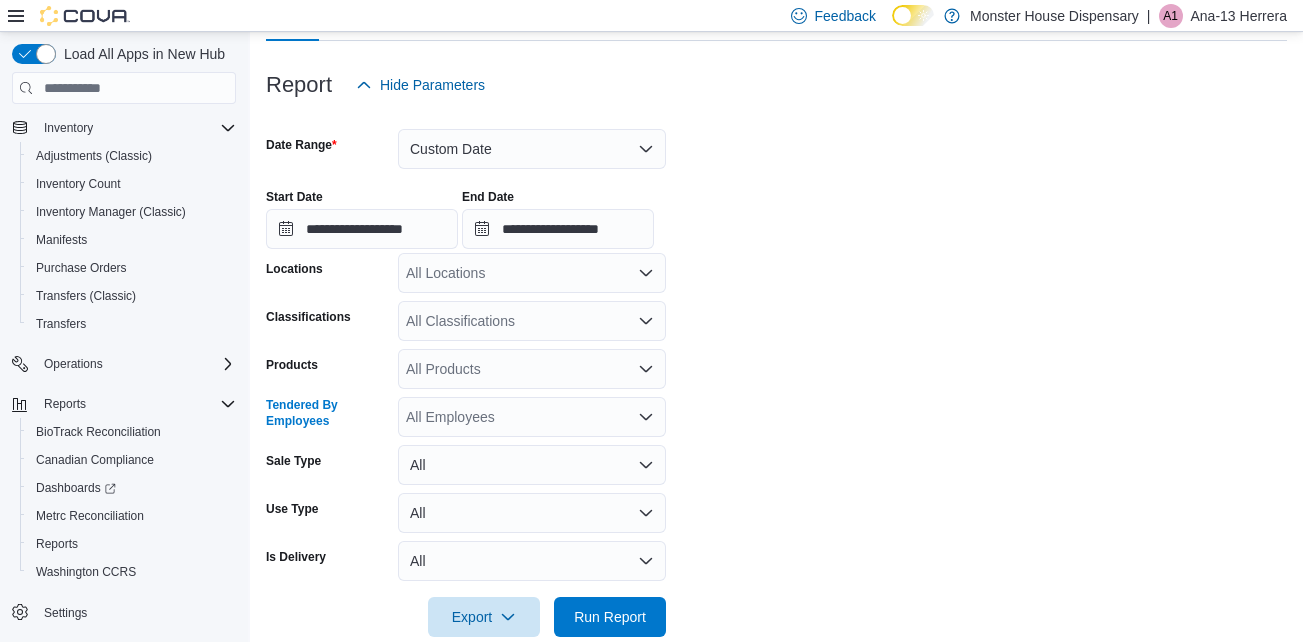 click on "All Employees" at bounding box center (532, 417) 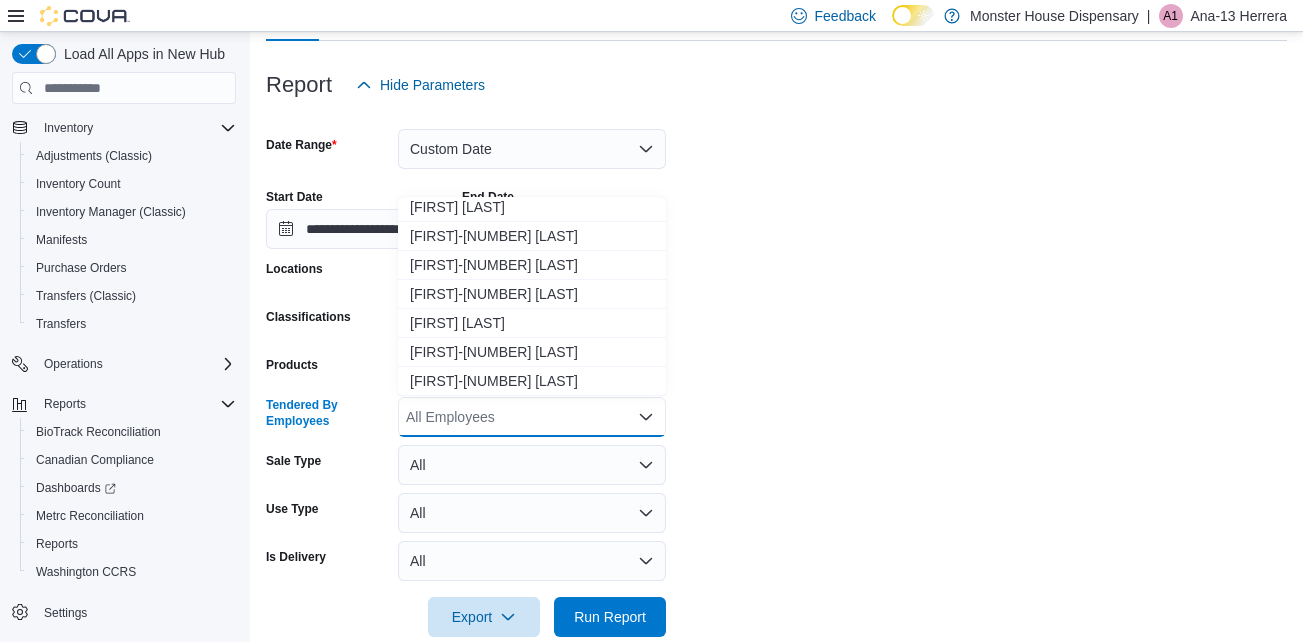 scroll, scrollTop: 733, scrollLeft: 0, axis: vertical 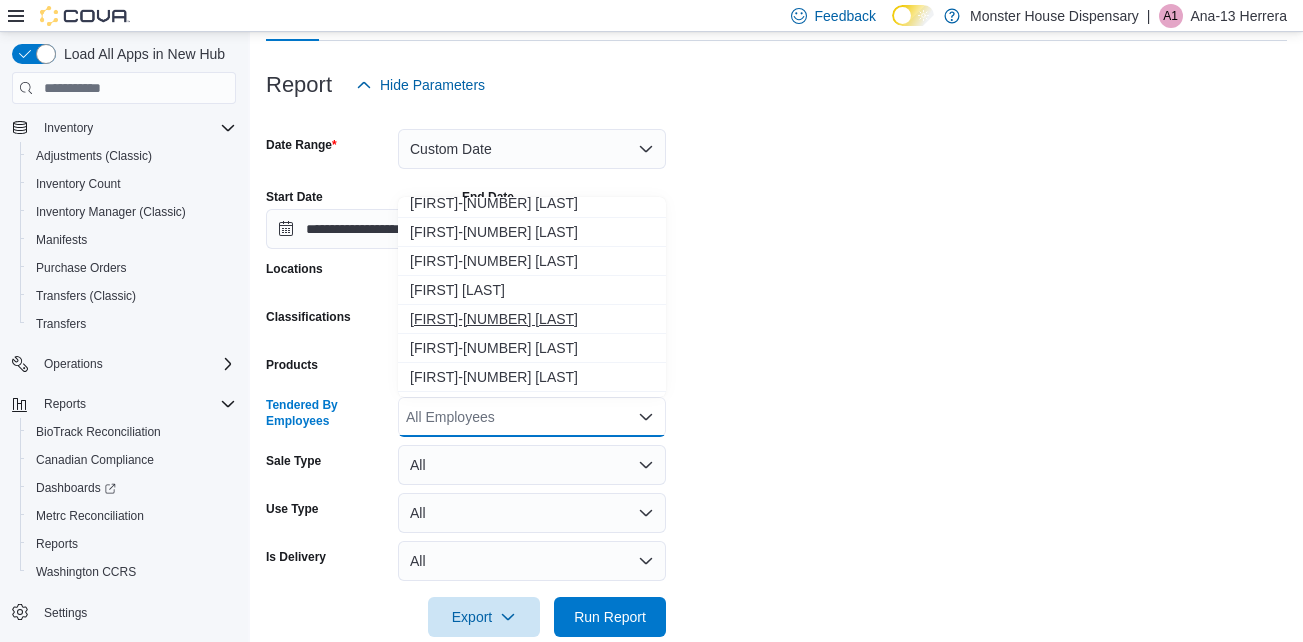 click on "Ashley-143 Tyler" at bounding box center [532, 319] 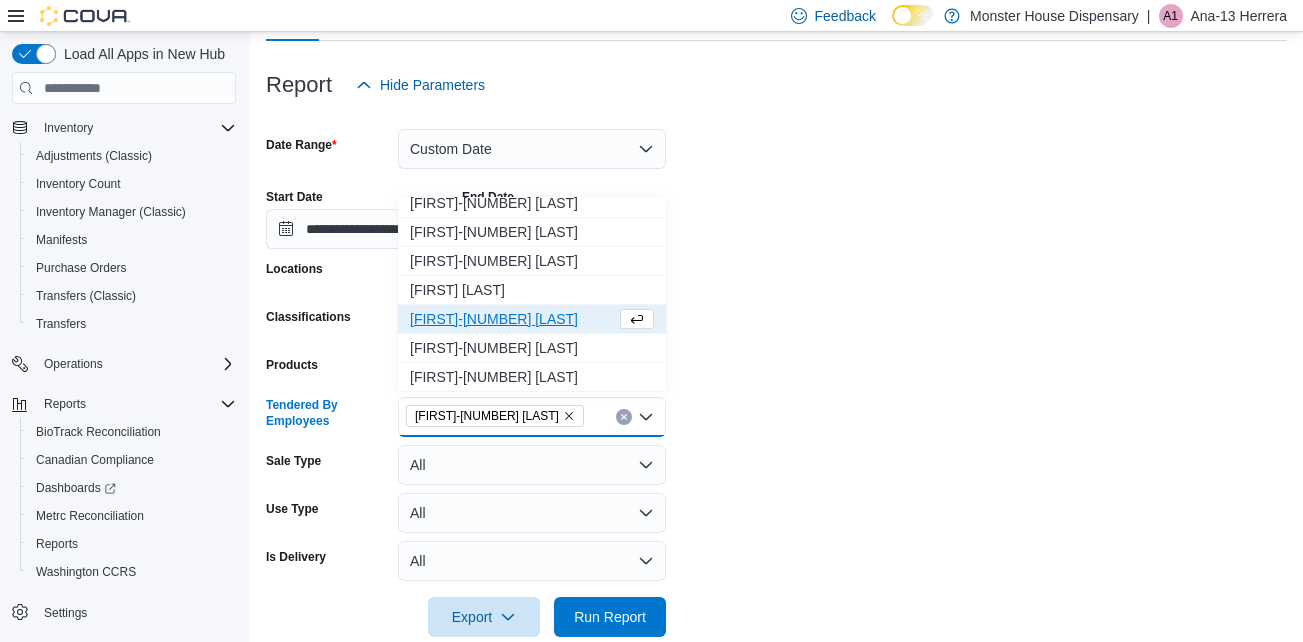 click on "**********" at bounding box center [776, 371] 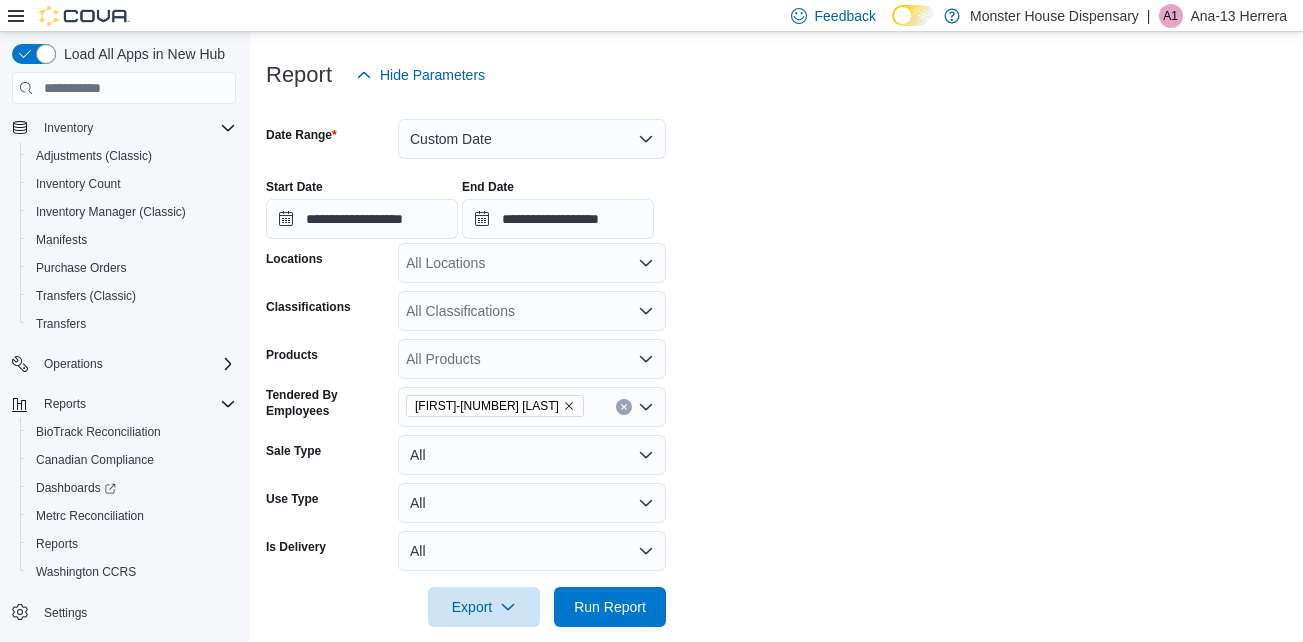 scroll, scrollTop: 248, scrollLeft: 0, axis: vertical 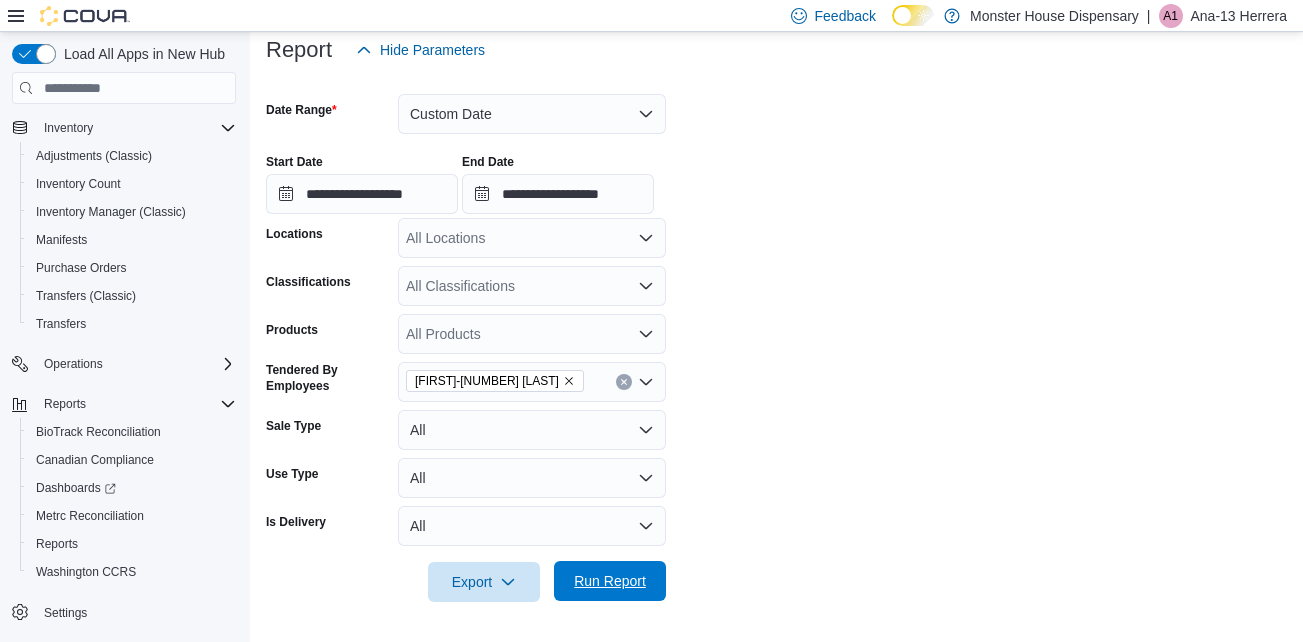 click on "Run Report" at bounding box center [610, 581] 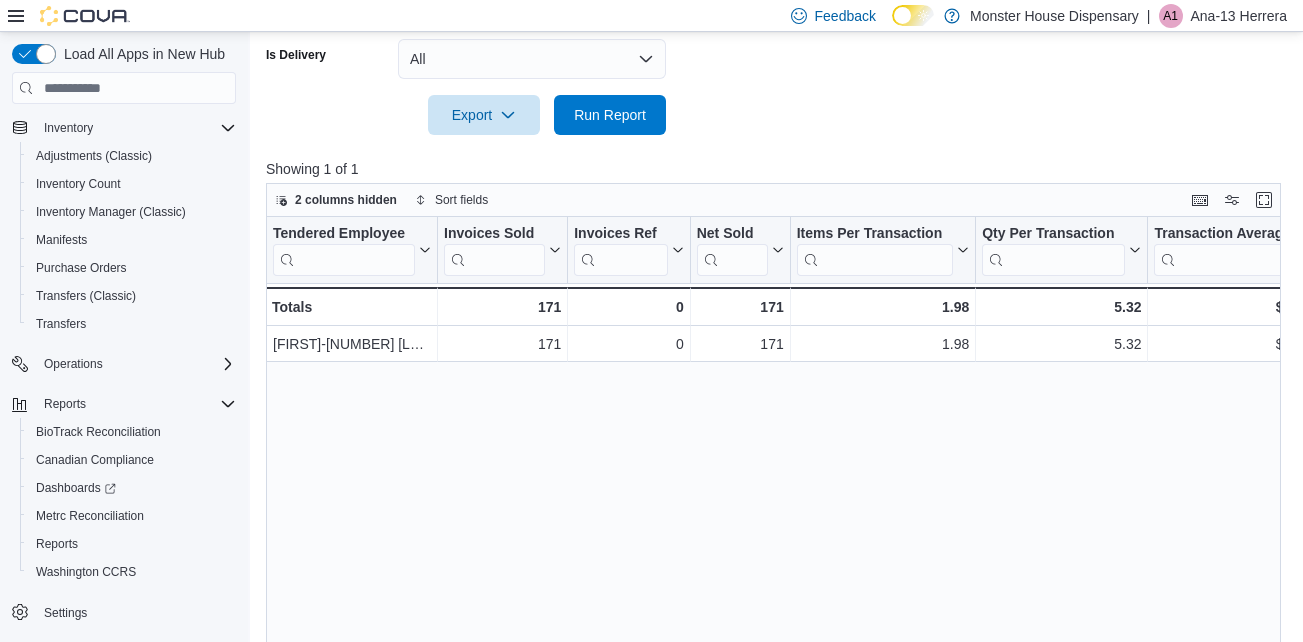 scroll, scrollTop: 786, scrollLeft: 0, axis: vertical 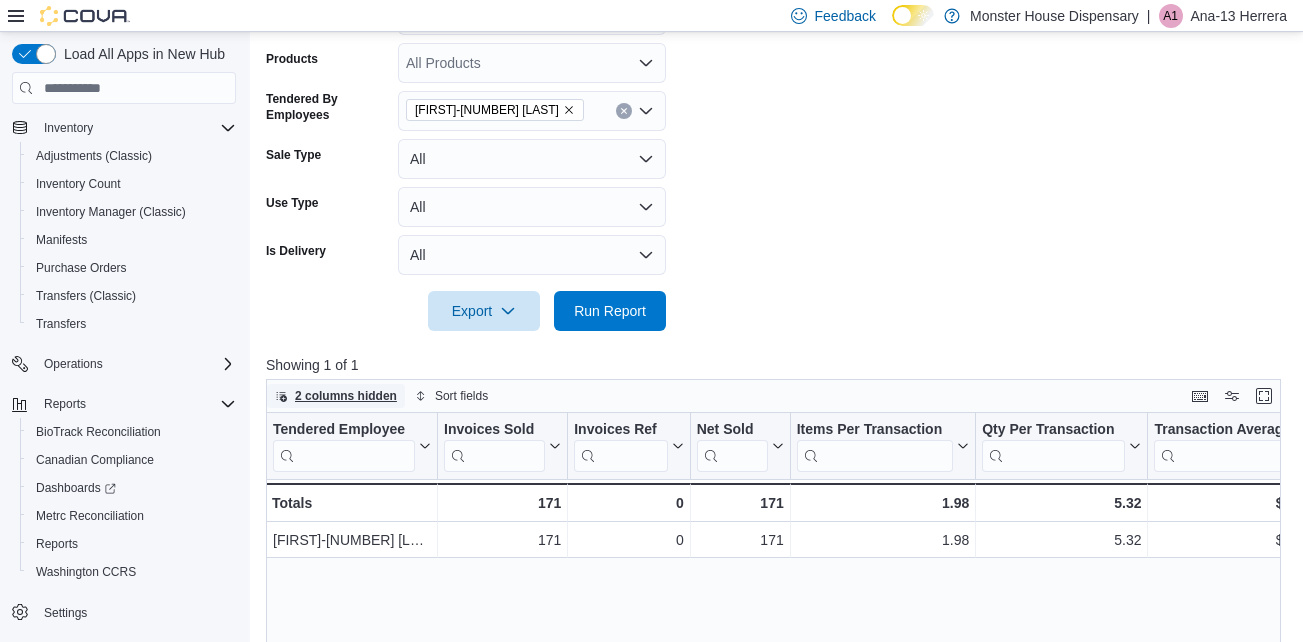 click on "2 columns hidden" at bounding box center [336, 396] 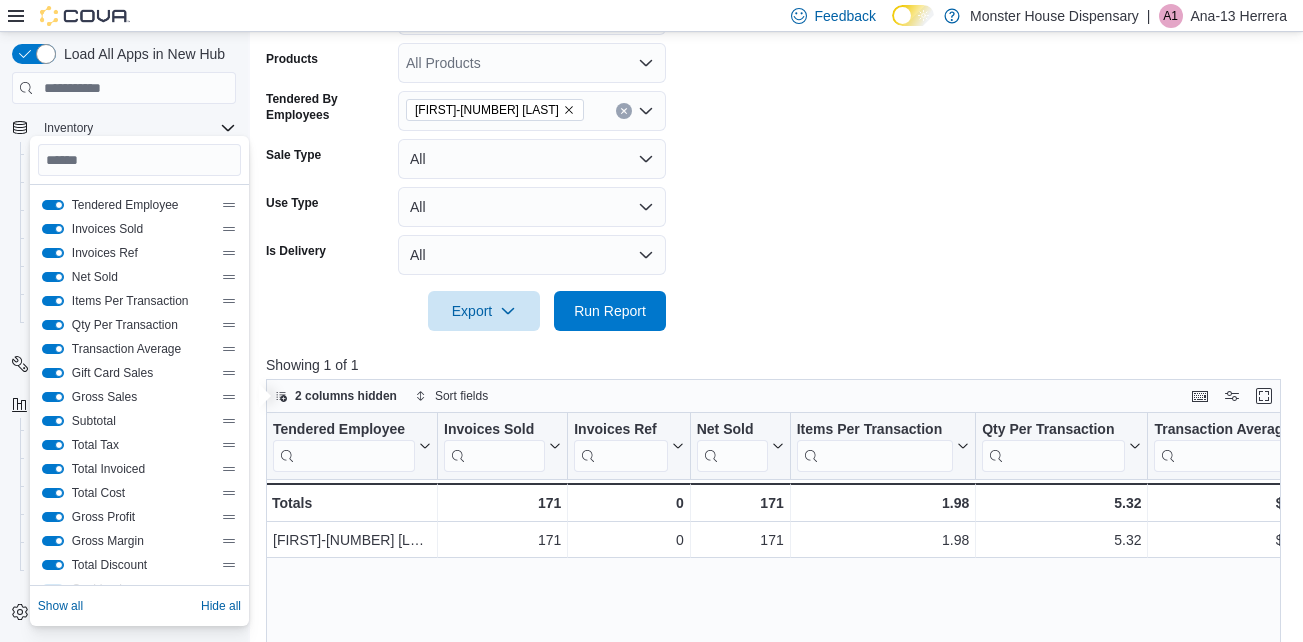 click on "**********" at bounding box center (779, 65) 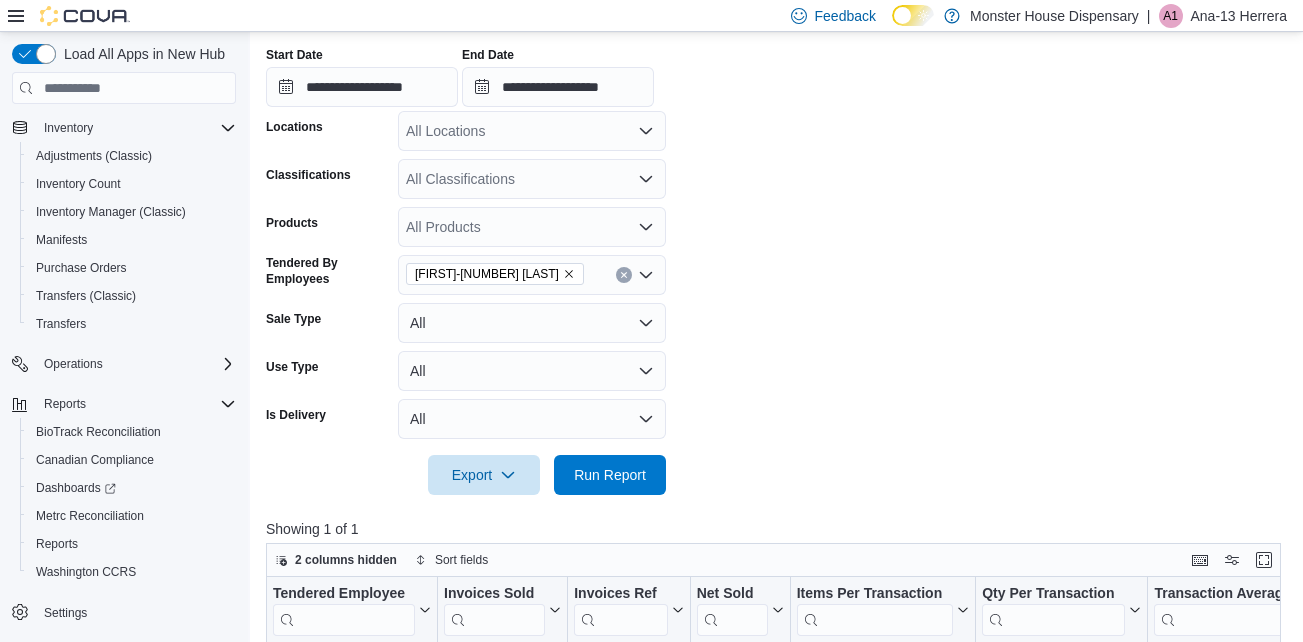 scroll, scrollTop: 353, scrollLeft: 0, axis: vertical 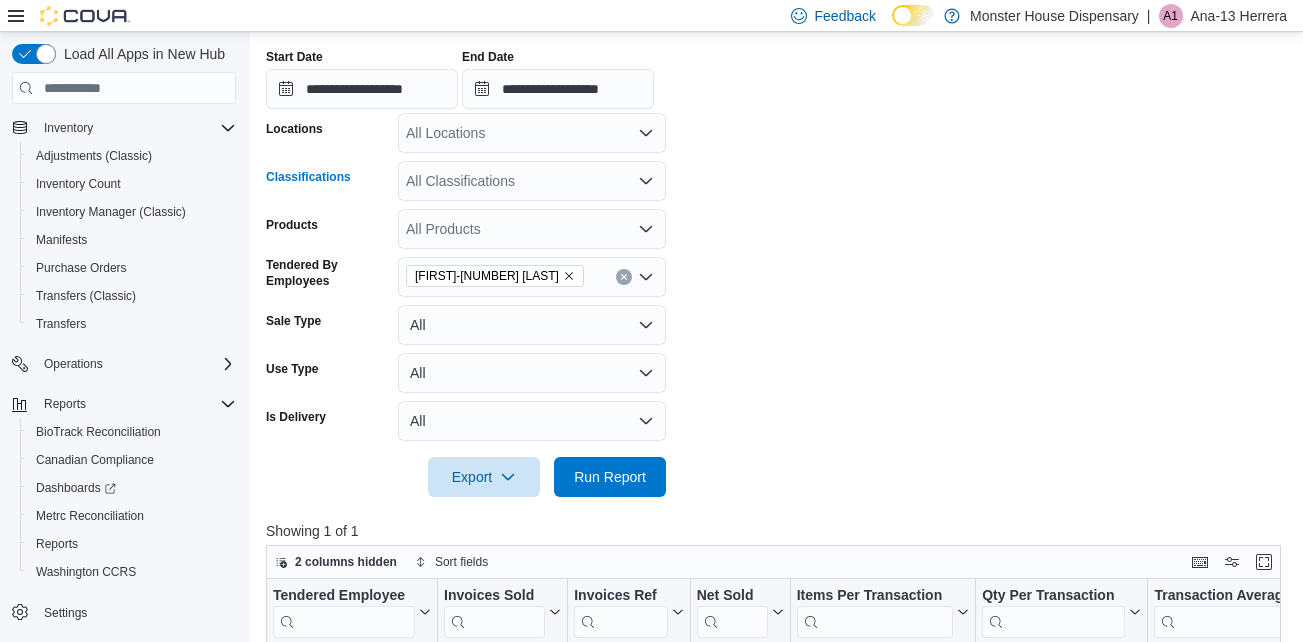 click on "All Classifications" at bounding box center [532, 181] 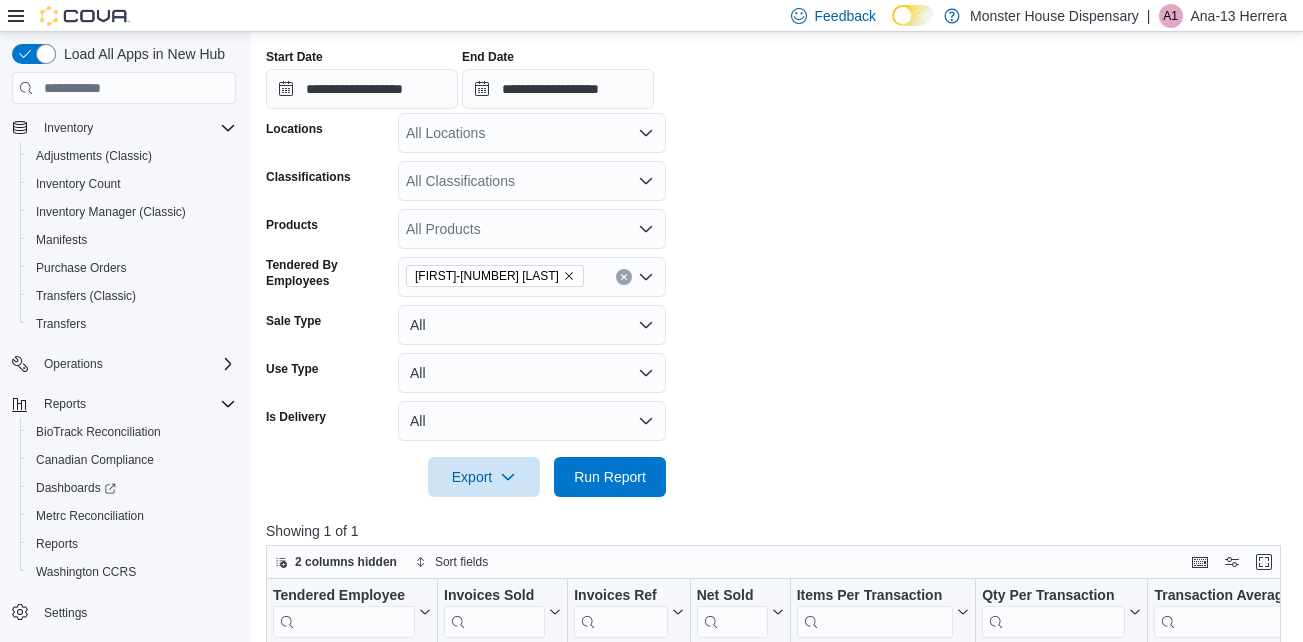 click on "**********" at bounding box center [779, 231] 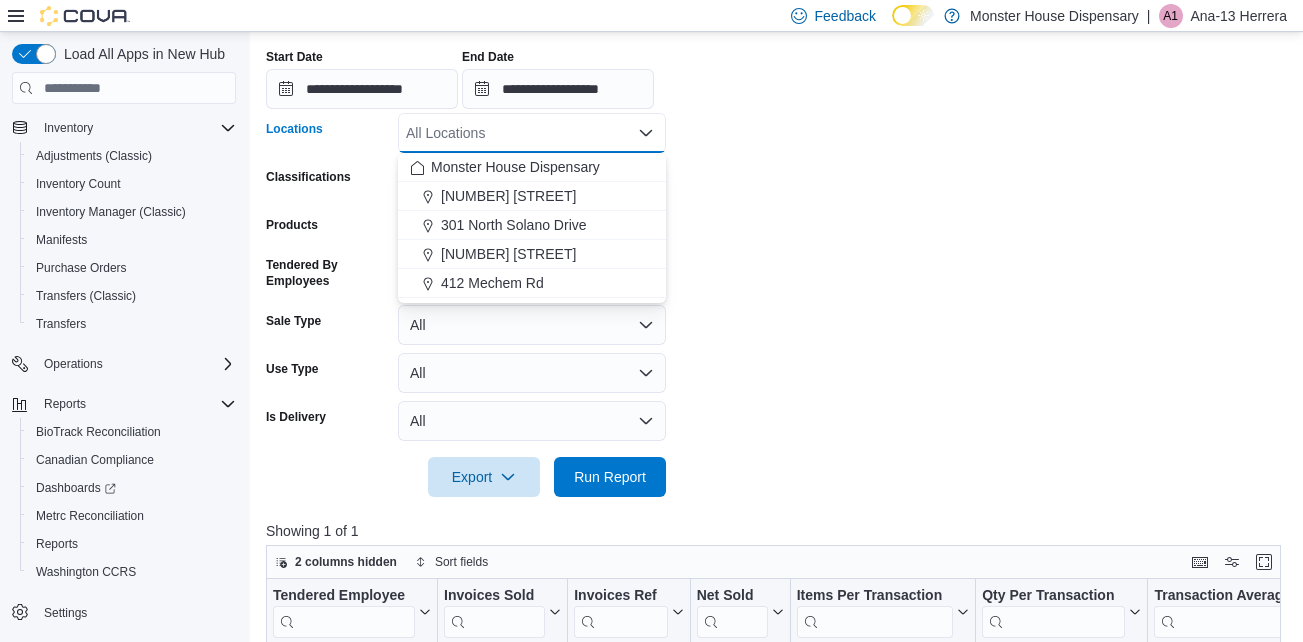 click on "**********" at bounding box center (779, 231) 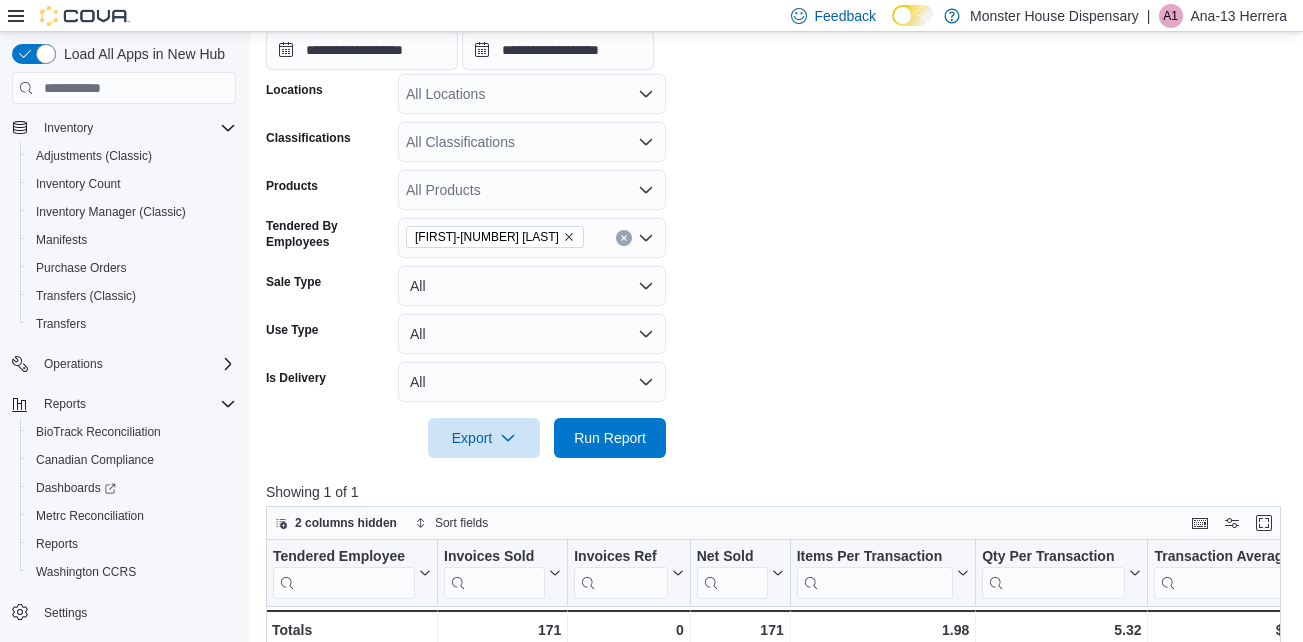 scroll, scrollTop: 486, scrollLeft: 0, axis: vertical 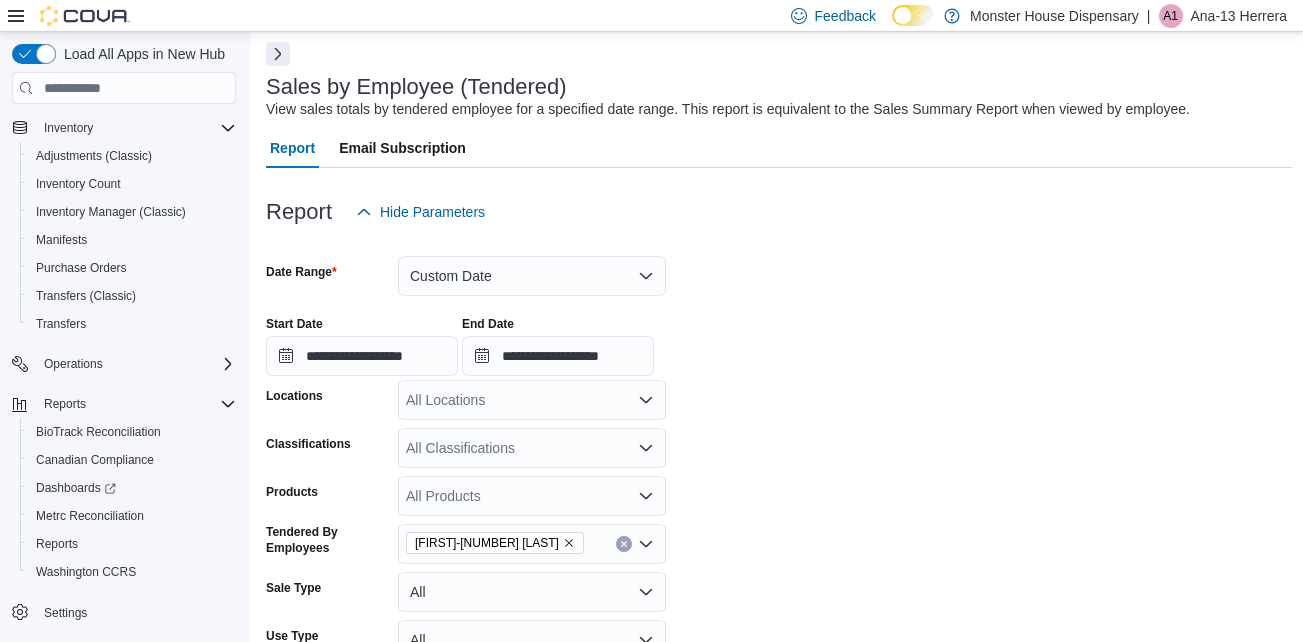 click at bounding box center [278, 54] 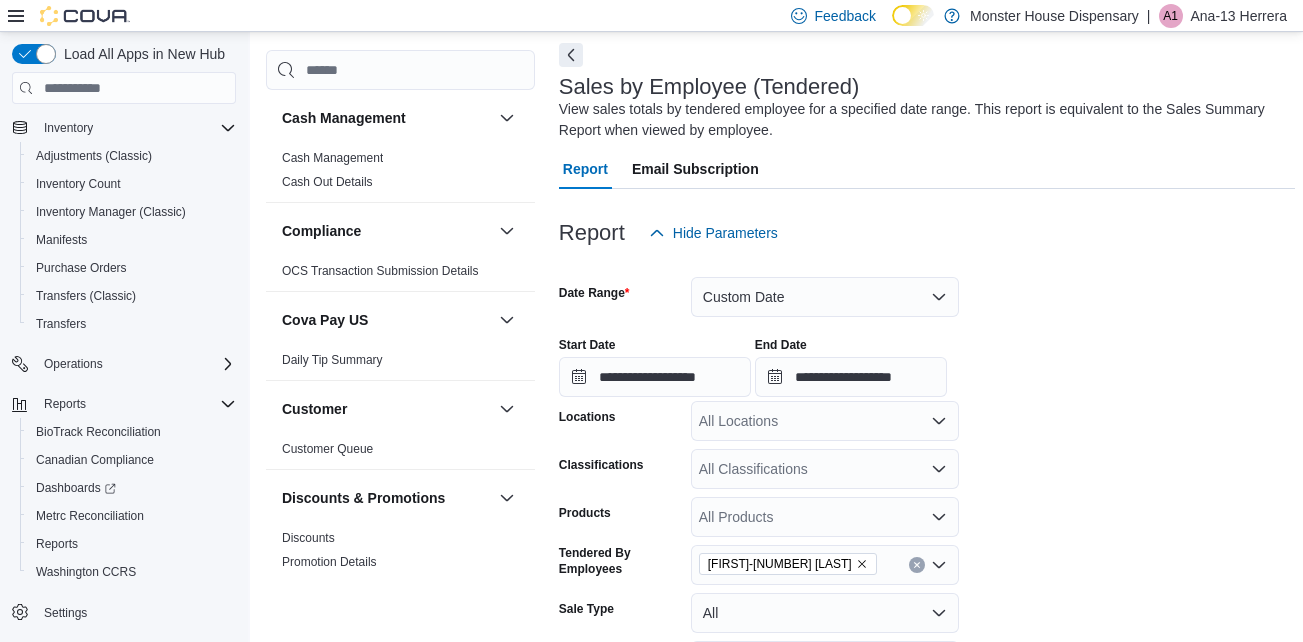 click 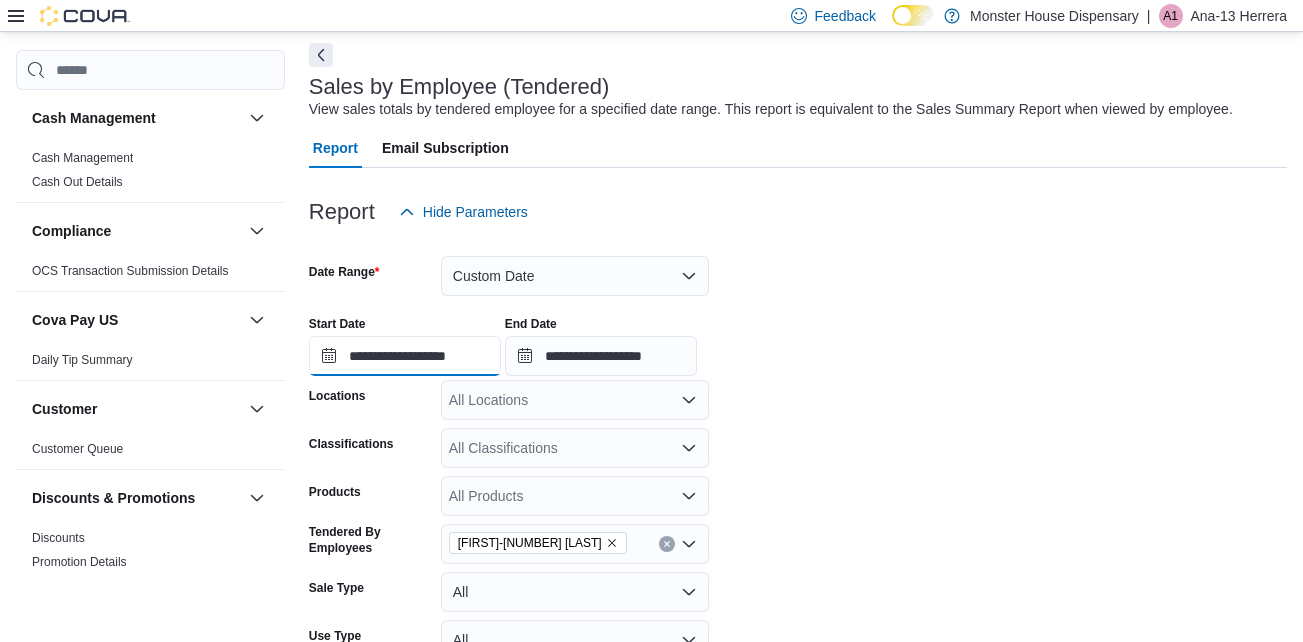 click on "**********" at bounding box center [405, 356] 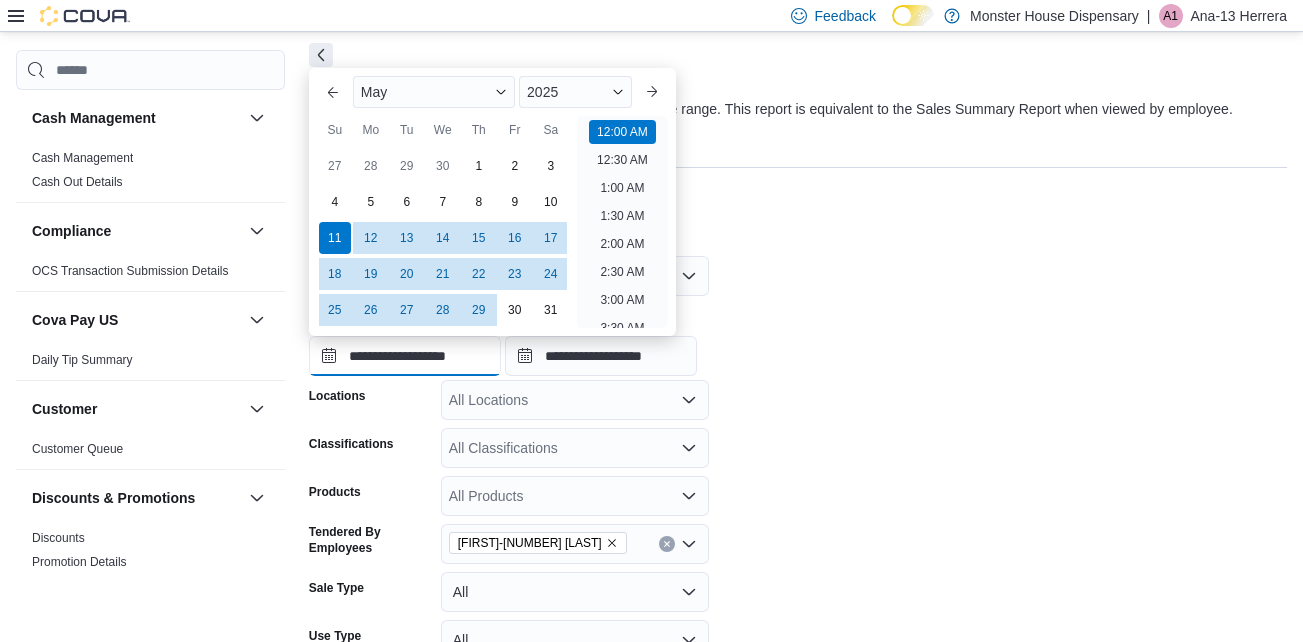 scroll, scrollTop: 62, scrollLeft: 0, axis: vertical 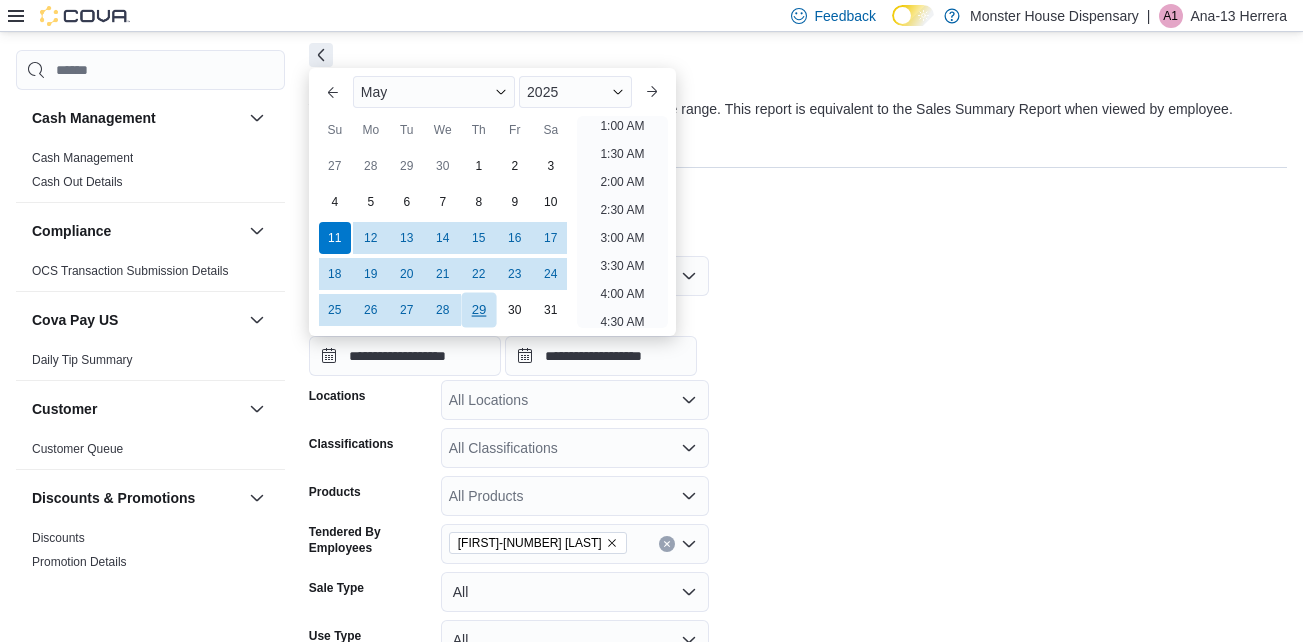 click on "29" at bounding box center [478, 309] 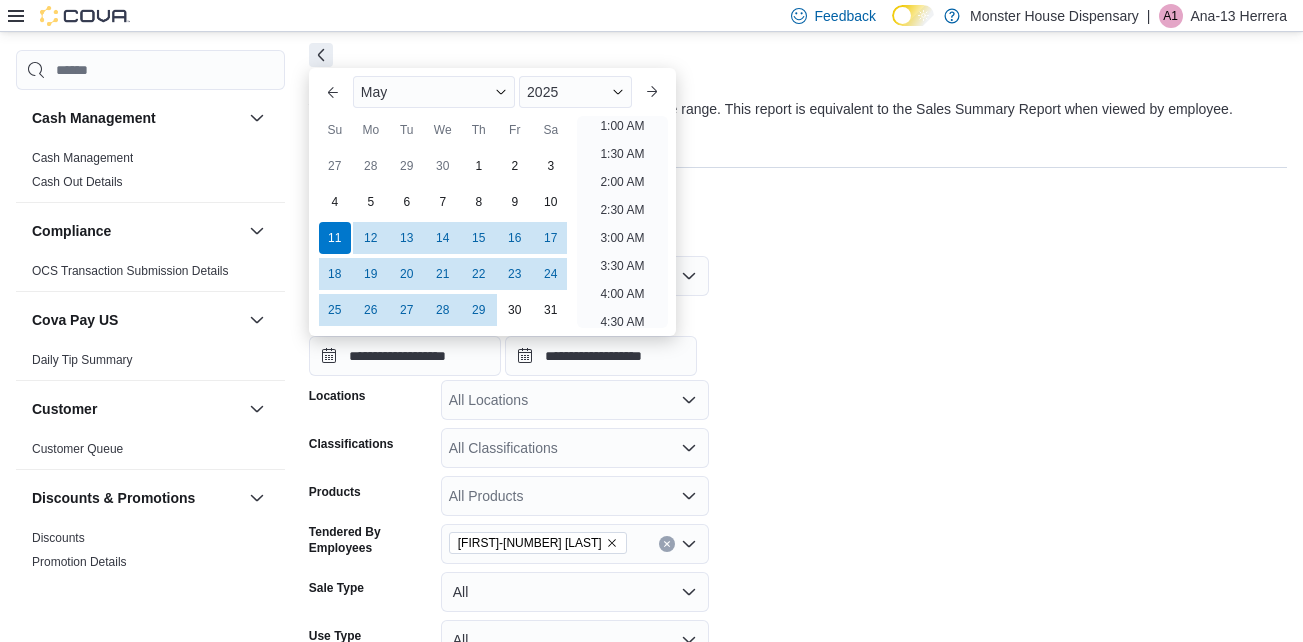 type on "**********" 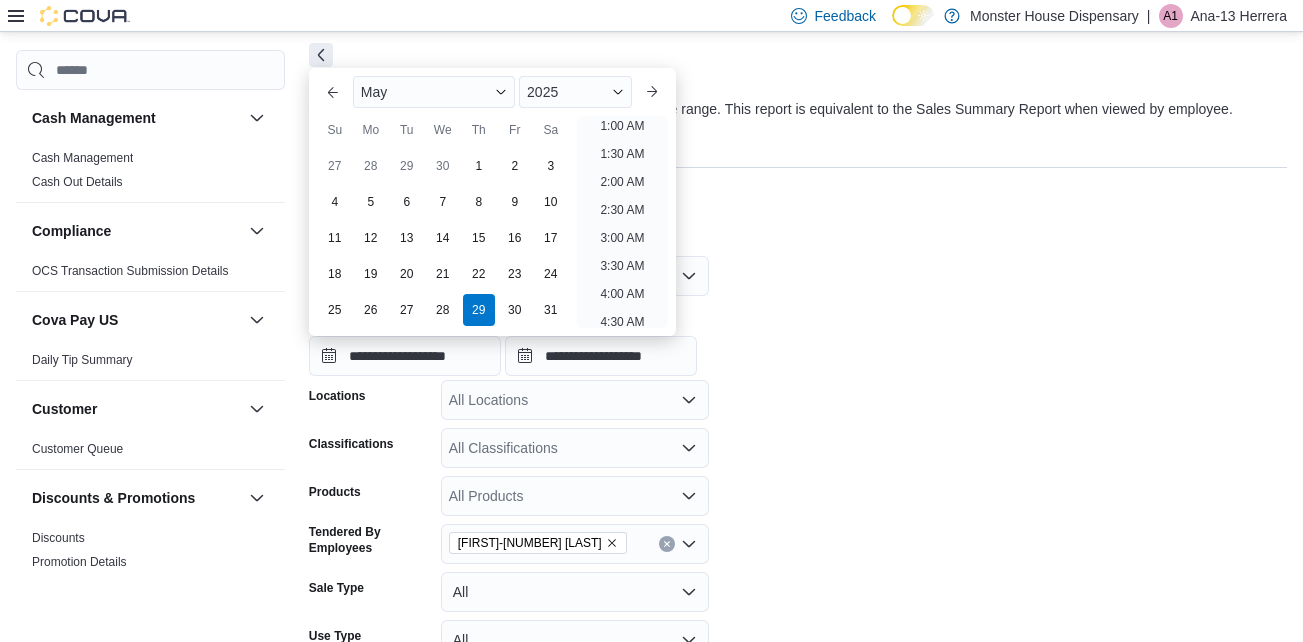 scroll, scrollTop: 4, scrollLeft: 0, axis: vertical 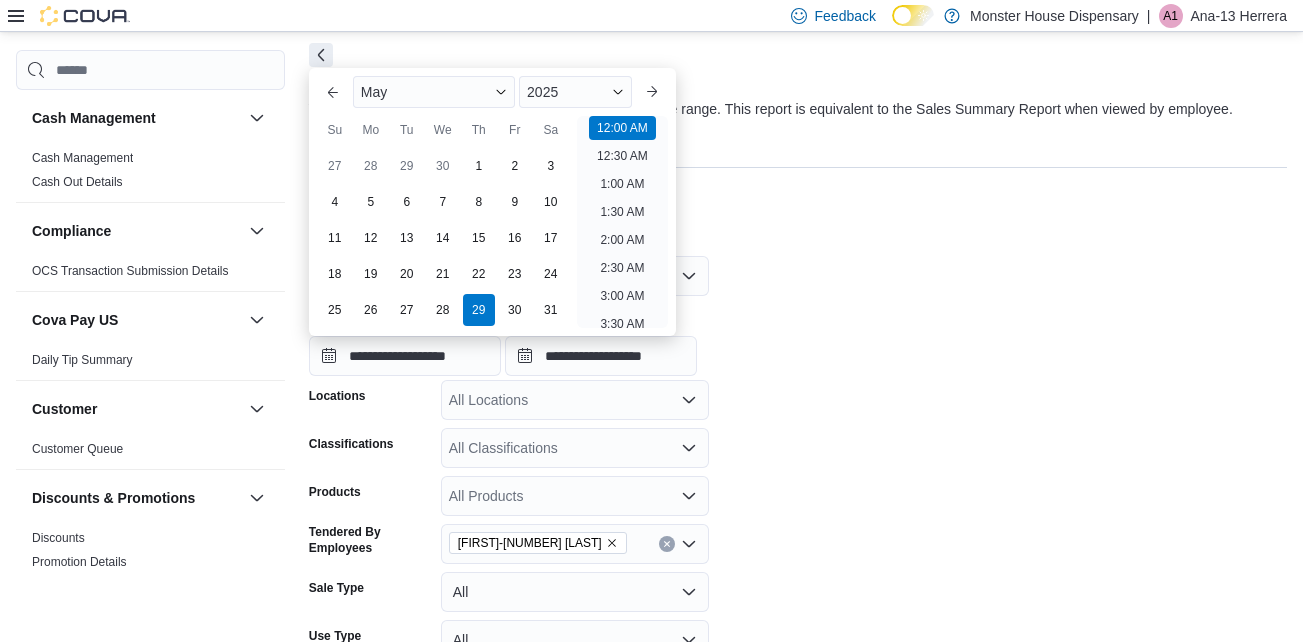 click on "**********" at bounding box center [798, 338] 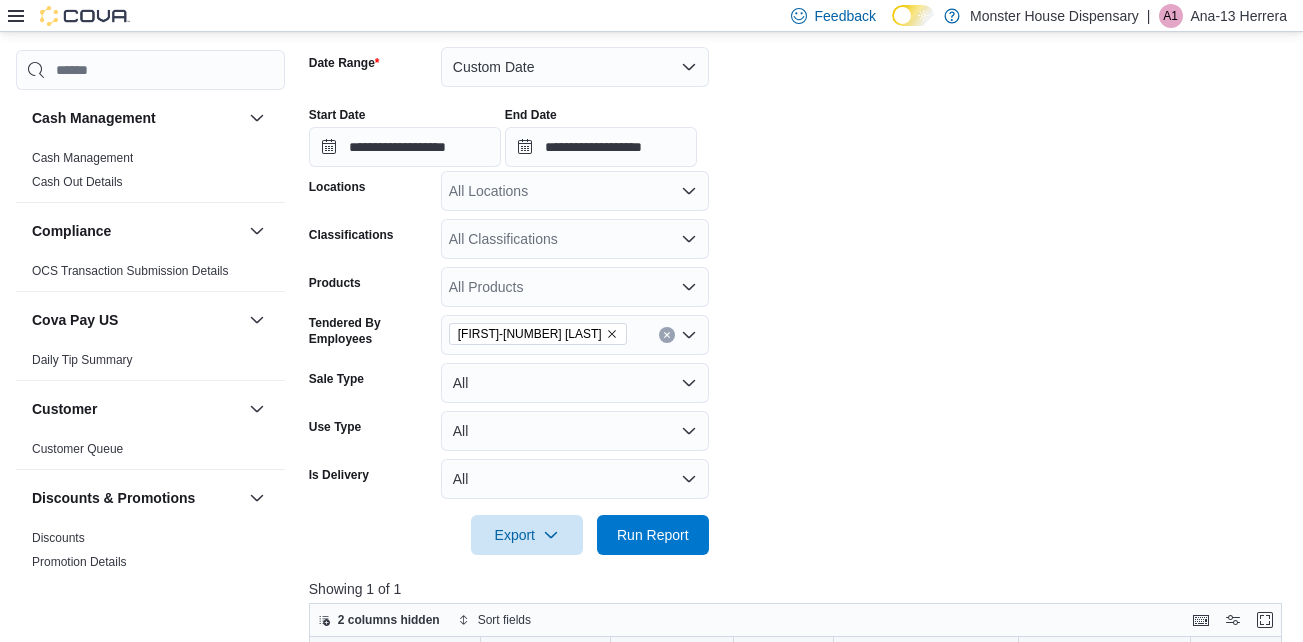 scroll, scrollTop: 353, scrollLeft: 0, axis: vertical 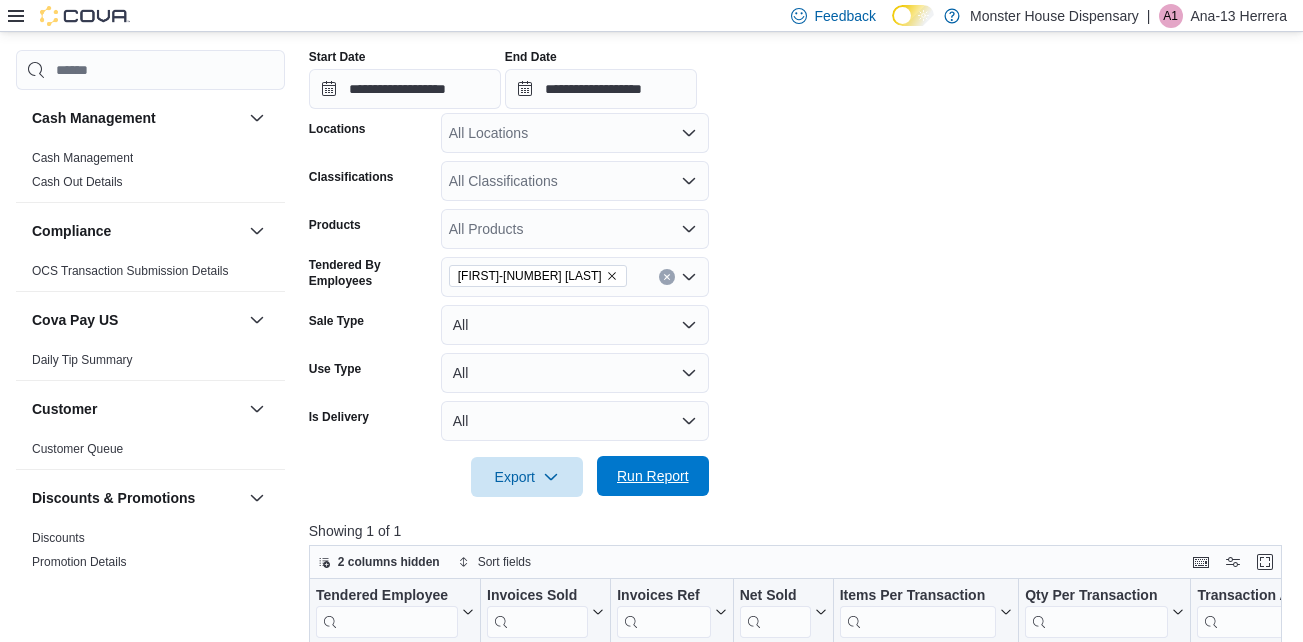 click on "Run Report" at bounding box center (653, 476) 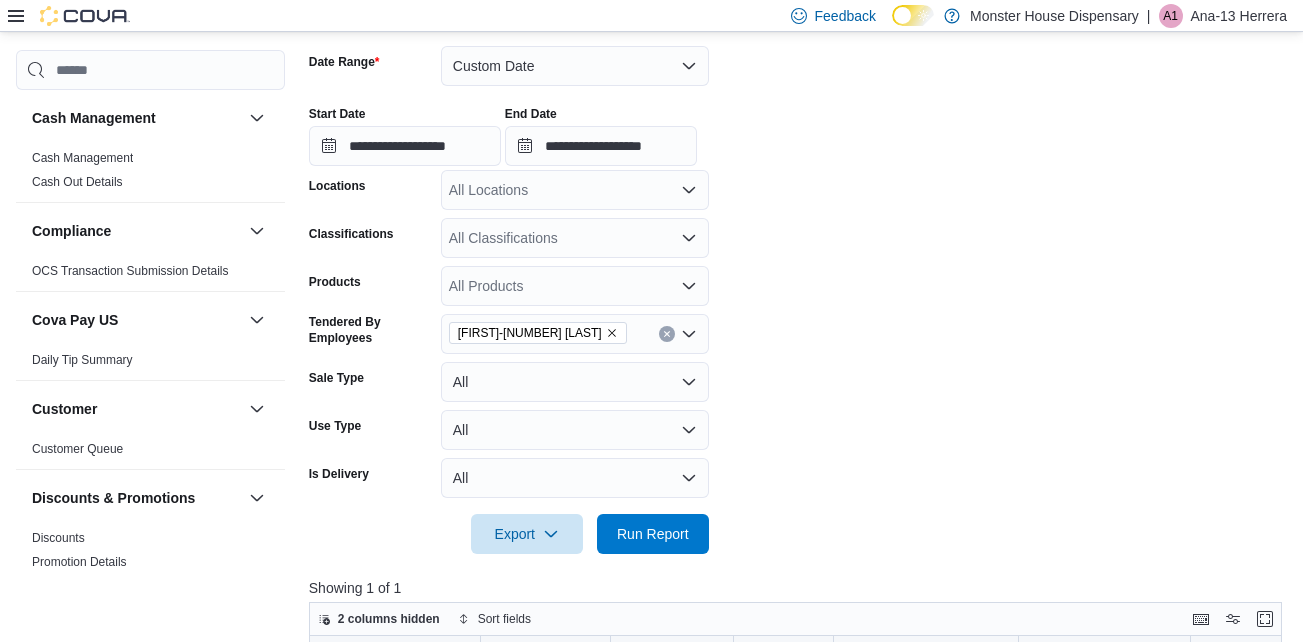 scroll, scrollTop: 286, scrollLeft: 0, axis: vertical 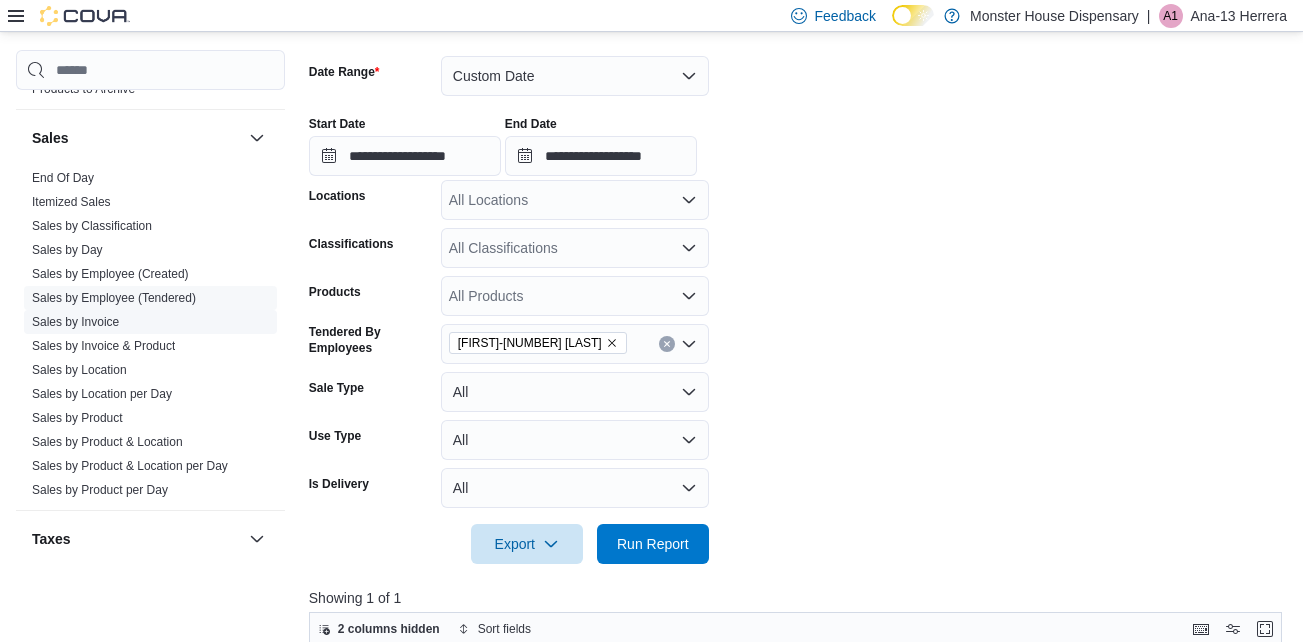 click on "Sales by Invoice" at bounding box center [150, 322] 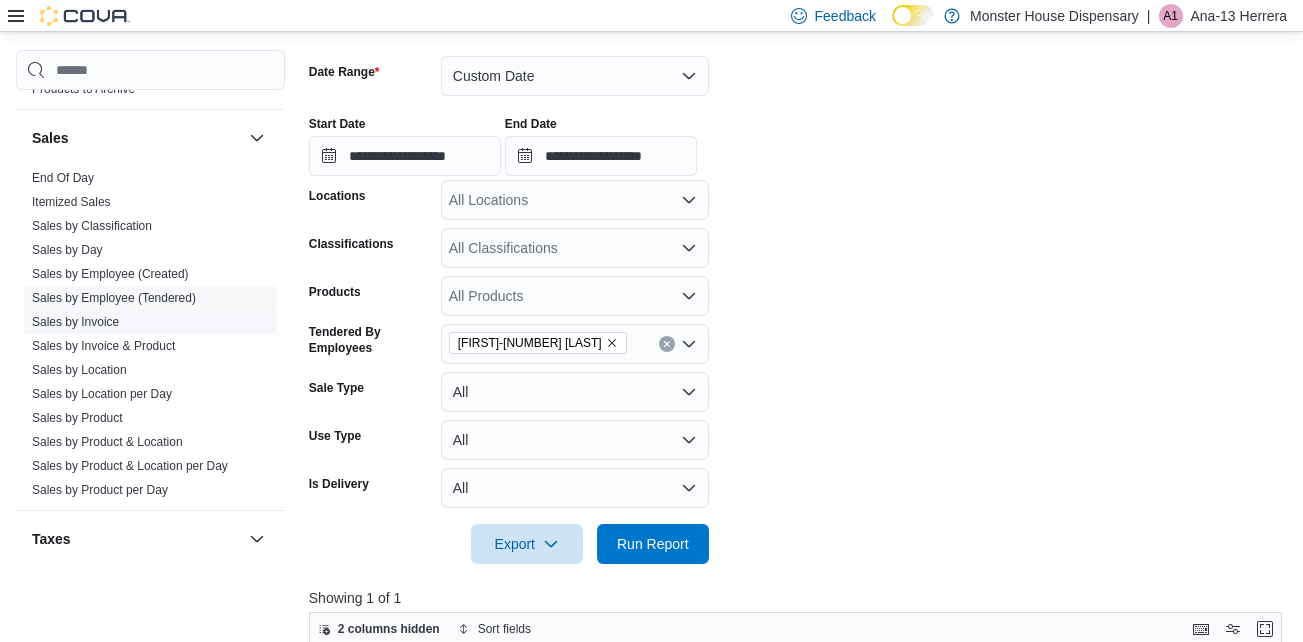 click on "Sales by Invoice" at bounding box center (75, 322) 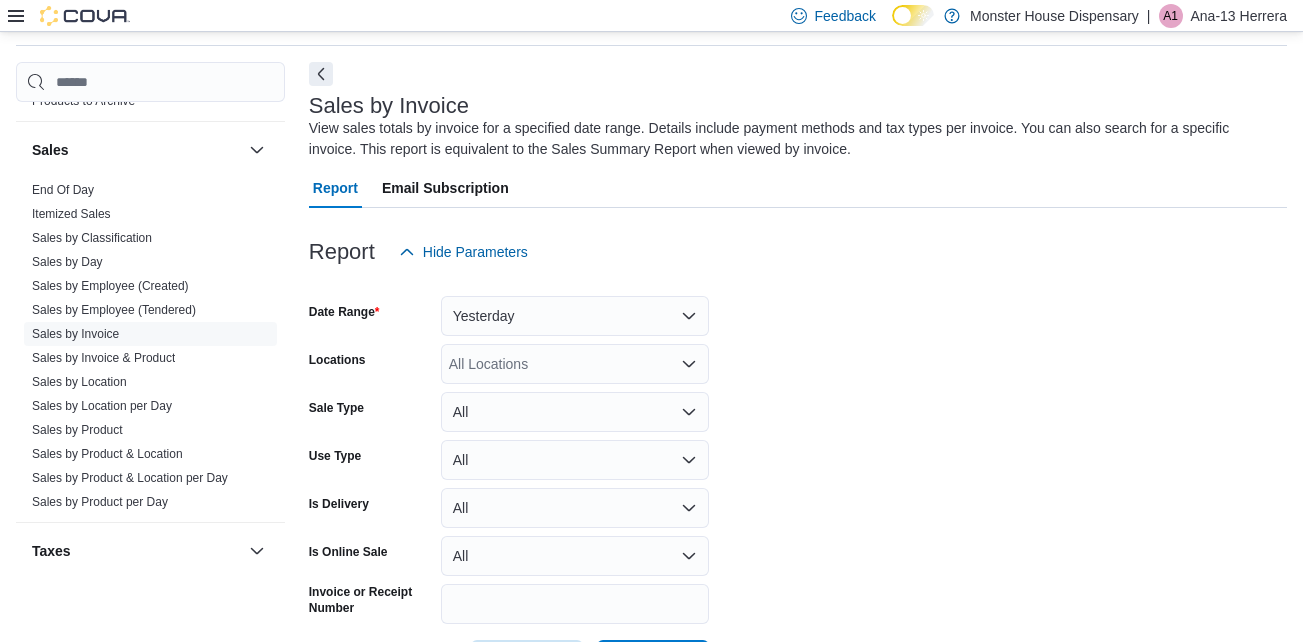 scroll, scrollTop: 145, scrollLeft: 0, axis: vertical 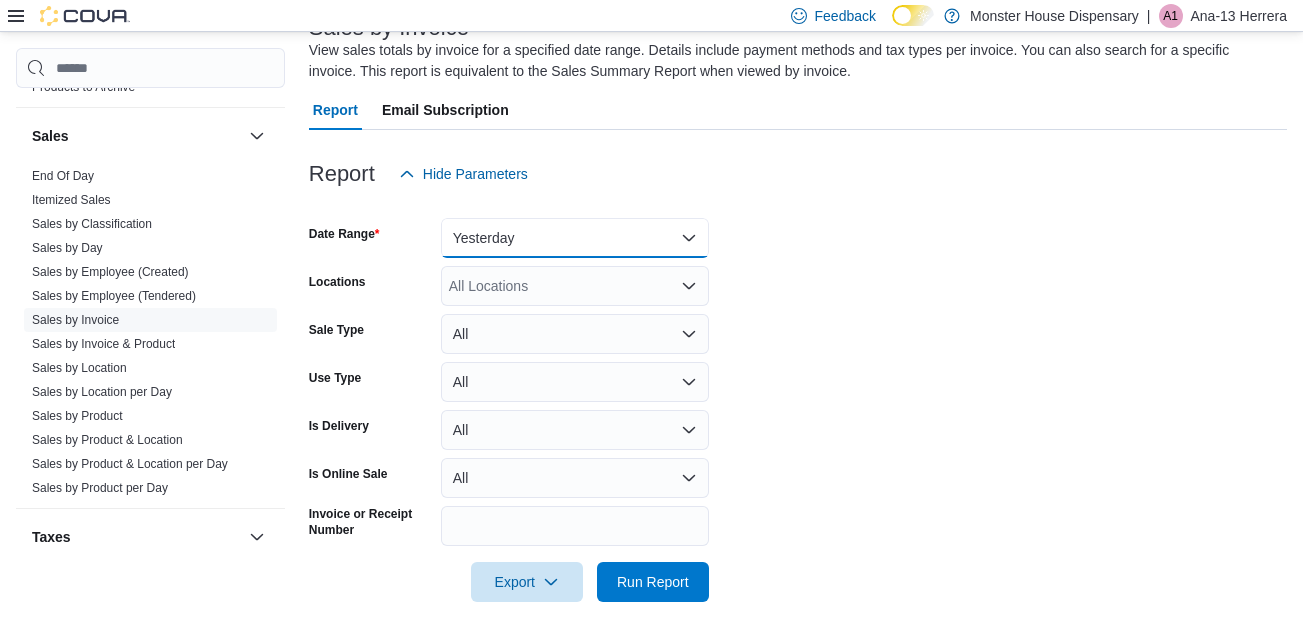 click on "Yesterday" at bounding box center (575, 238) 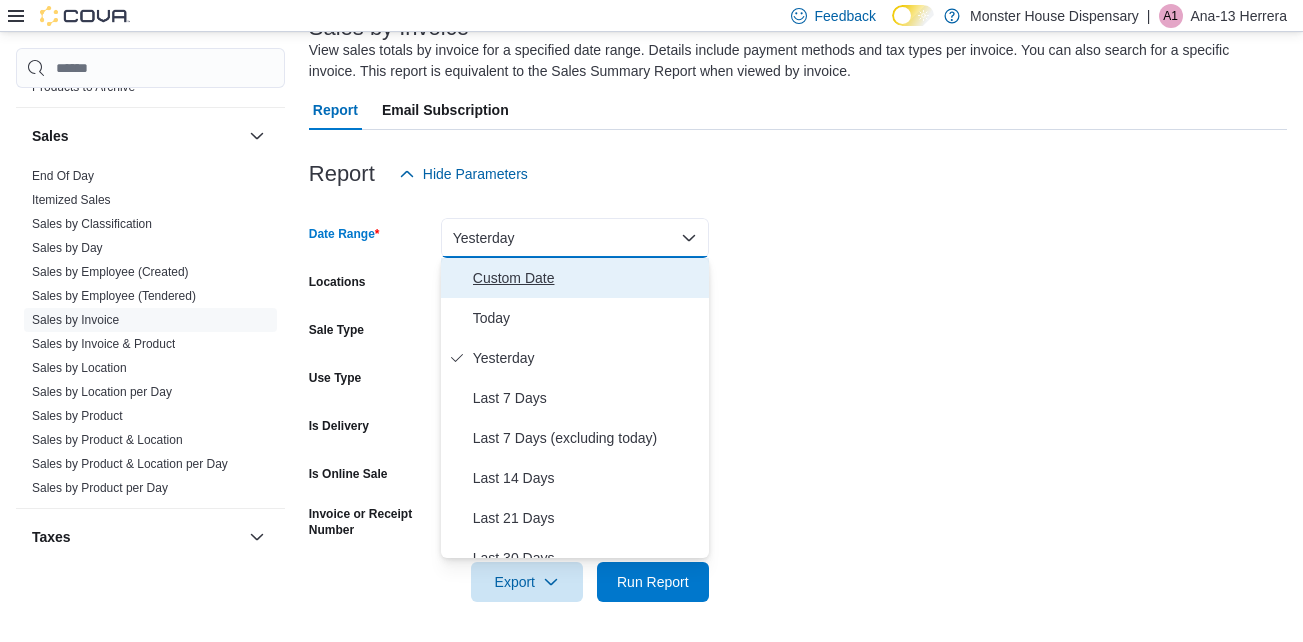 click on "Custom Date" at bounding box center [587, 278] 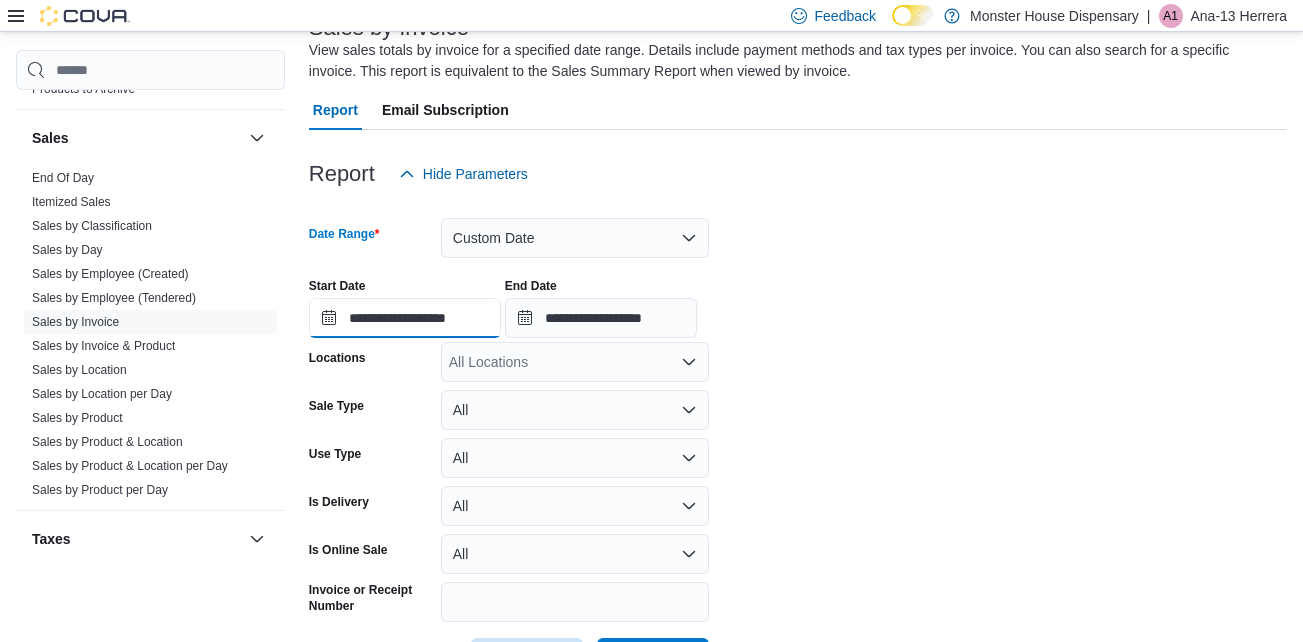 click on "**********" at bounding box center (405, 318) 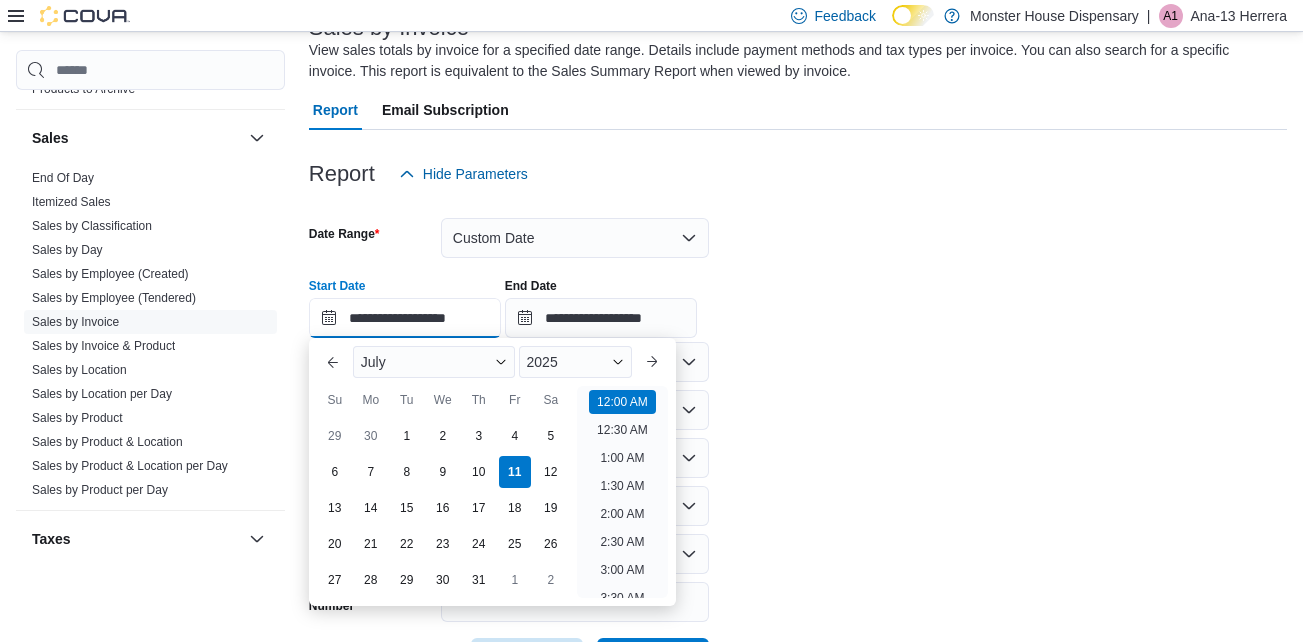 scroll, scrollTop: 62, scrollLeft: 0, axis: vertical 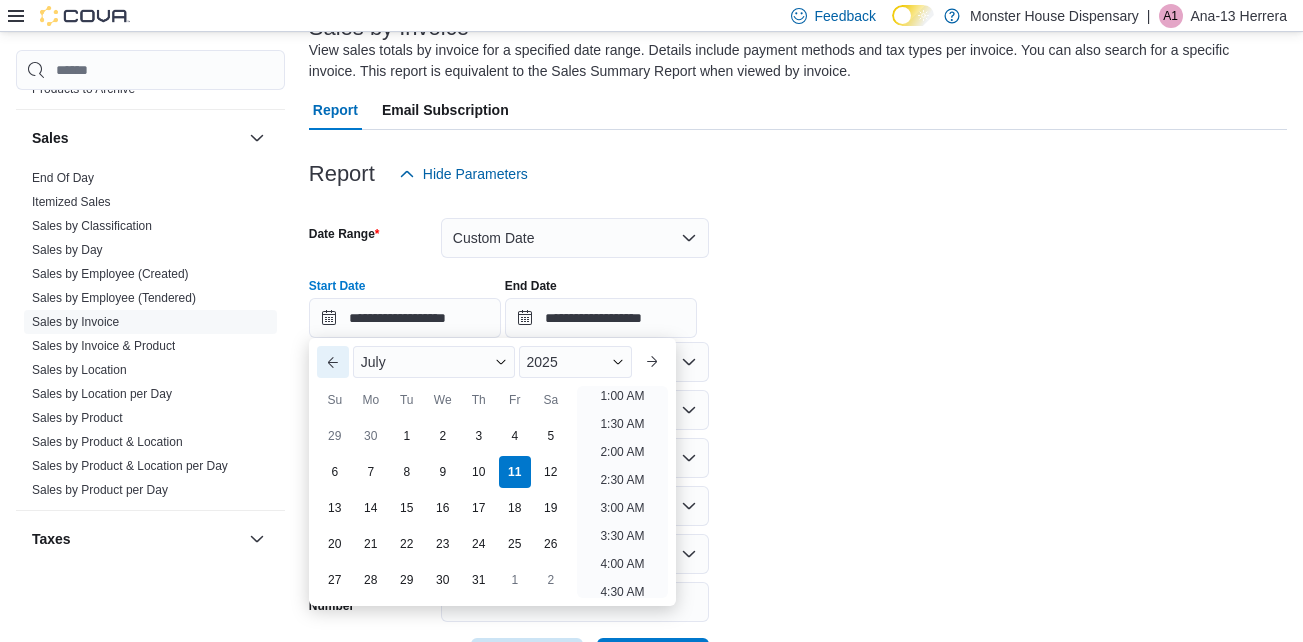 click on "Previous Month" at bounding box center [333, 362] 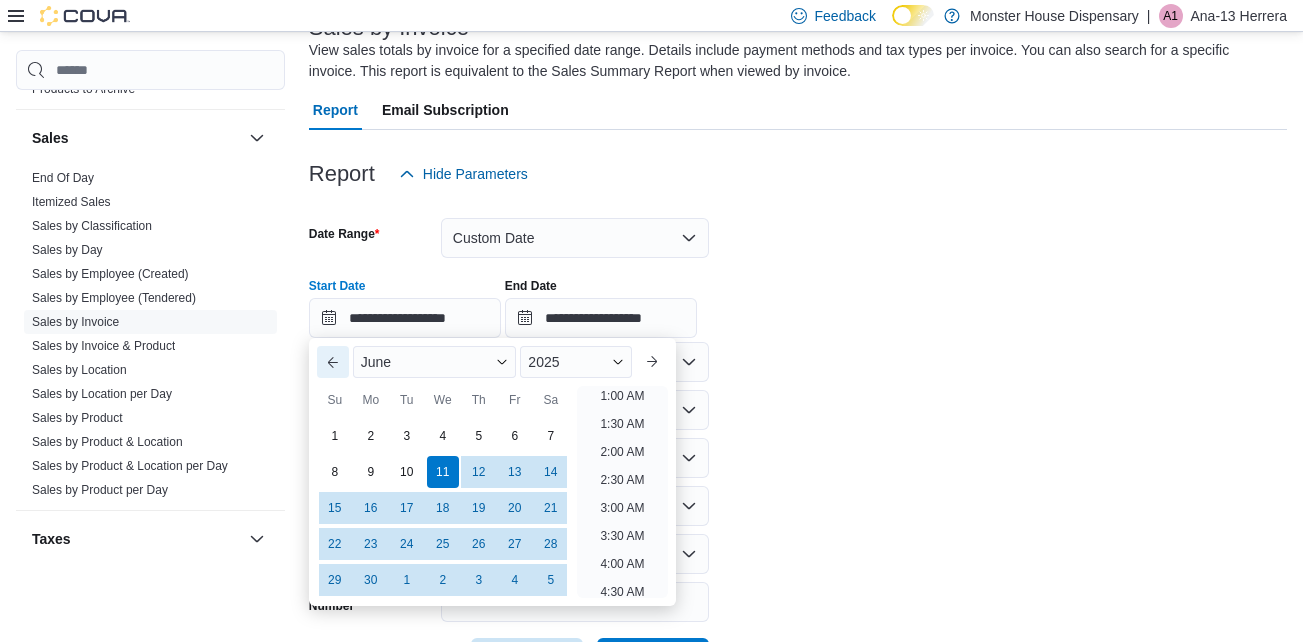 click on "Previous Month" at bounding box center (333, 362) 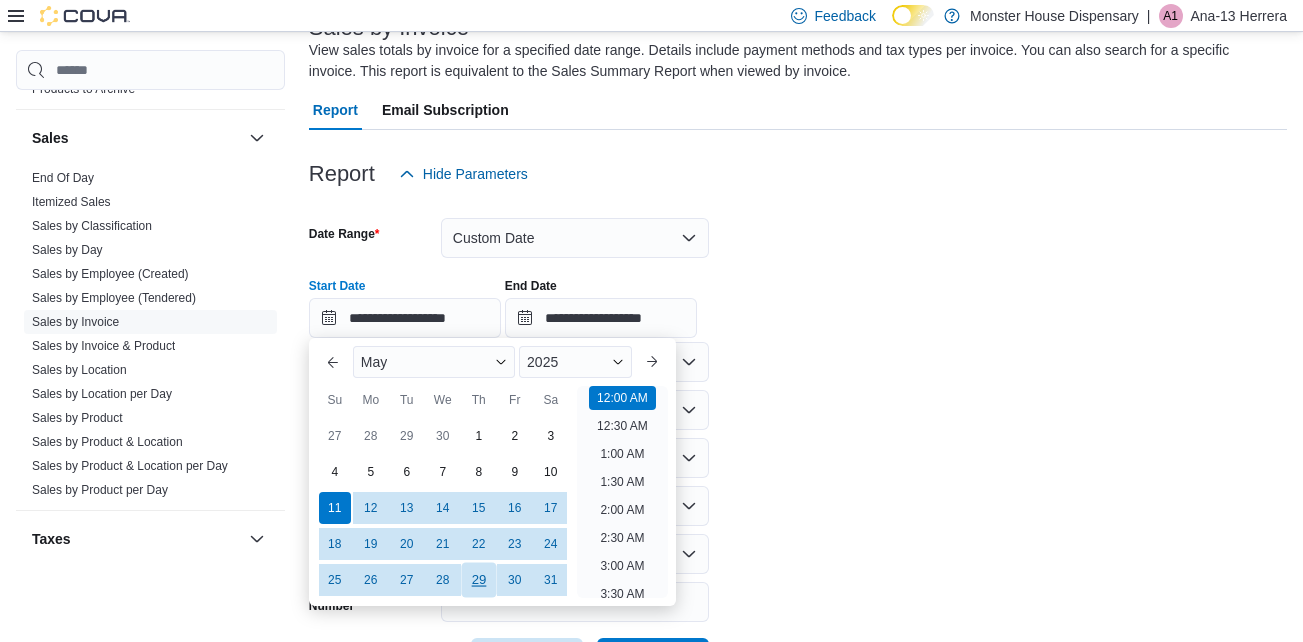 click on "29" at bounding box center [478, 579] 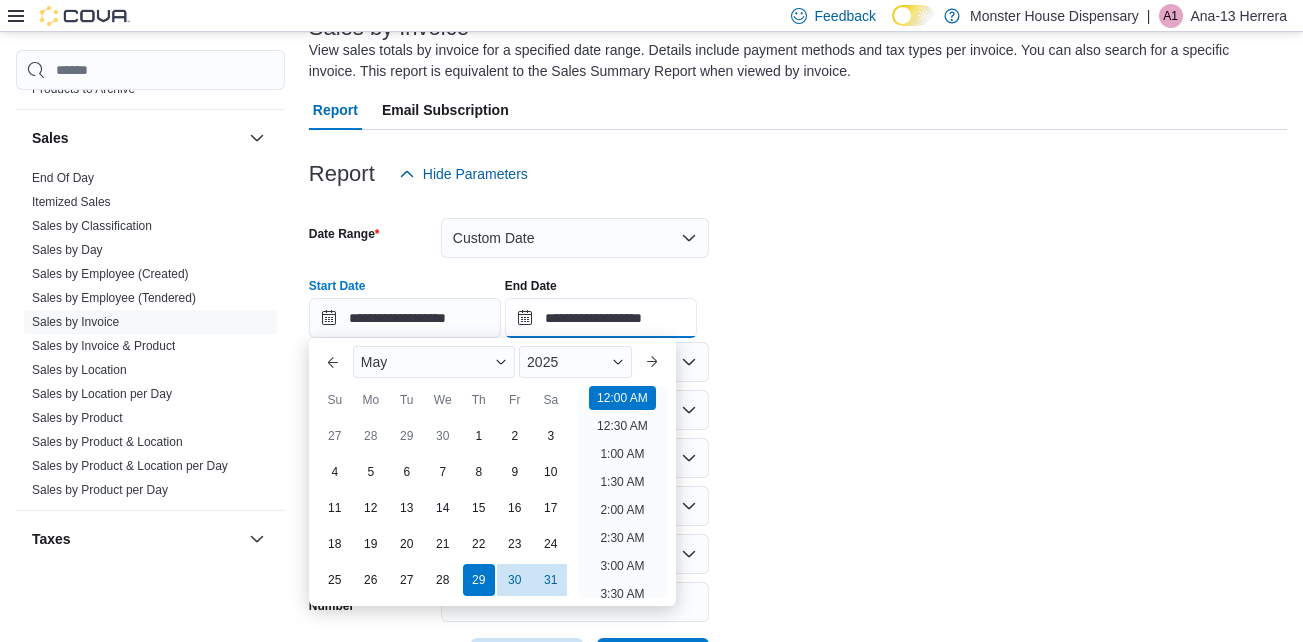 click on "**********" at bounding box center (601, 318) 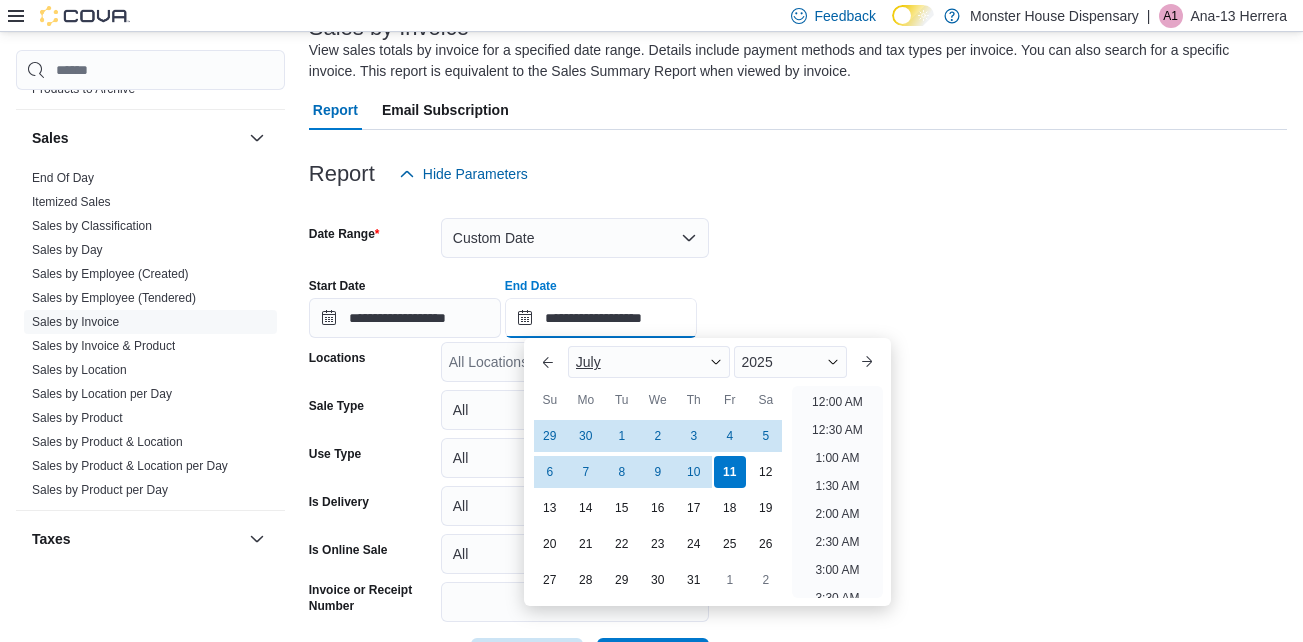 scroll, scrollTop: 1136, scrollLeft: 0, axis: vertical 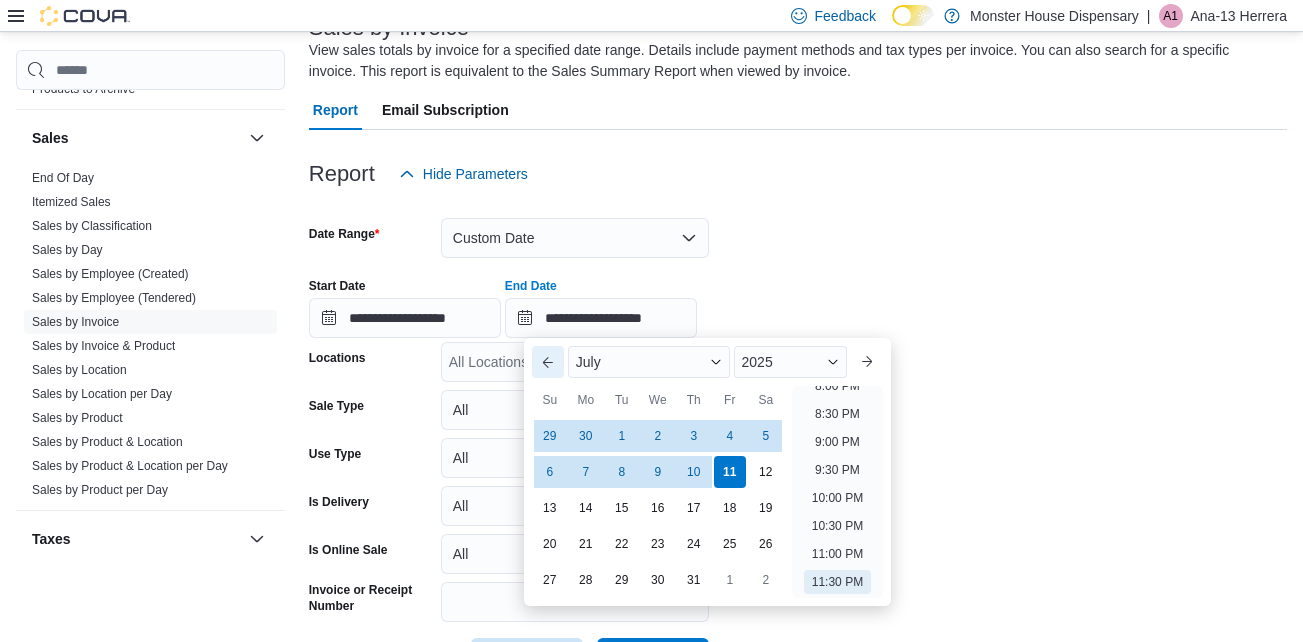 click on "Previous Month" at bounding box center (548, 362) 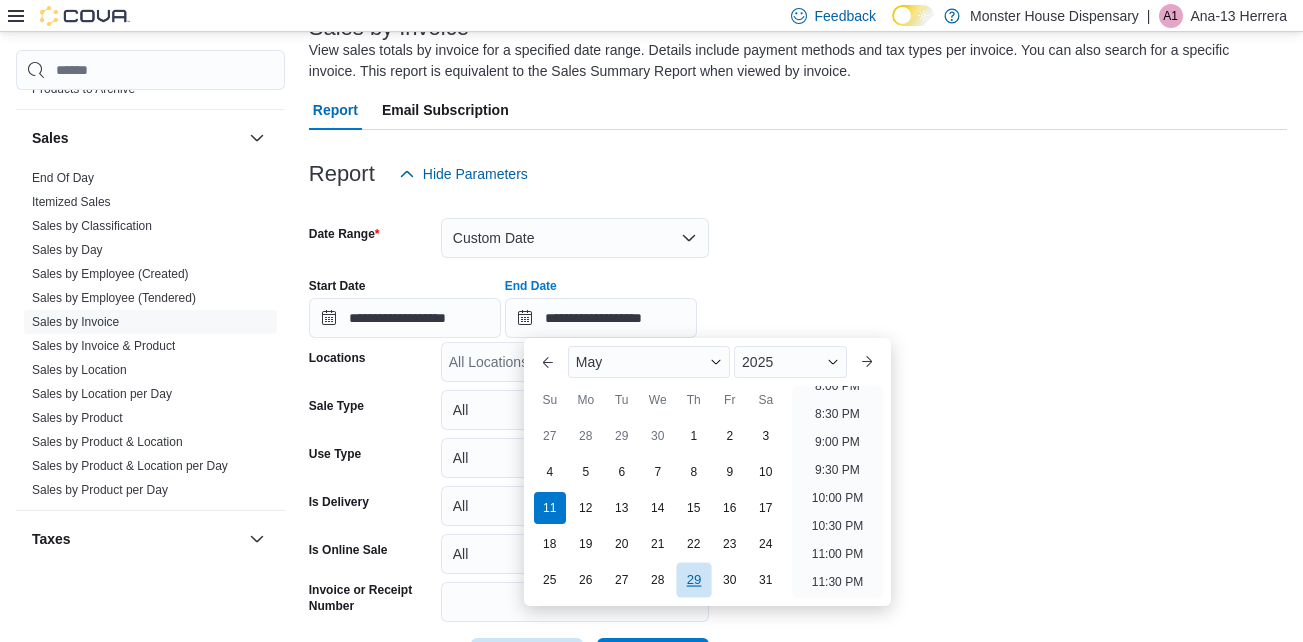 click on "29" at bounding box center [693, 579] 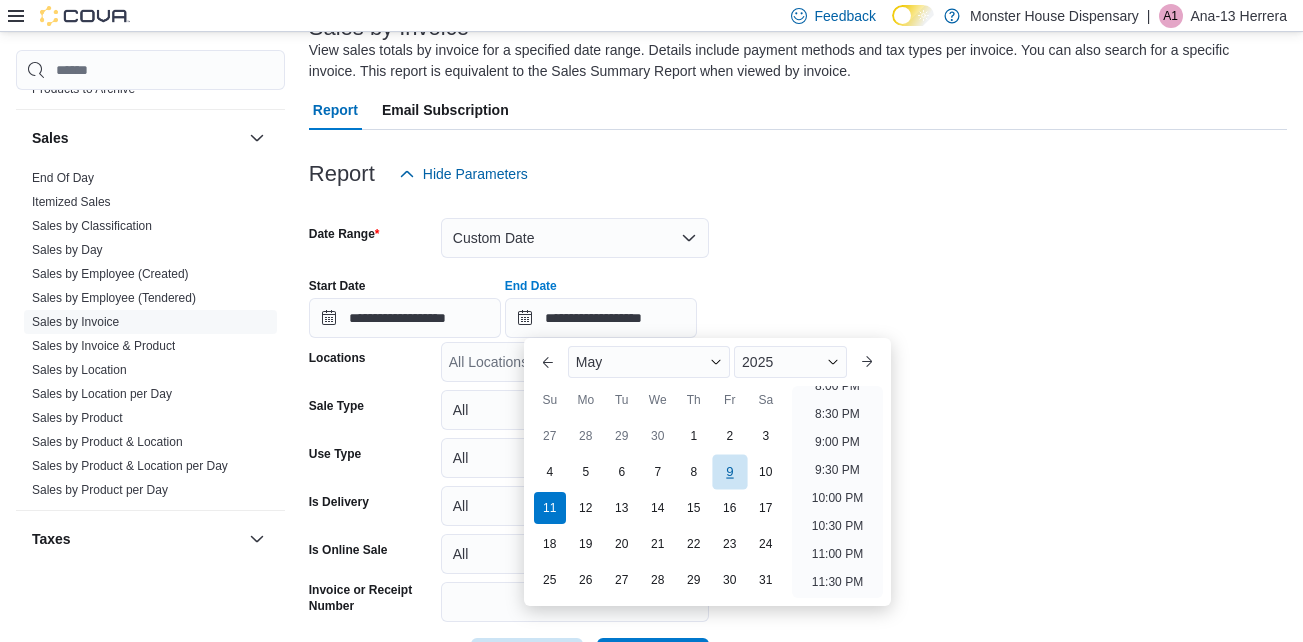 type on "**********" 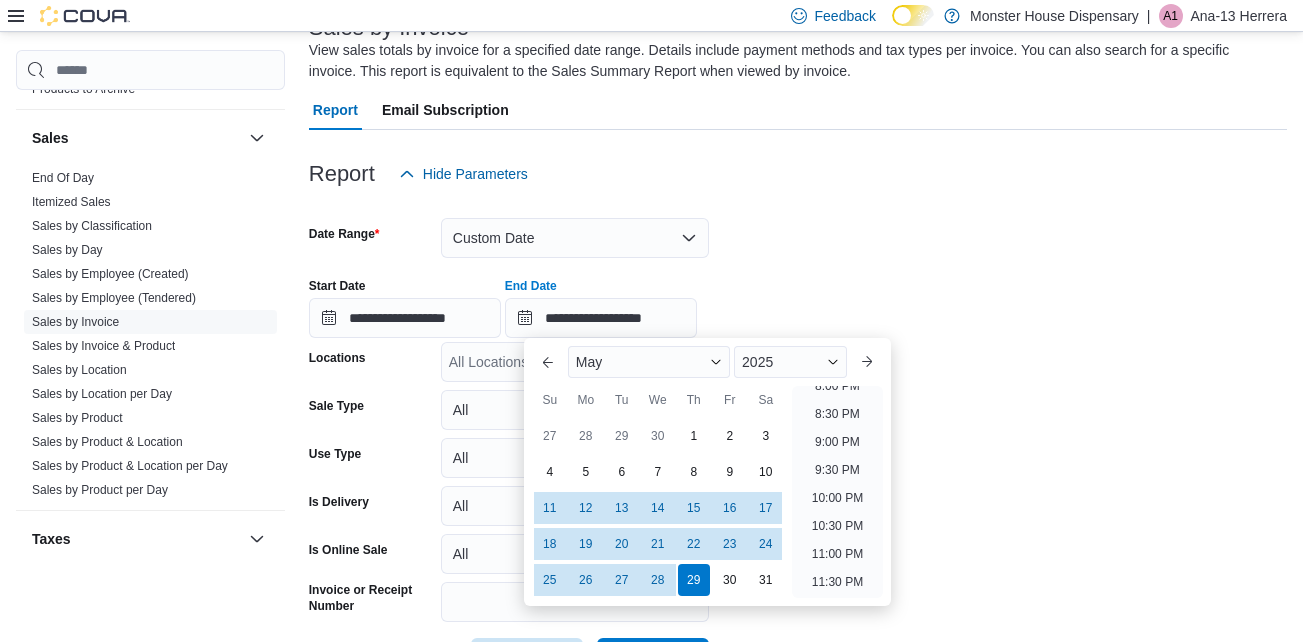click on "**********" at bounding box center [798, 300] 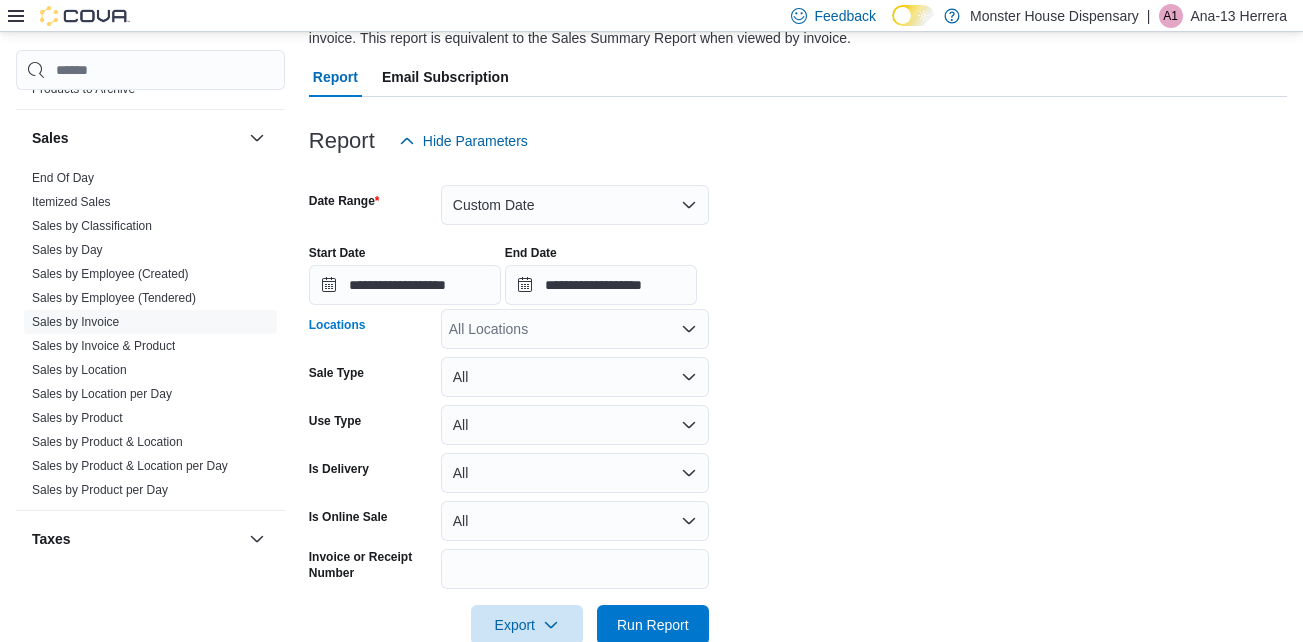 click on "All Locations" at bounding box center (575, 329) 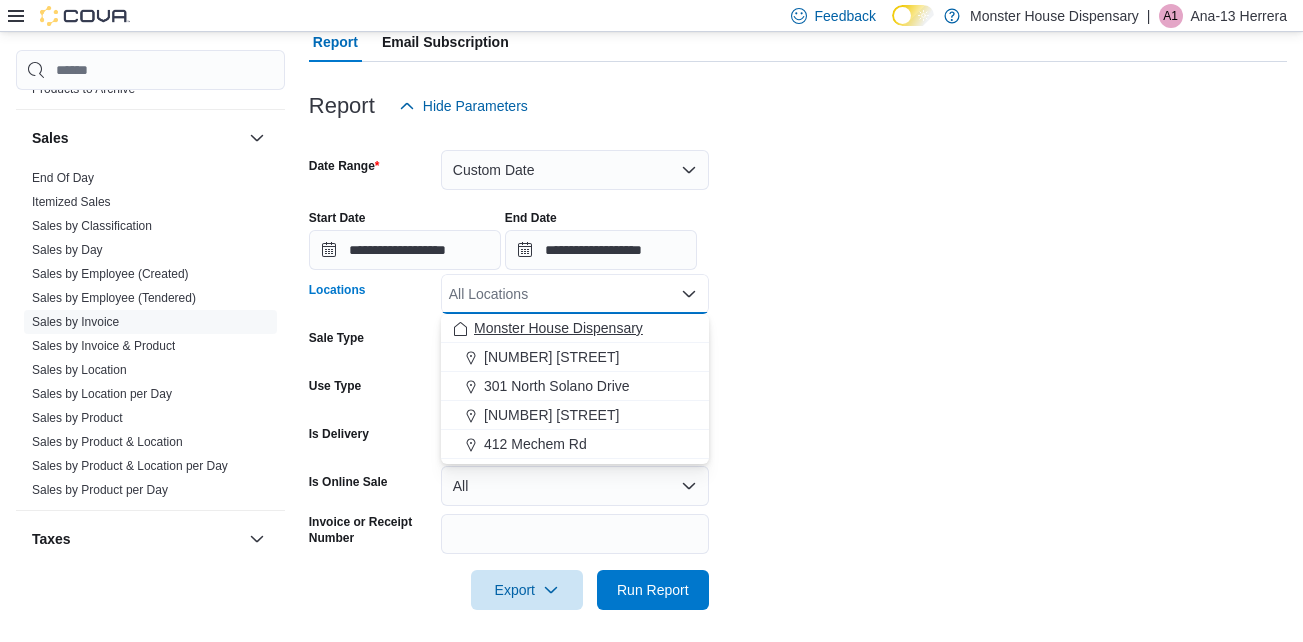 scroll, scrollTop: 221, scrollLeft: 0, axis: vertical 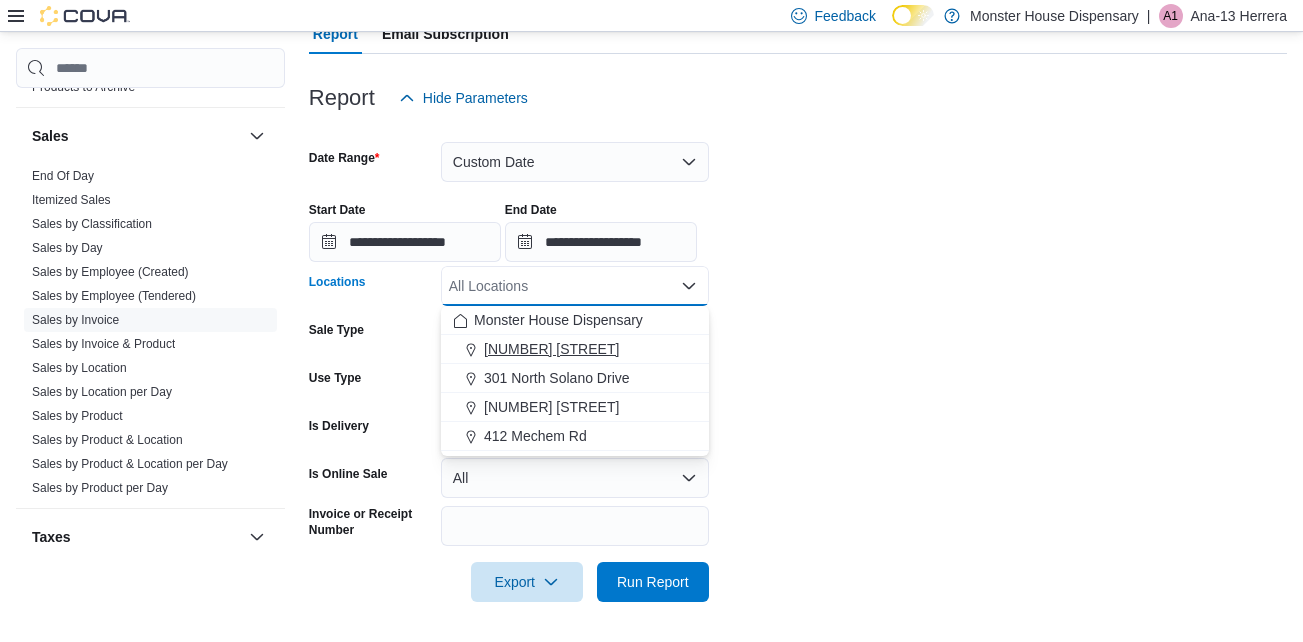 click on "1275 W. Picacho Ave" at bounding box center (551, 349) 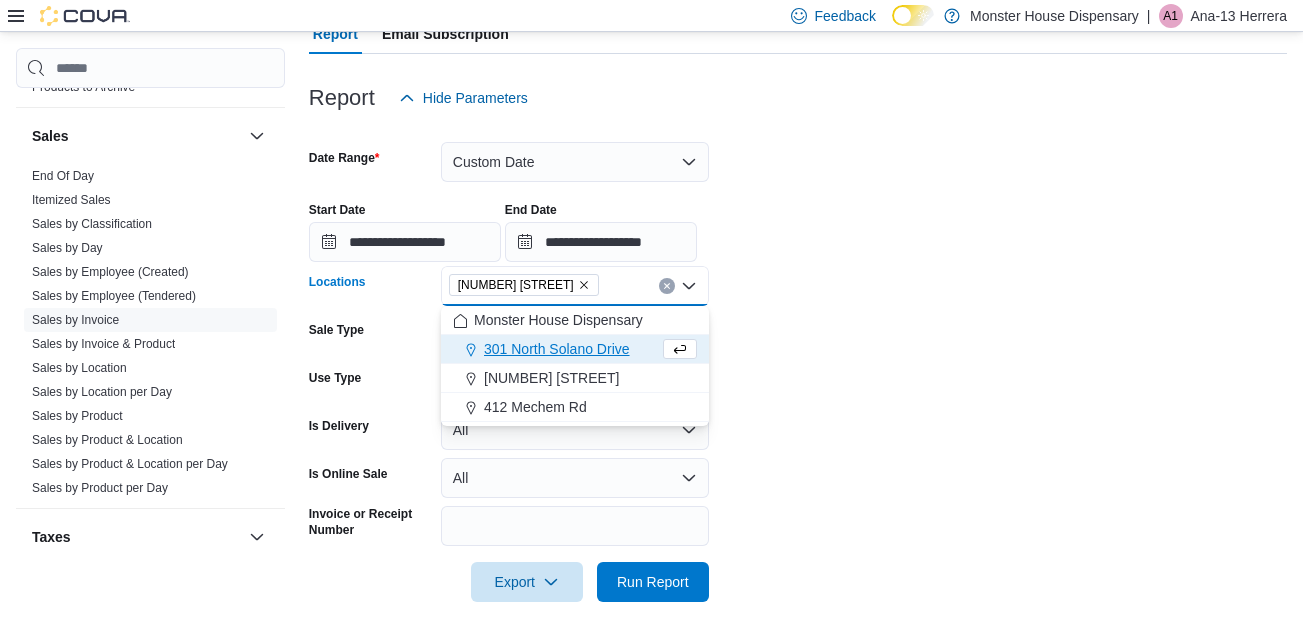 click on "**********" at bounding box center (798, 360) 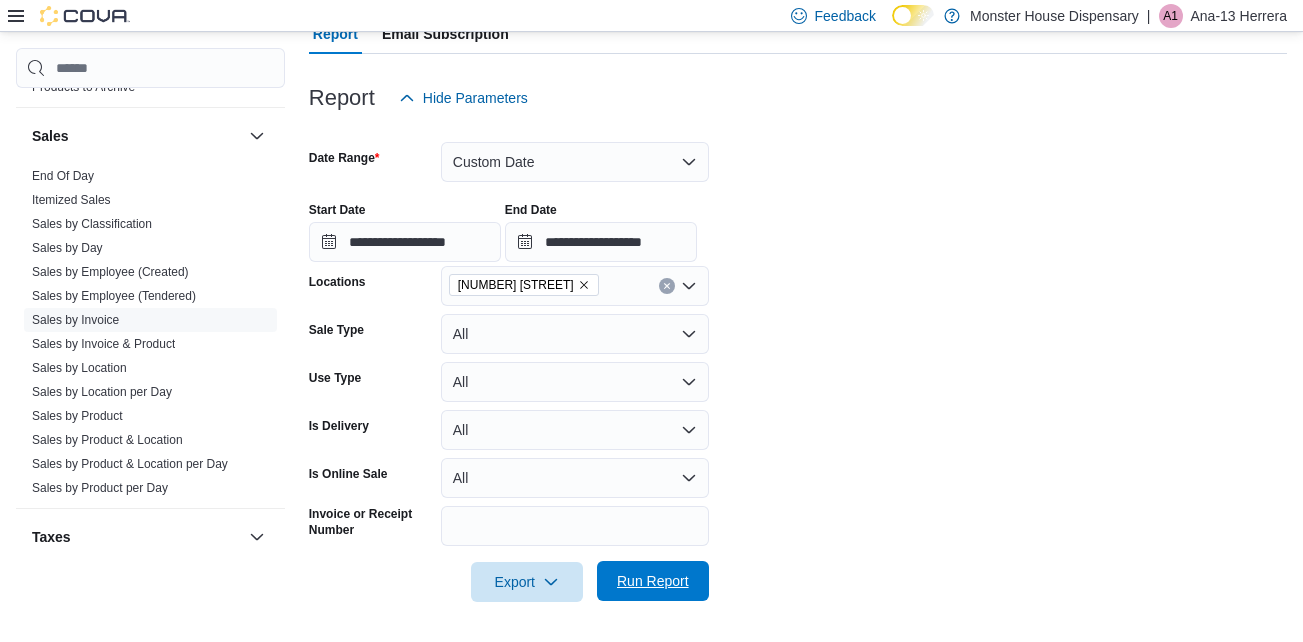 click on "Run Report" at bounding box center (653, 581) 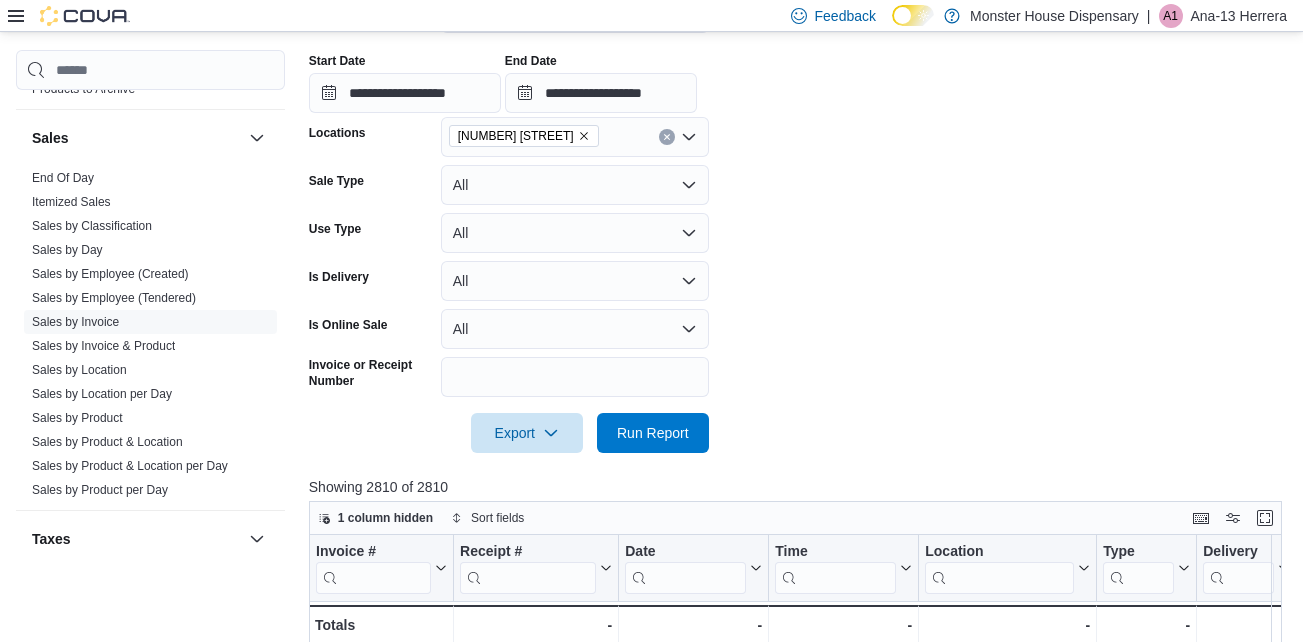 scroll, scrollTop: 488, scrollLeft: 0, axis: vertical 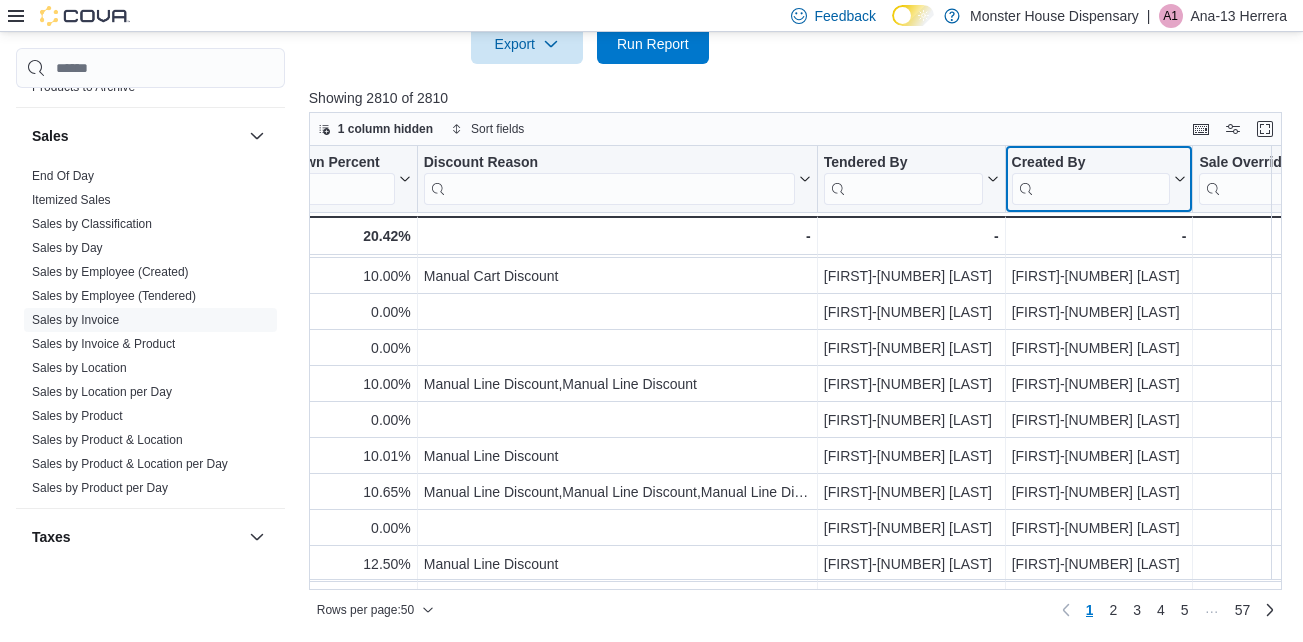 click at bounding box center [1090, 189] 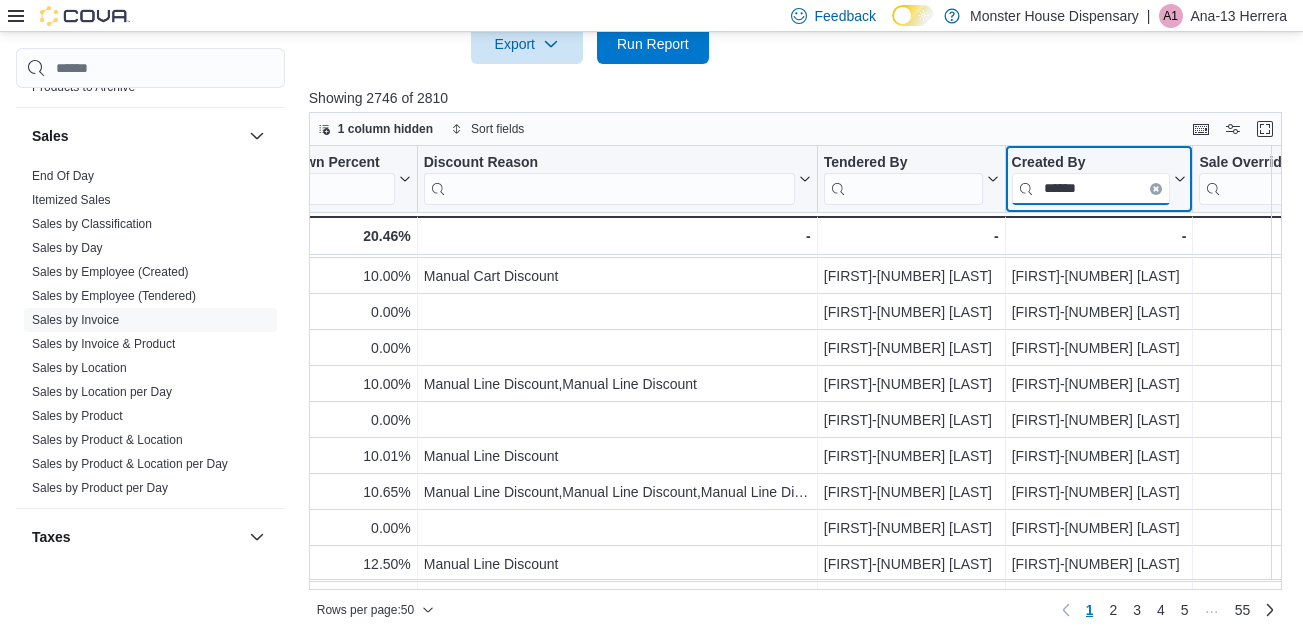 type on "******" 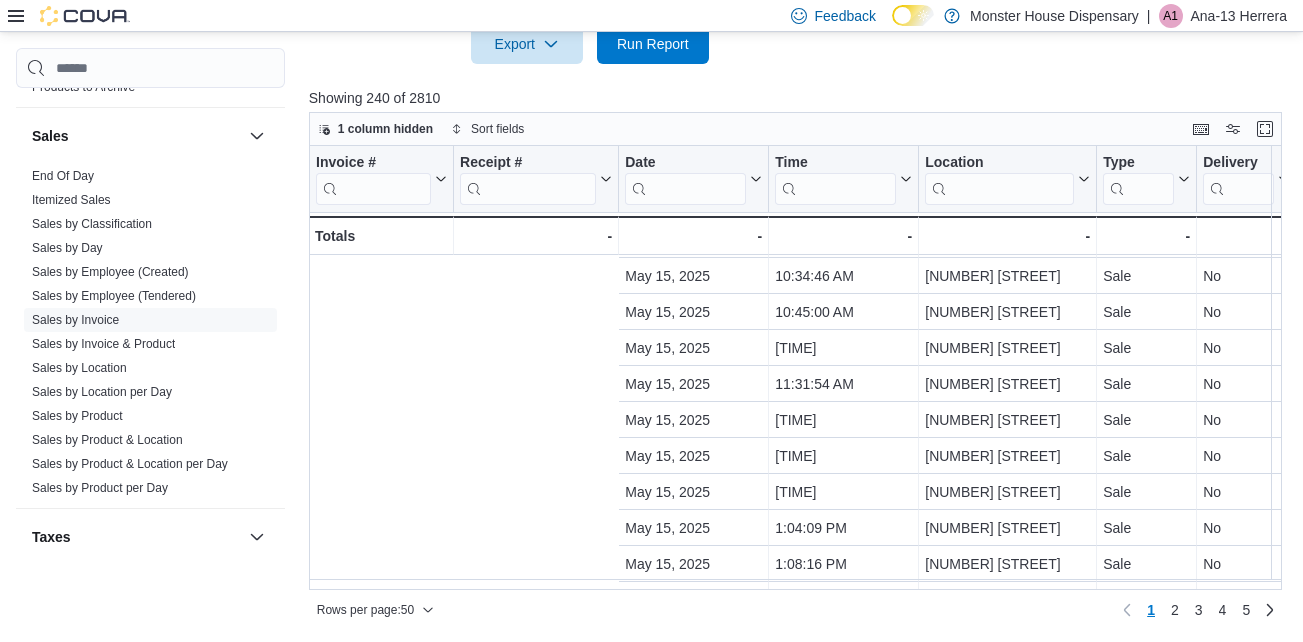 scroll, scrollTop: 33, scrollLeft: 97, axis: both 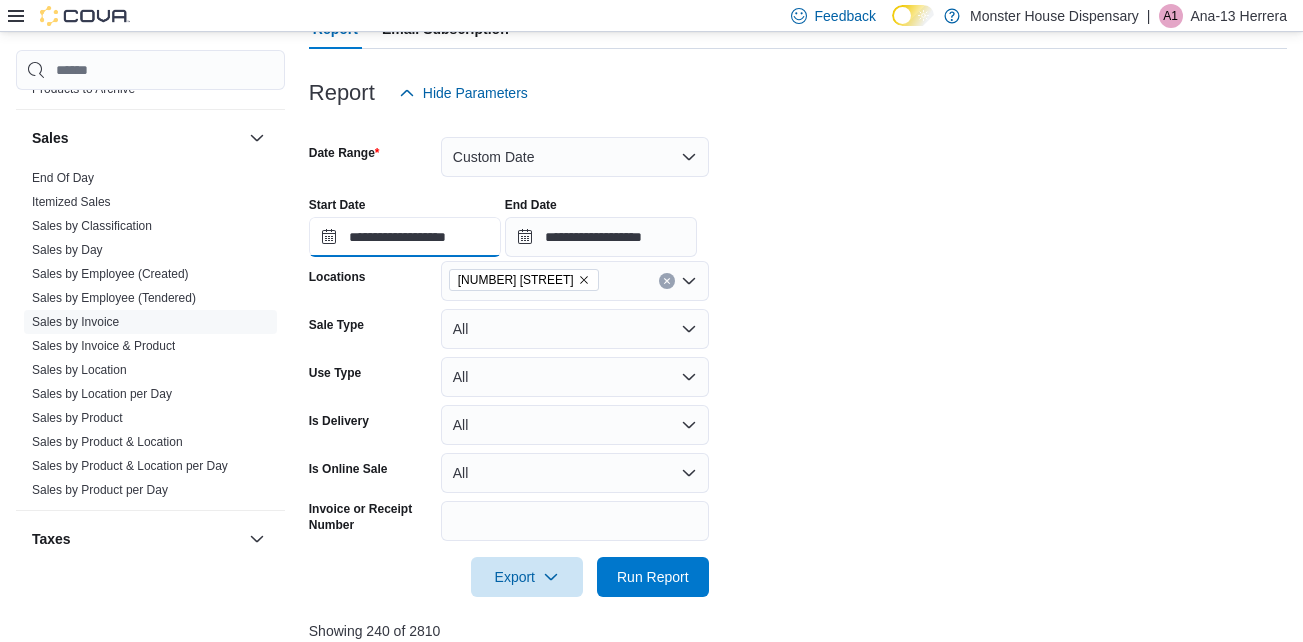 click on "**********" at bounding box center (405, 237) 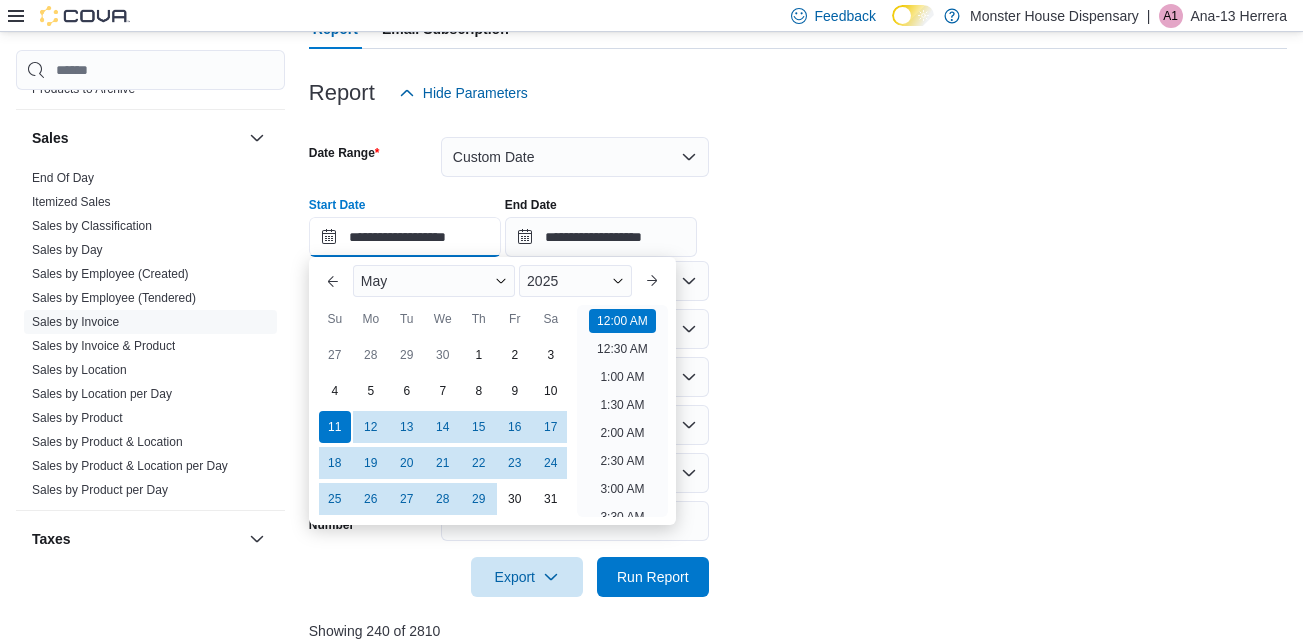 scroll, scrollTop: 62, scrollLeft: 0, axis: vertical 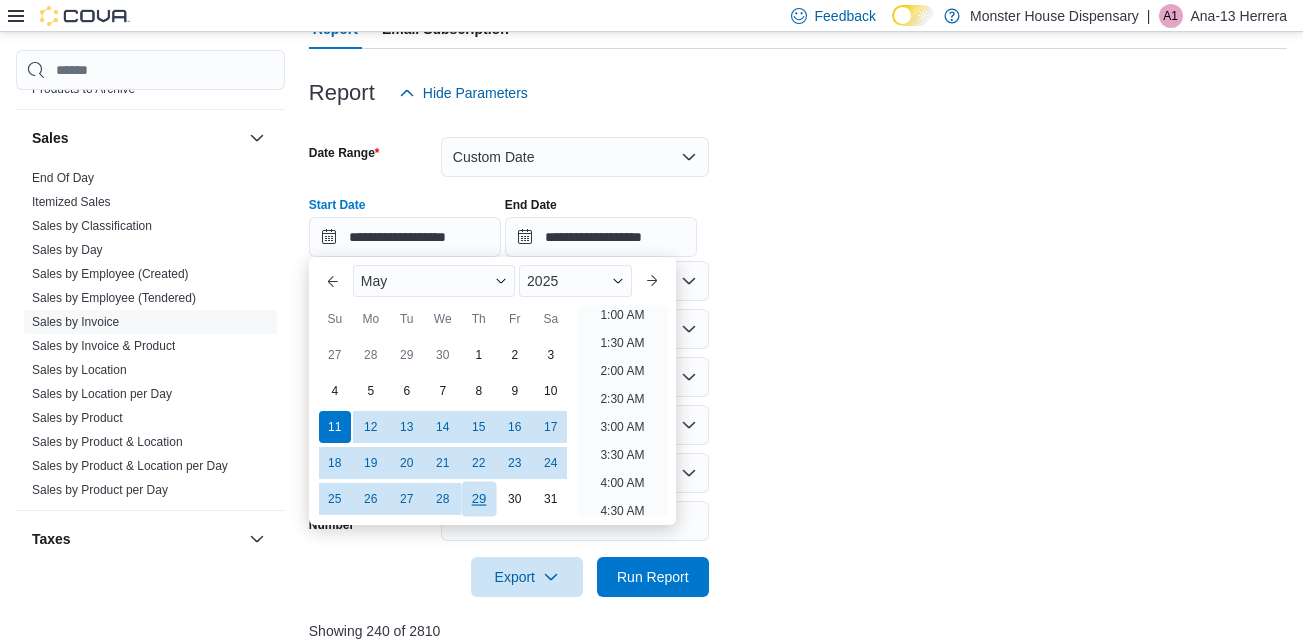 click on "29" at bounding box center [478, 498] 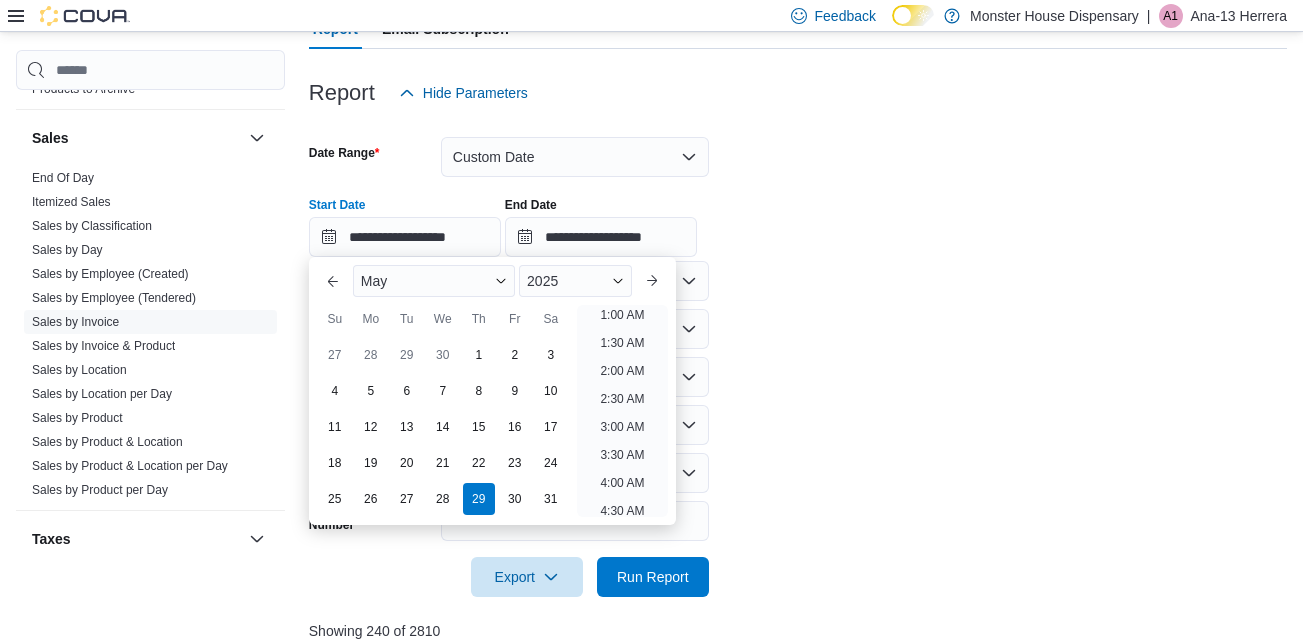 scroll, scrollTop: 4, scrollLeft: 0, axis: vertical 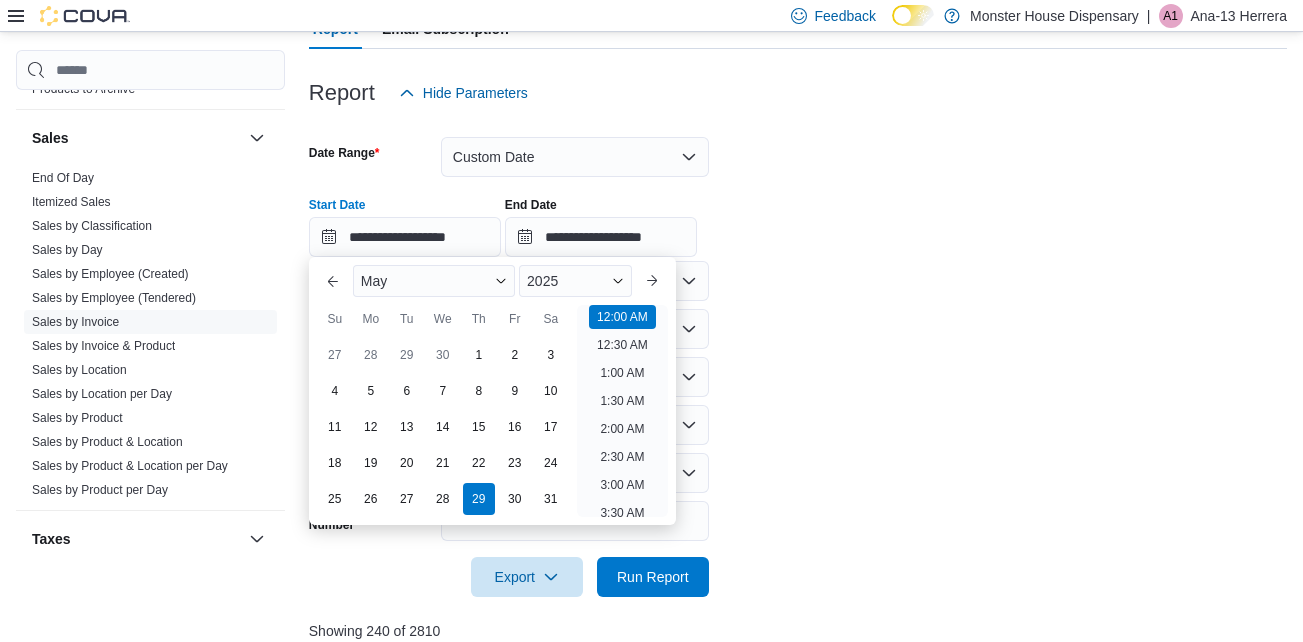 click on "**********" at bounding box center (798, 355) 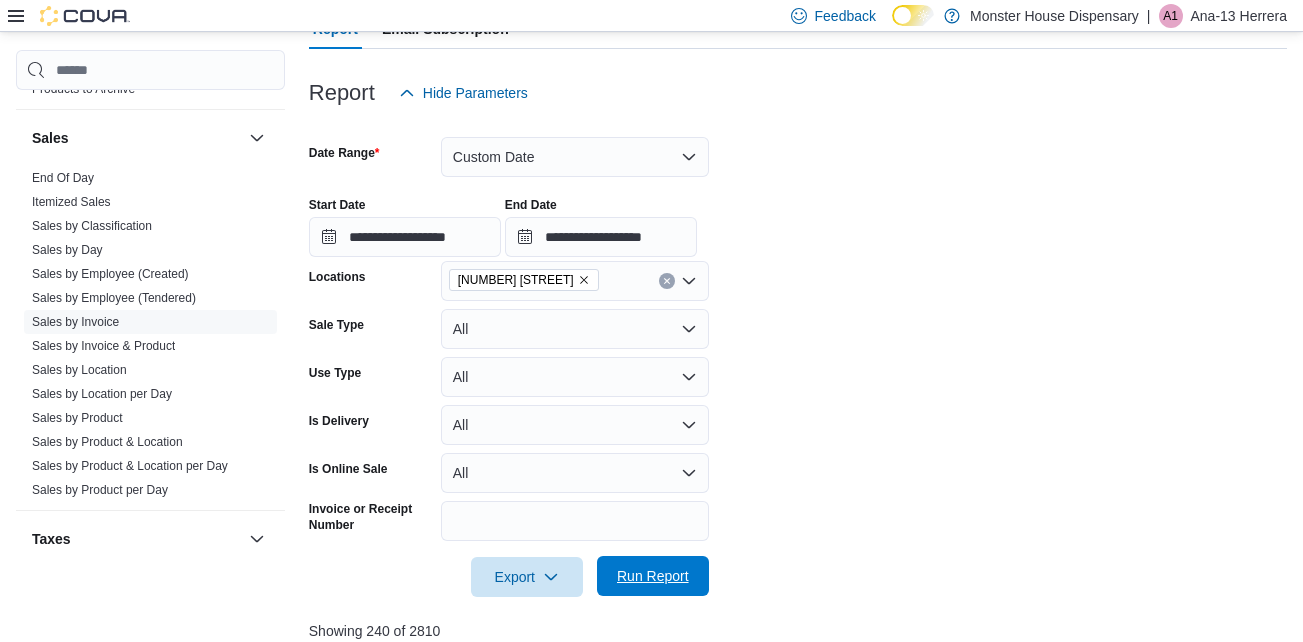 click on "Run Report" at bounding box center [653, 576] 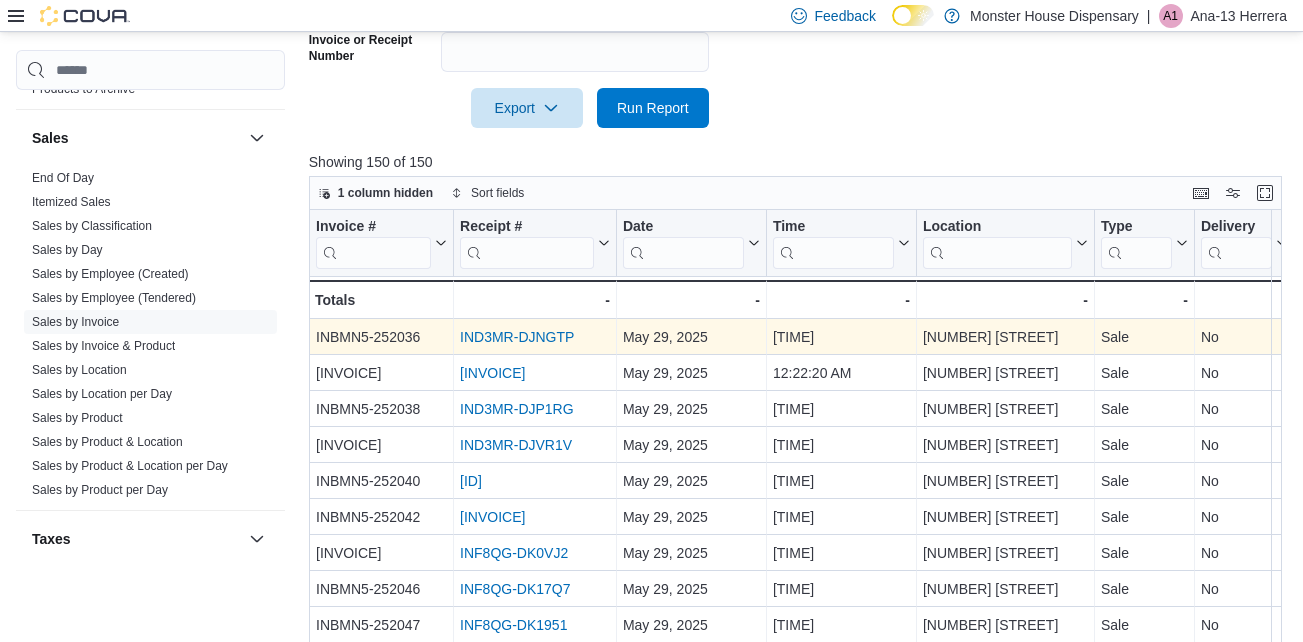 scroll, scrollTop: 726, scrollLeft: 0, axis: vertical 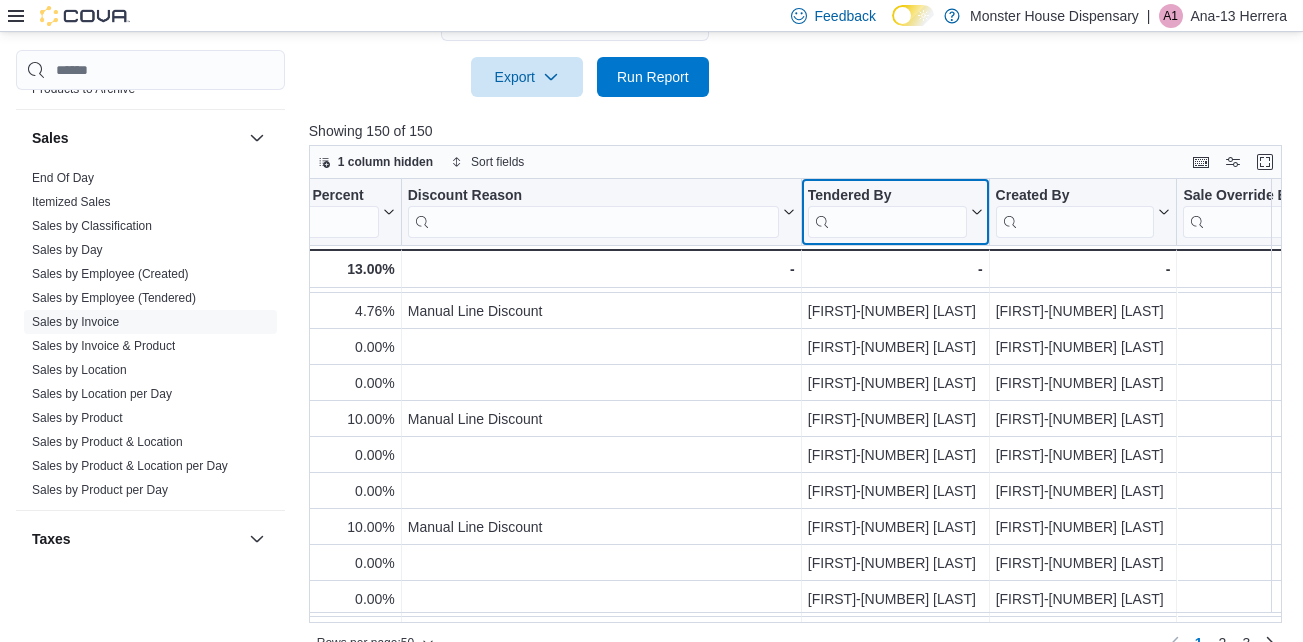 click at bounding box center (887, 222) 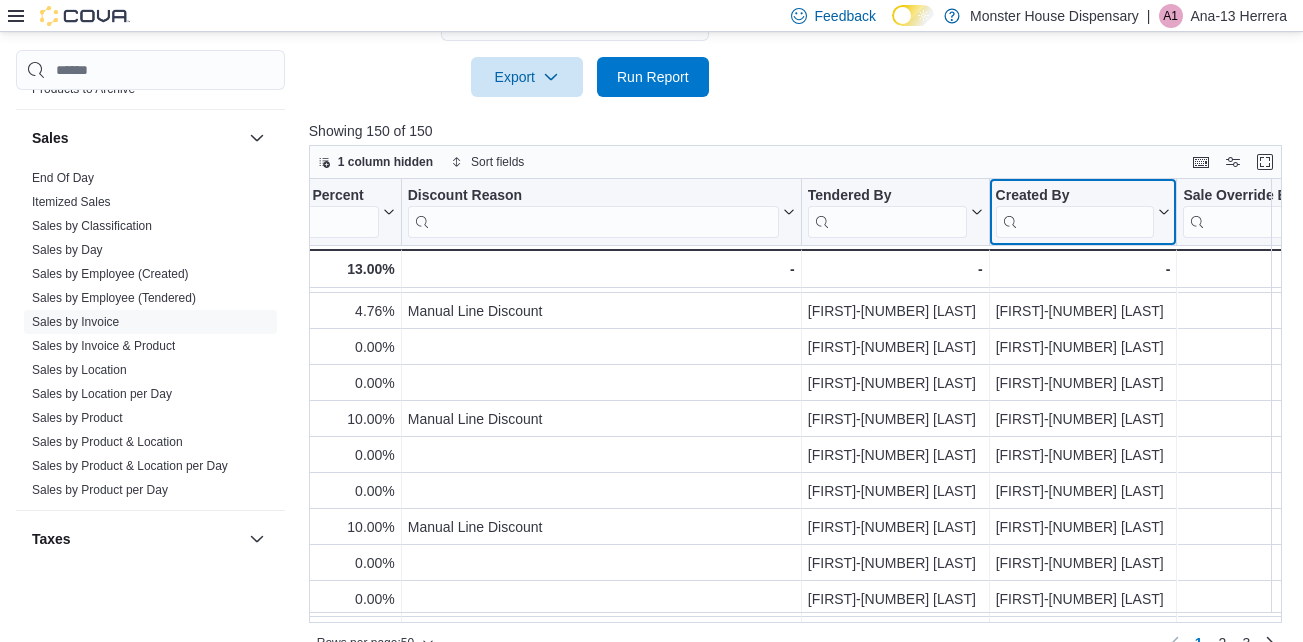 click at bounding box center [1074, 222] 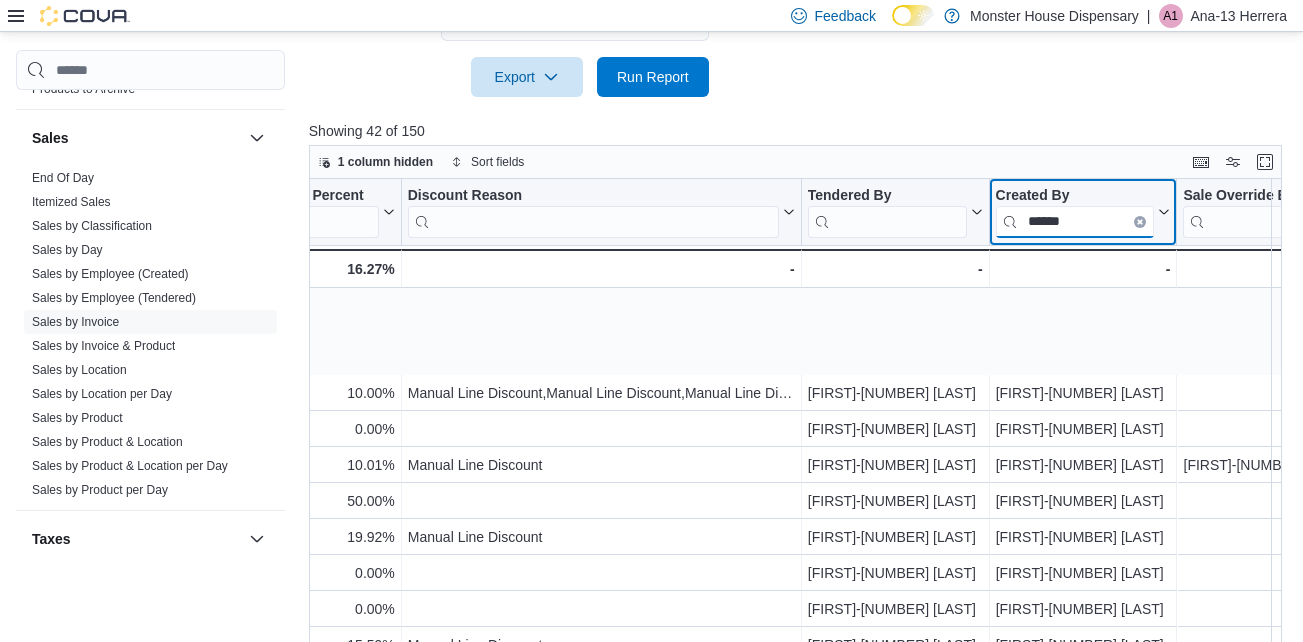 scroll, scrollTop: 200, scrollLeft: 2264, axis: both 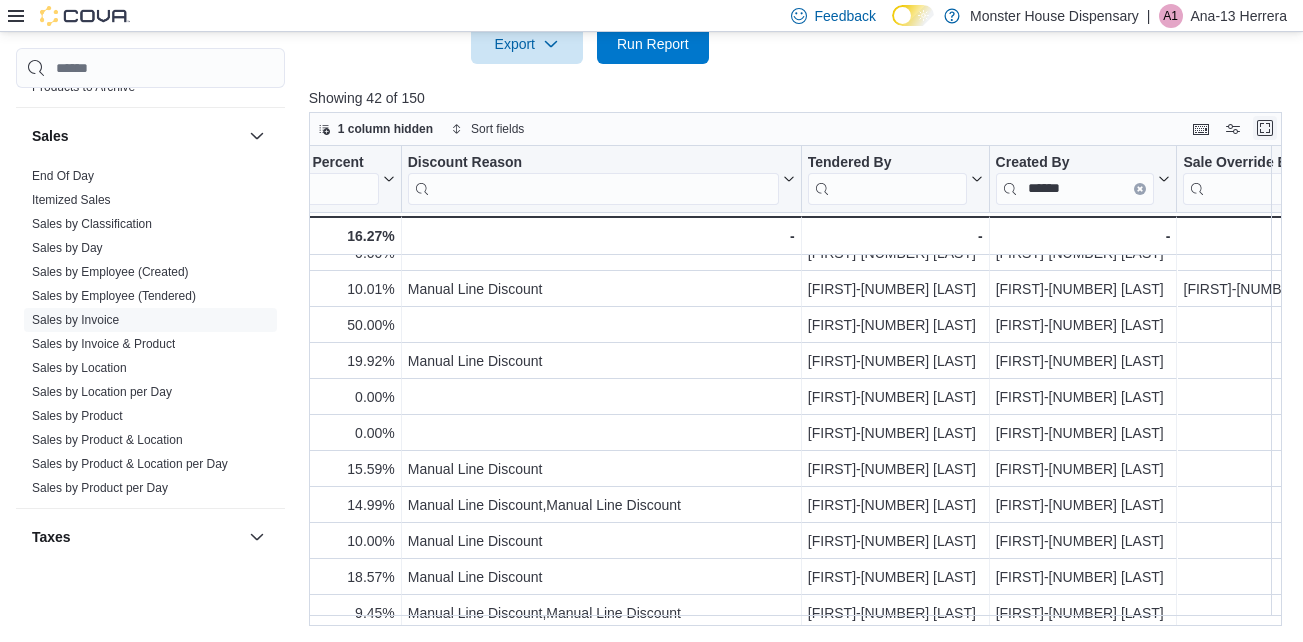 click at bounding box center (1265, 128) 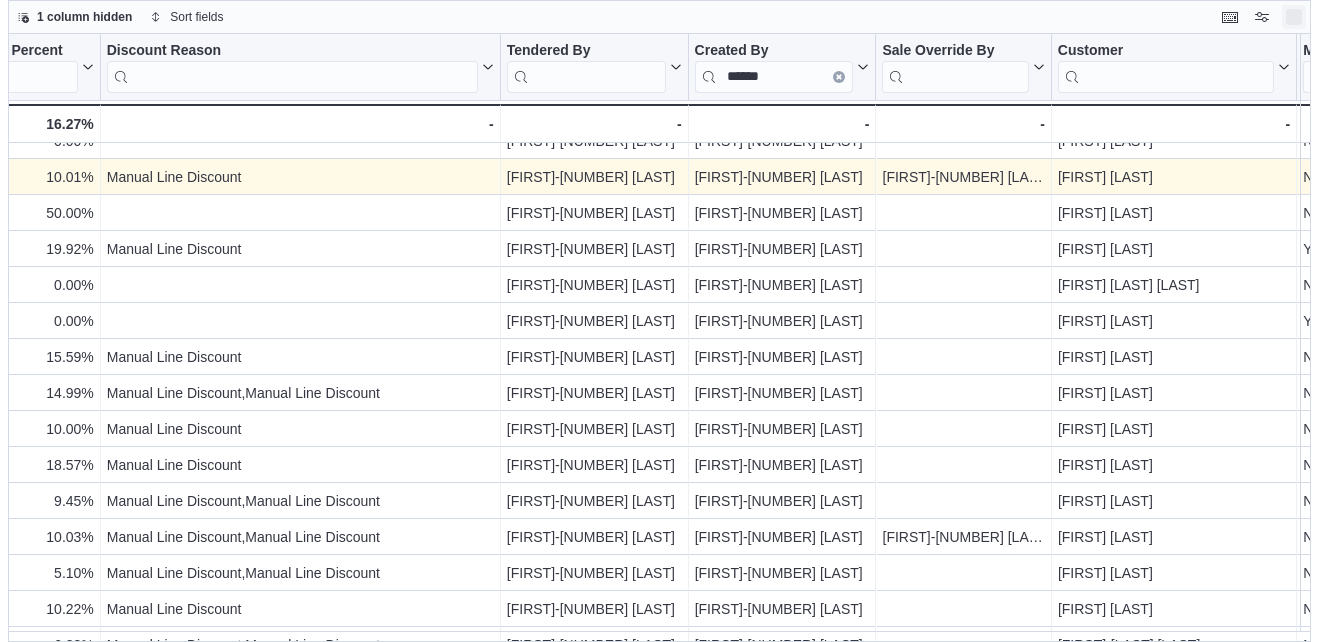 scroll, scrollTop: 0, scrollLeft: 0, axis: both 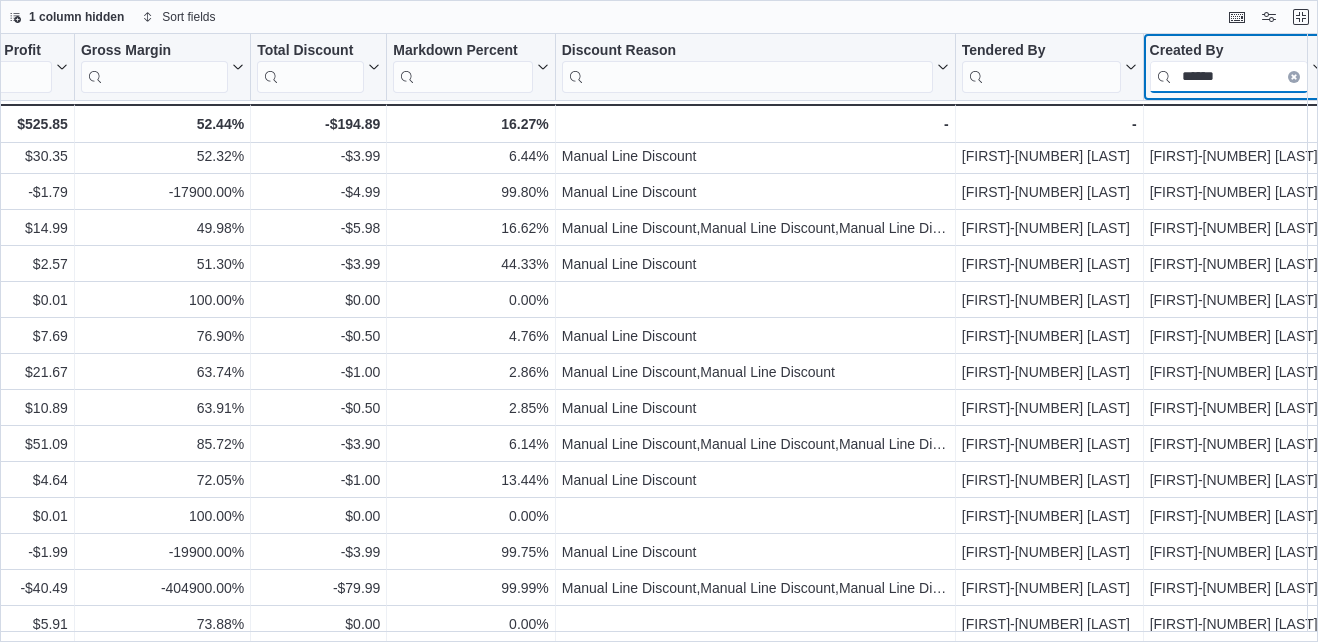 click on "******" at bounding box center (1229, 77) 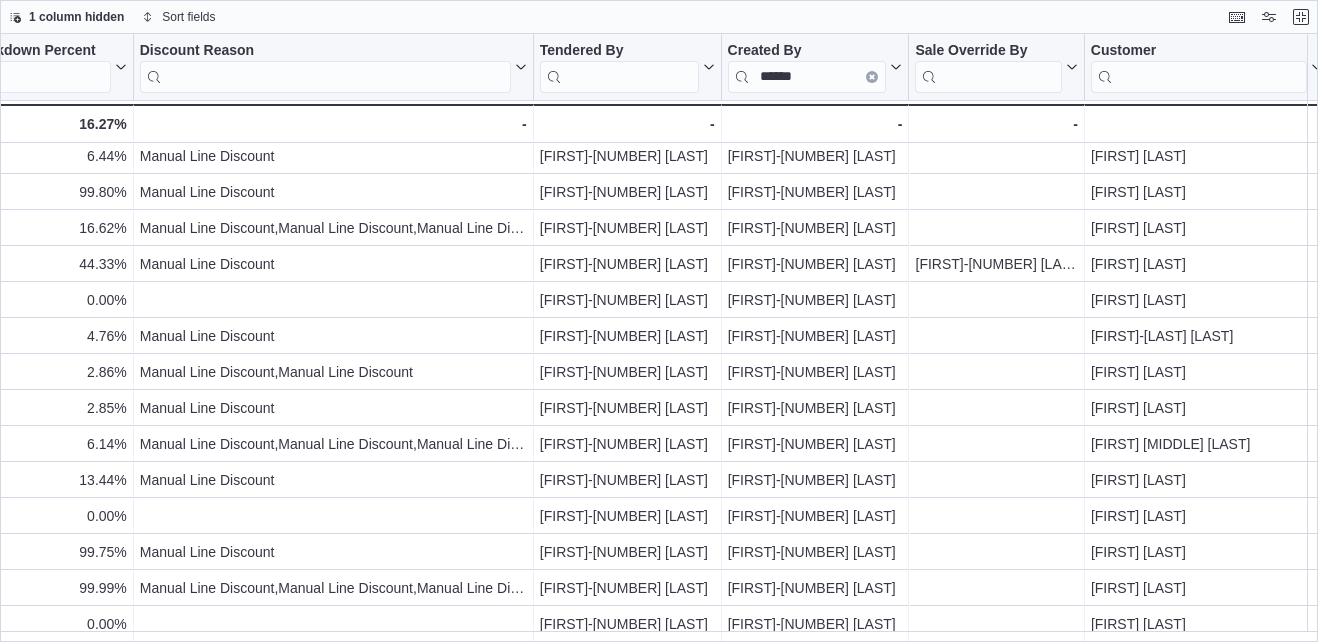 scroll, scrollTop: 1023, scrollLeft: 2157, axis: both 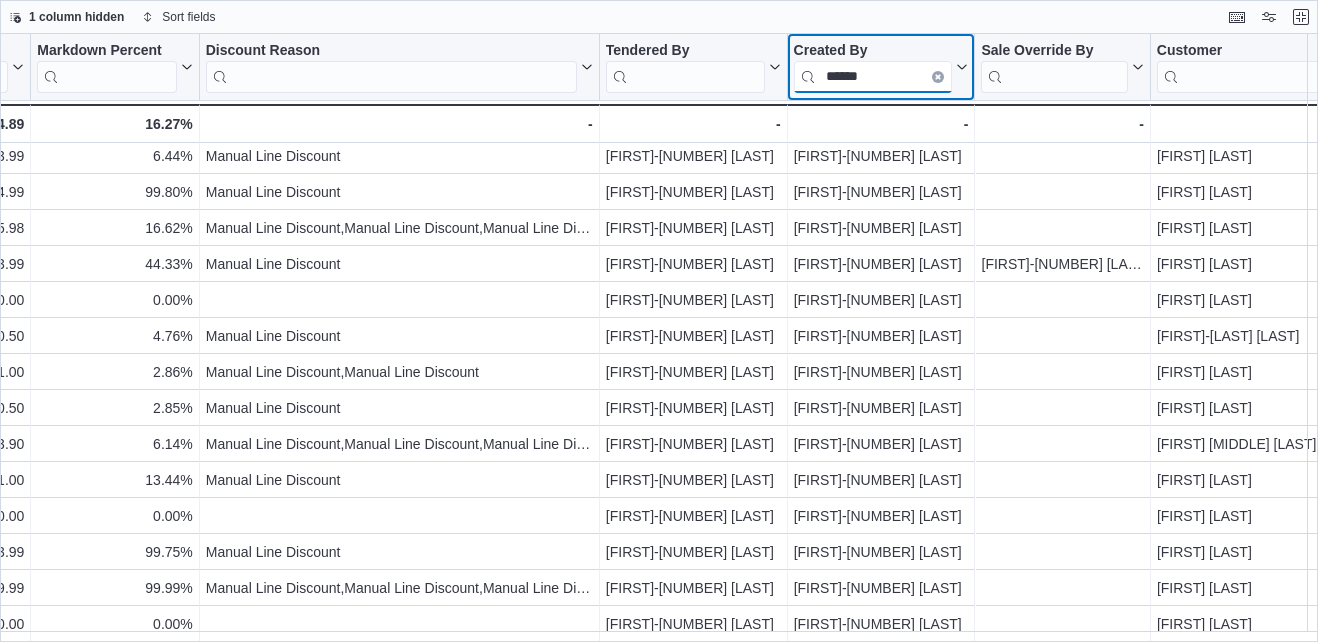 click on "******" at bounding box center [873, 77] 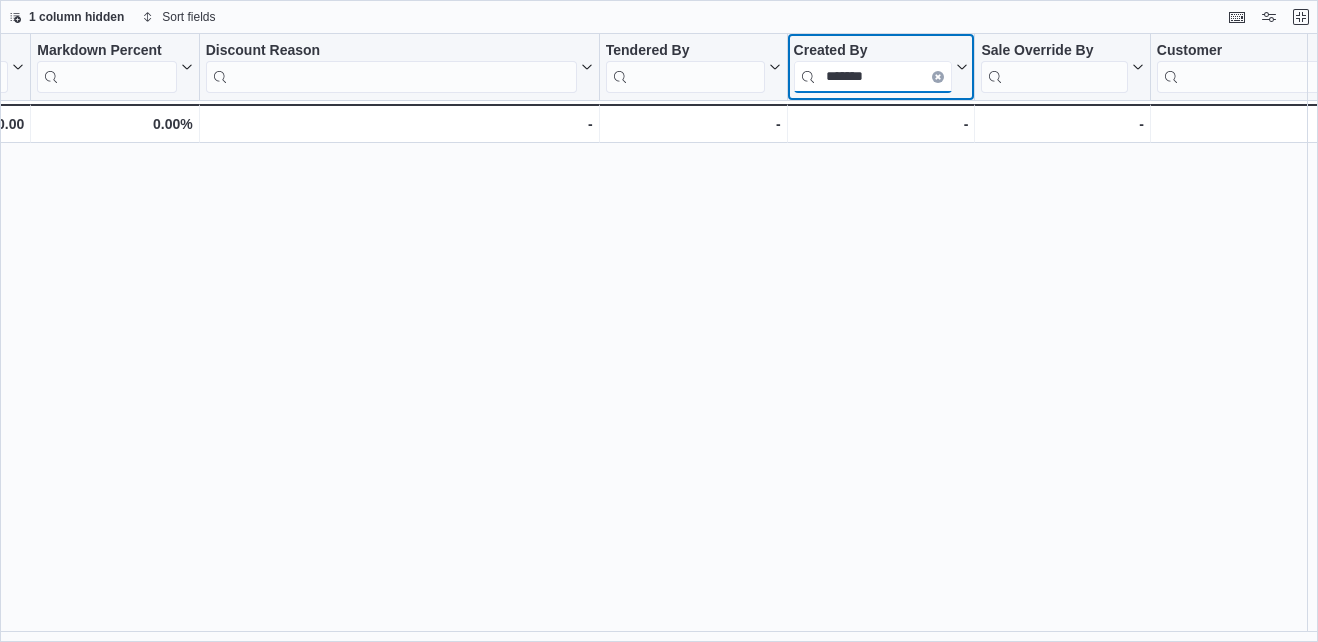 scroll, scrollTop: 0, scrollLeft: 2157, axis: horizontal 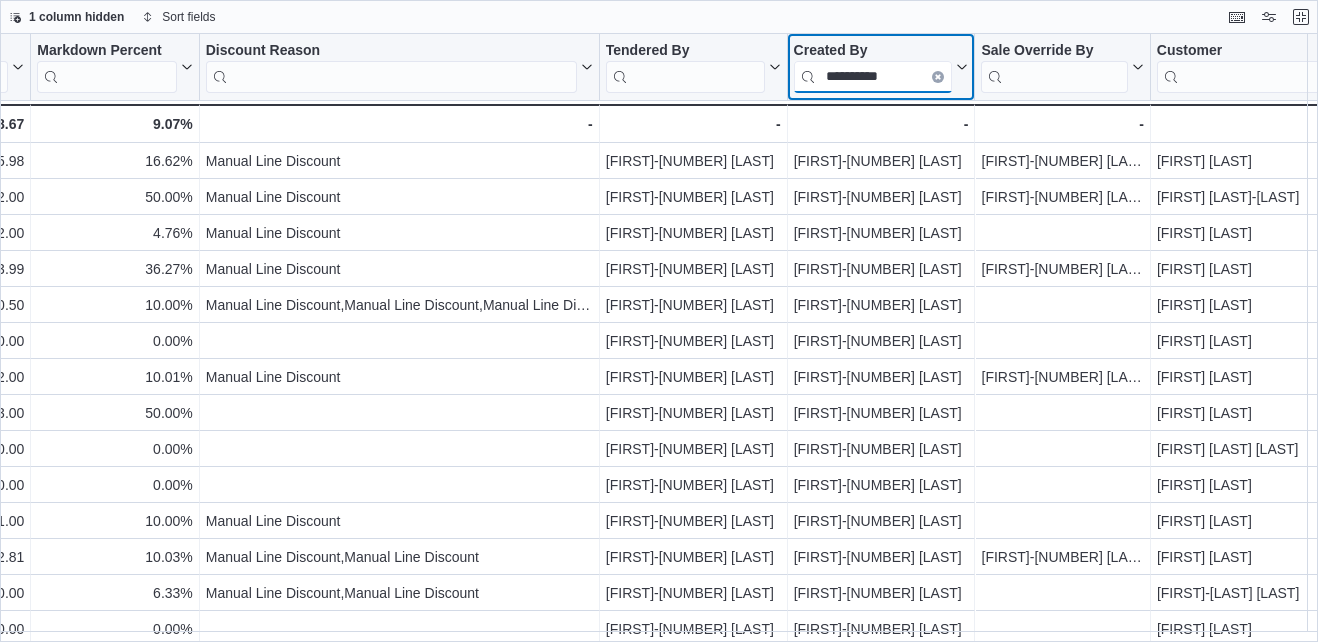 type on "**********" 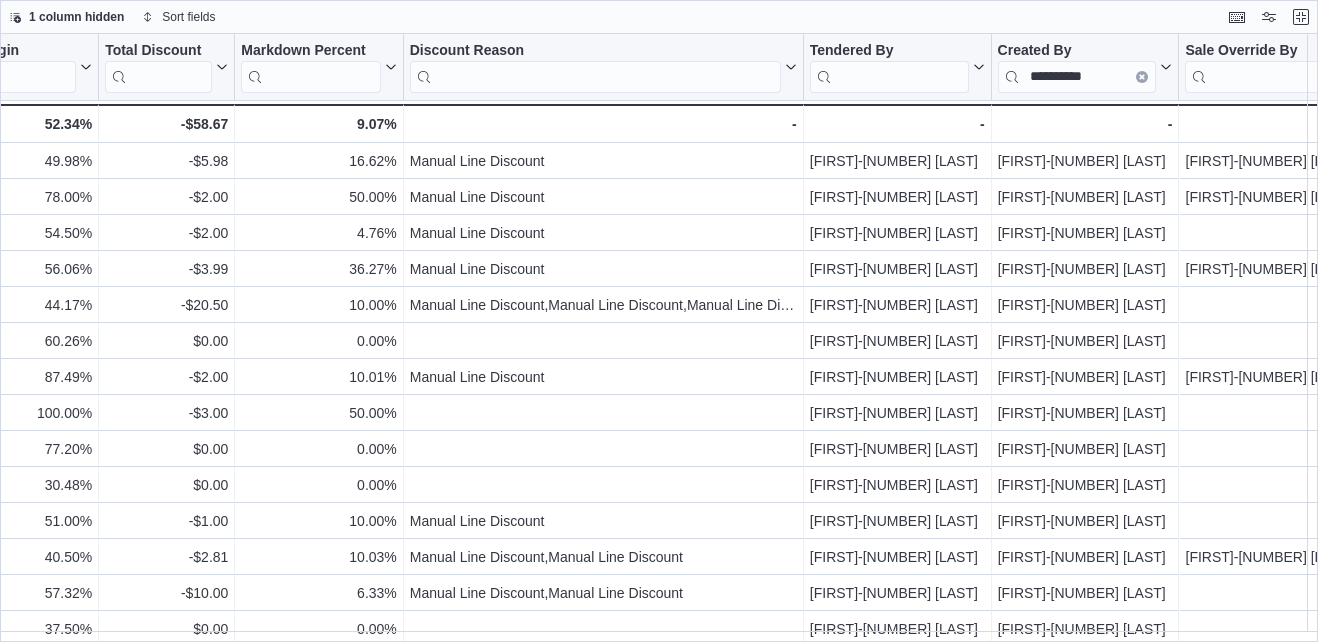 scroll, scrollTop: 0, scrollLeft: 1810, axis: horizontal 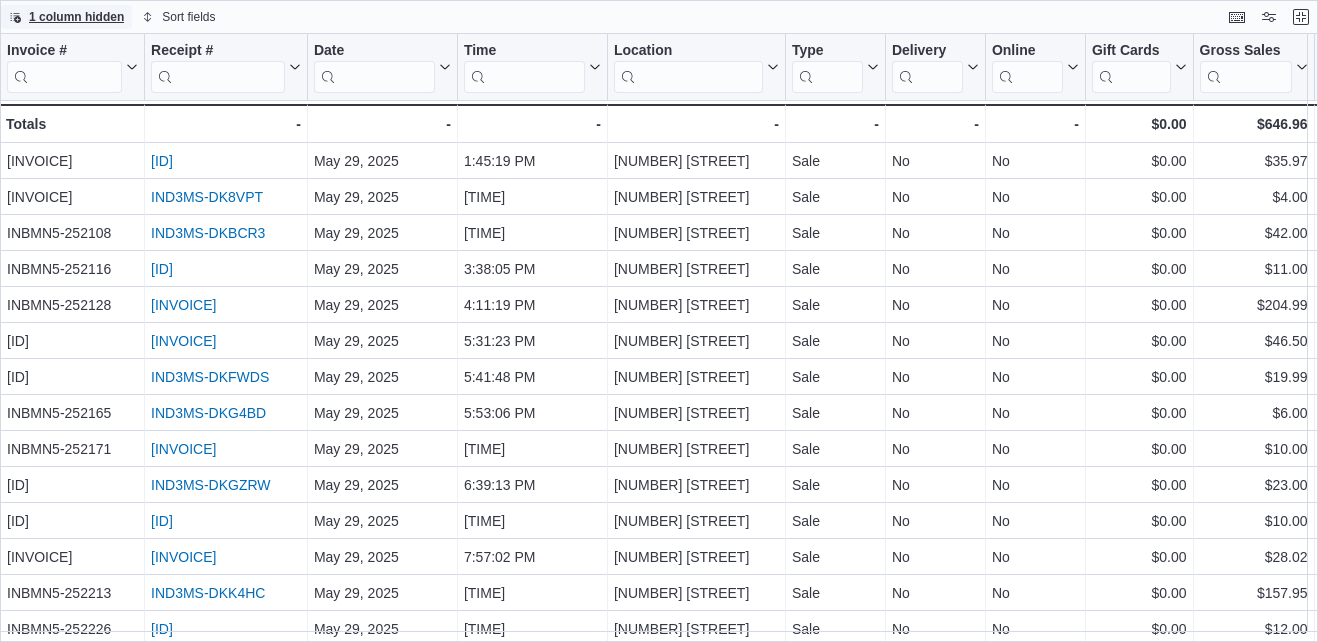 click on "1 column hidden" at bounding box center (76, 17) 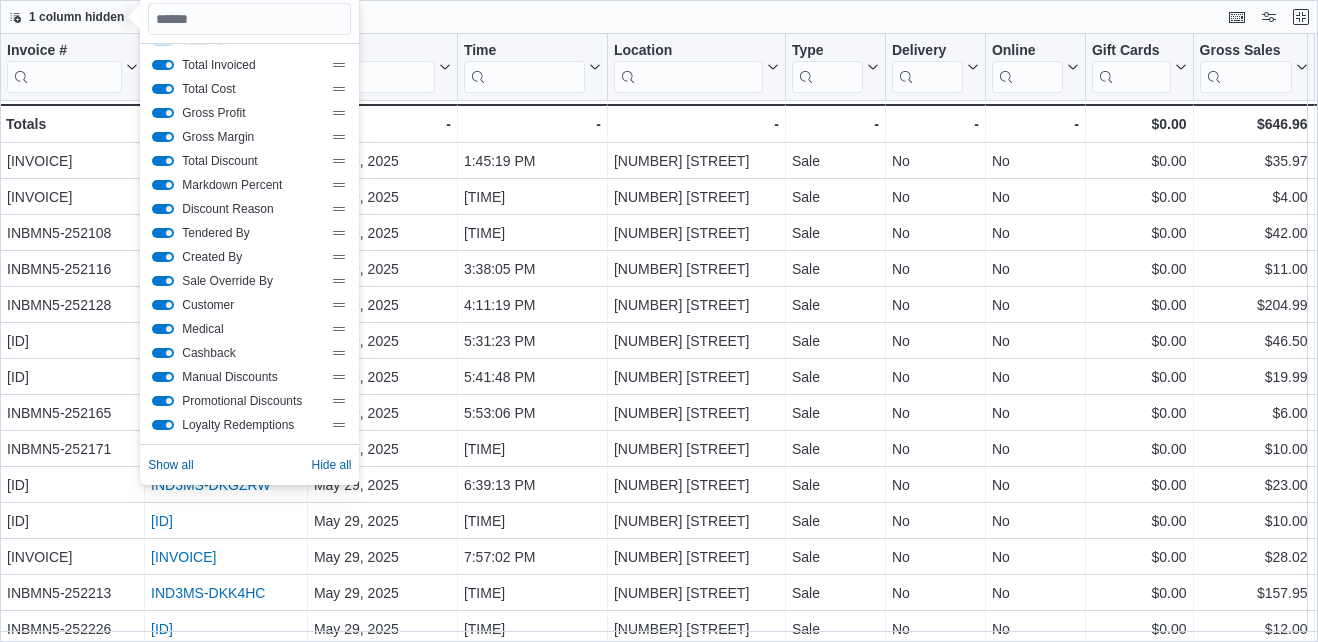 scroll, scrollTop: 300, scrollLeft: 0, axis: vertical 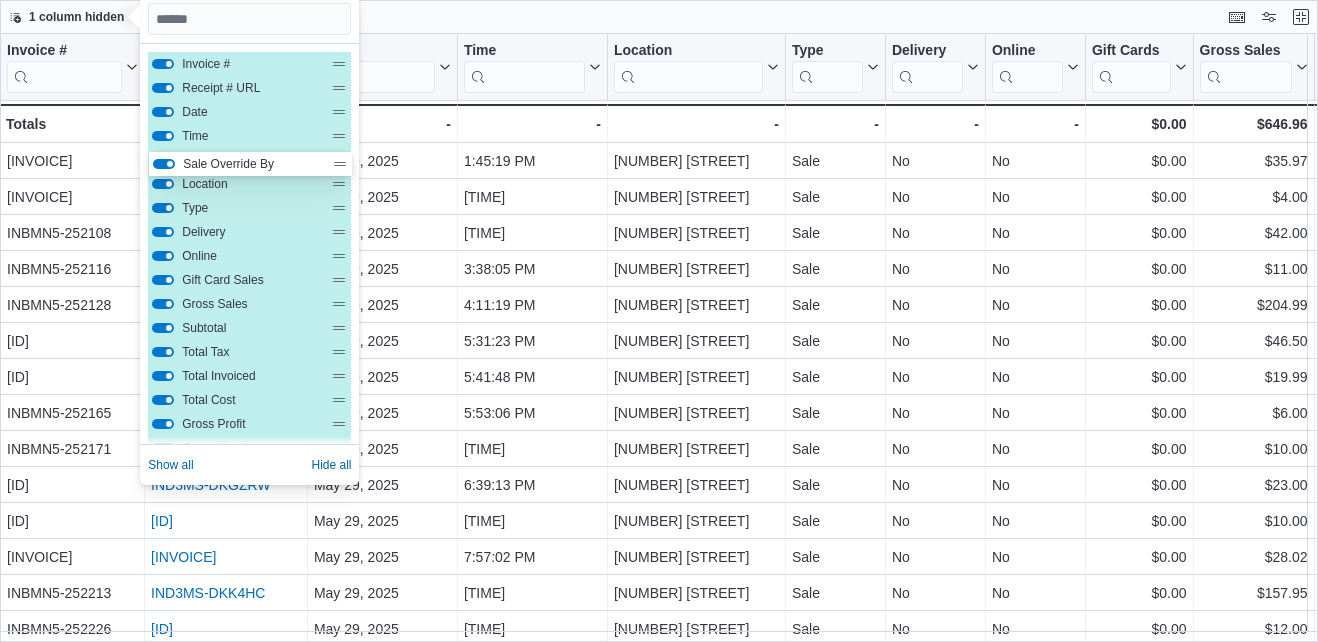 drag, startPoint x: 244, startPoint y: 269, endPoint x: 249, endPoint y: 153, distance: 116.10771 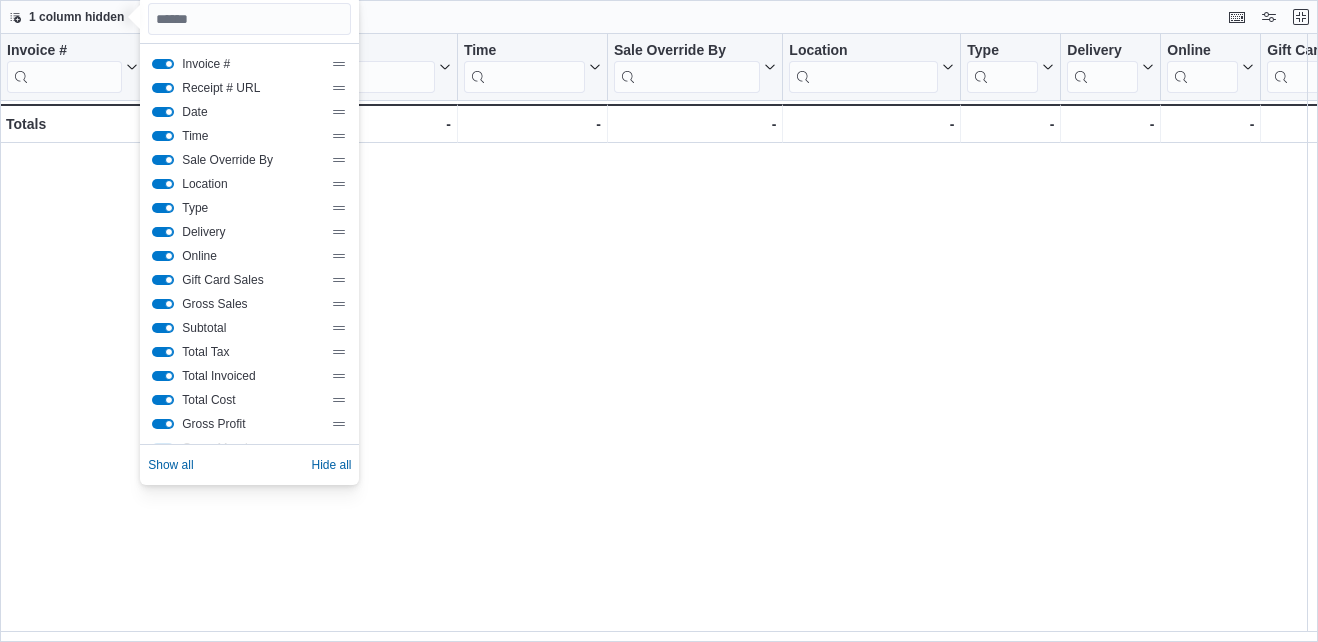 scroll, scrollTop: 0, scrollLeft: 2560, axis: horizontal 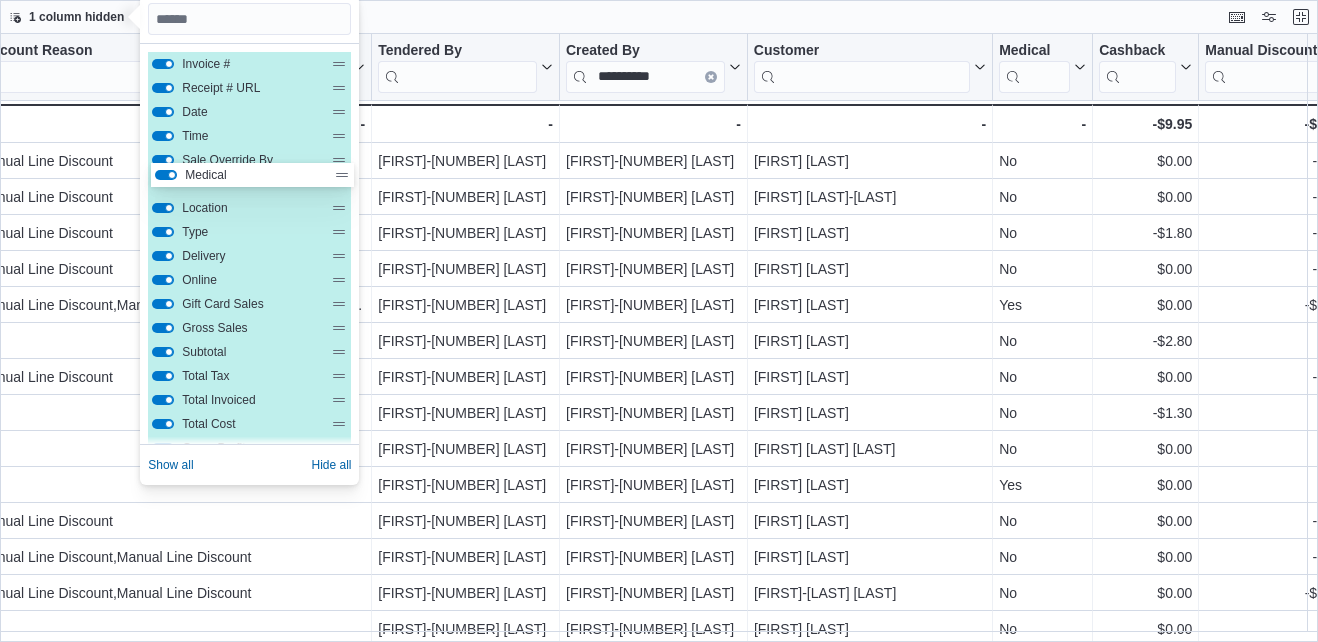 drag, startPoint x: 235, startPoint y: 322, endPoint x: 240, endPoint y: 176, distance: 146.08559 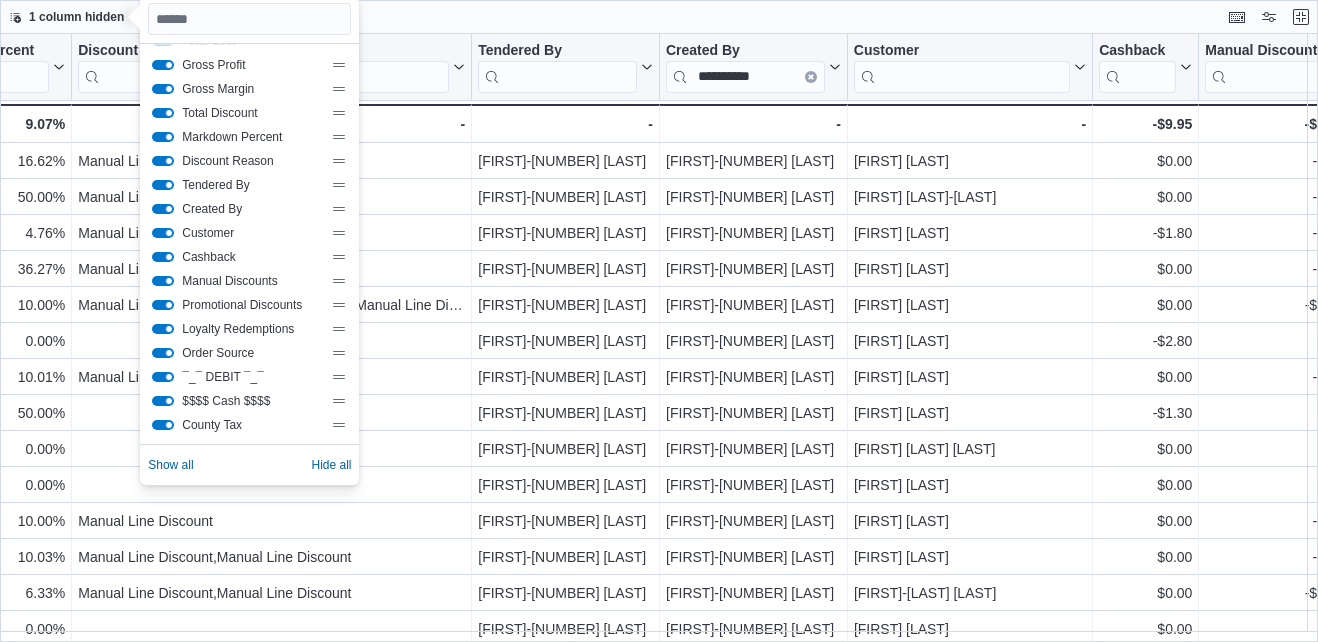 scroll, scrollTop: 367, scrollLeft: 0, axis: vertical 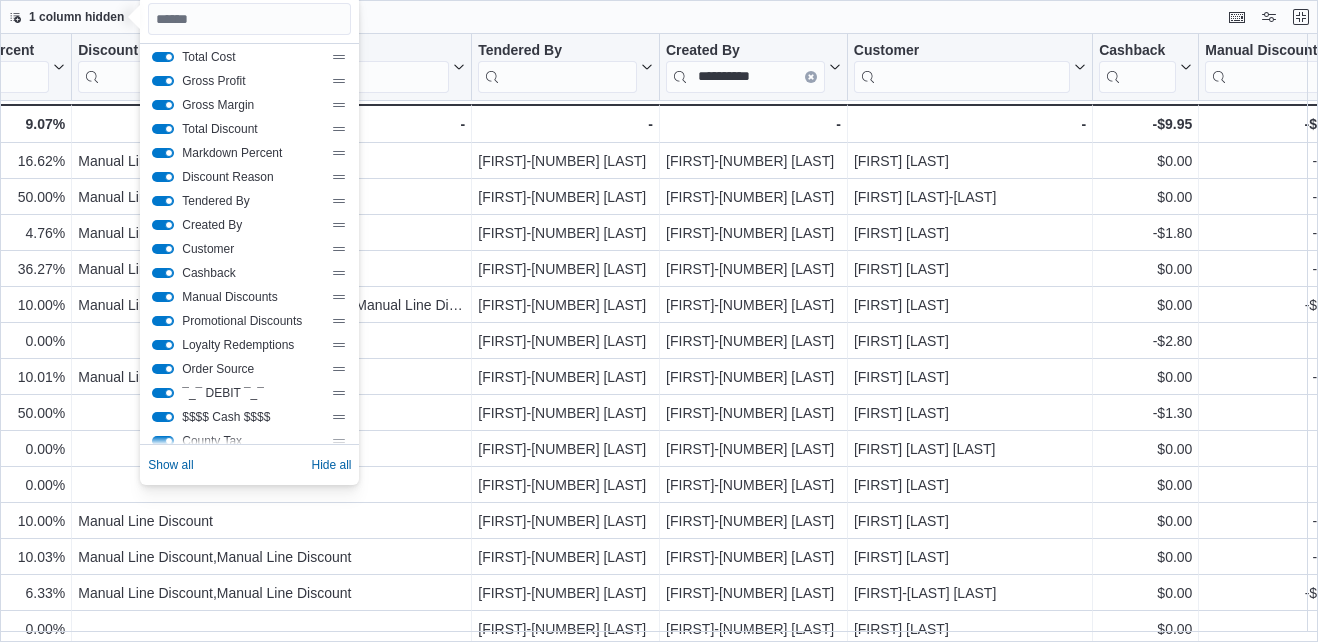 click on "Discount Reason" at bounding box center (252, 177) 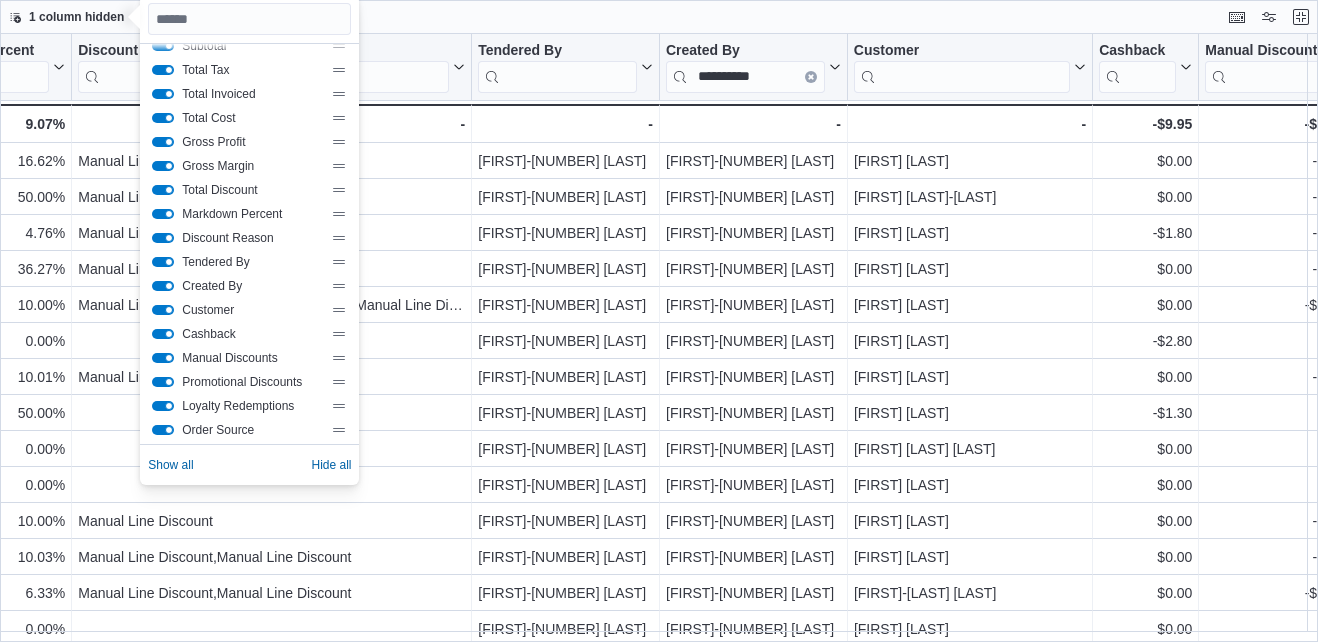 scroll, scrollTop: 300, scrollLeft: 0, axis: vertical 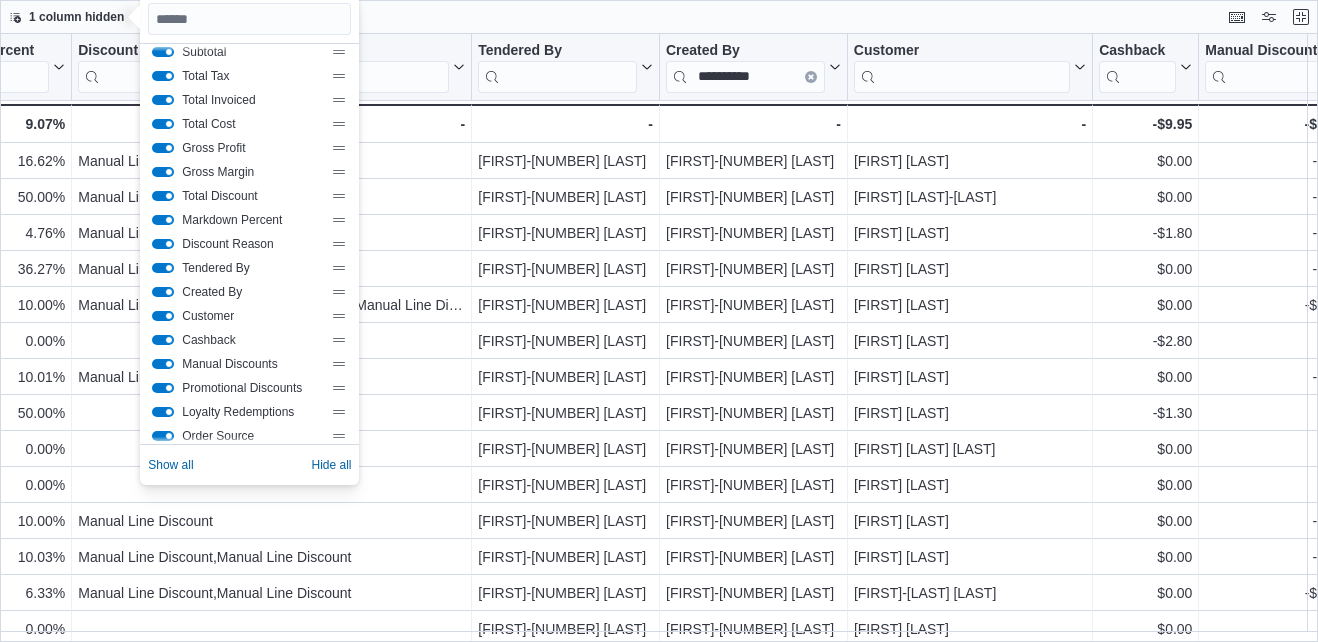 click on "Total Discount" at bounding box center (252, 196) 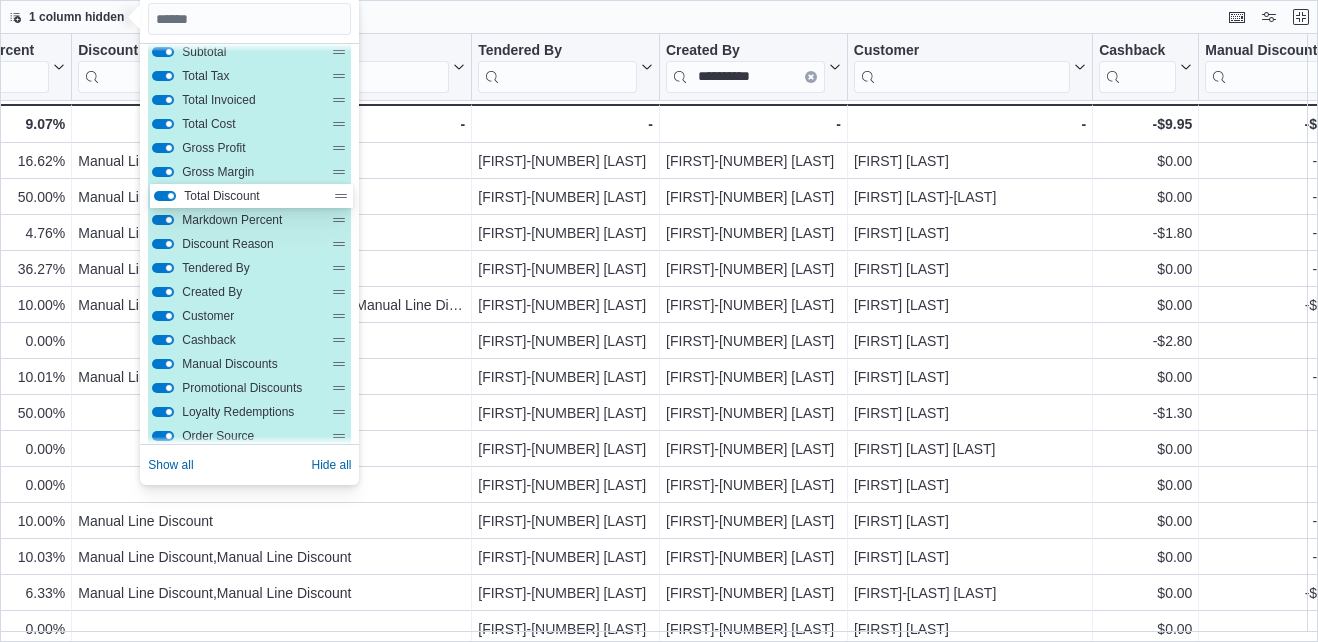 drag, startPoint x: 257, startPoint y: 199, endPoint x: 258, endPoint y: 187, distance: 12.0415945 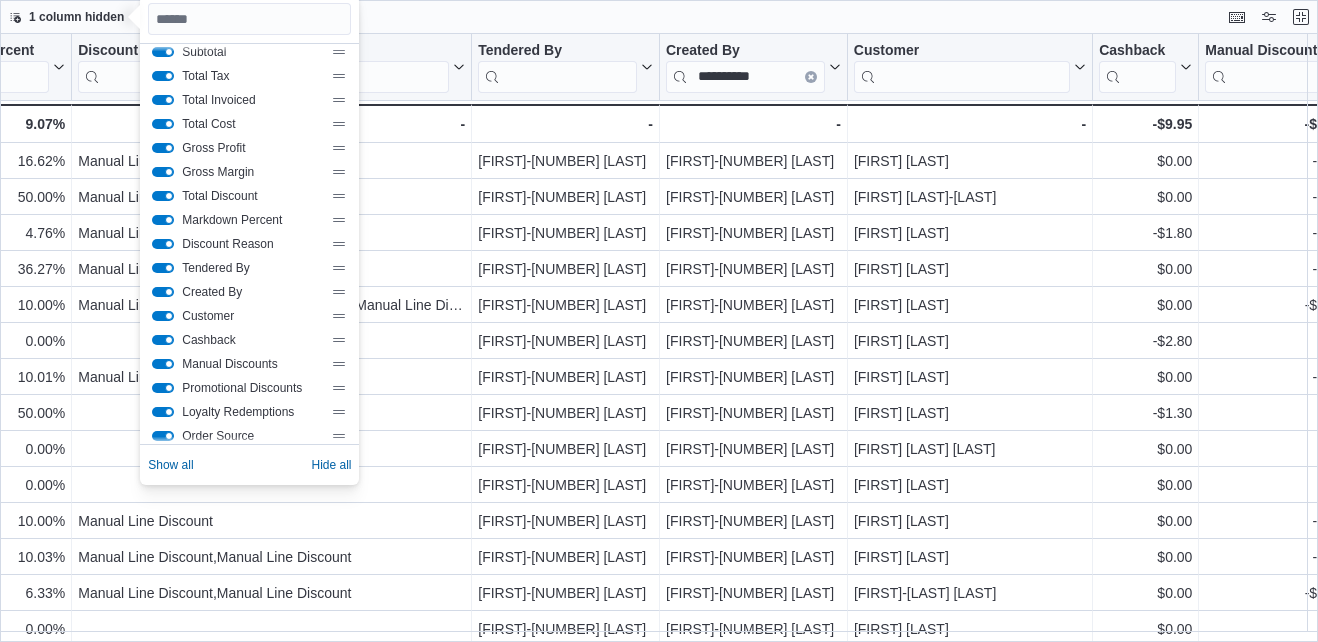 click on "Markdown Percent" at bounding box center [252, 220] 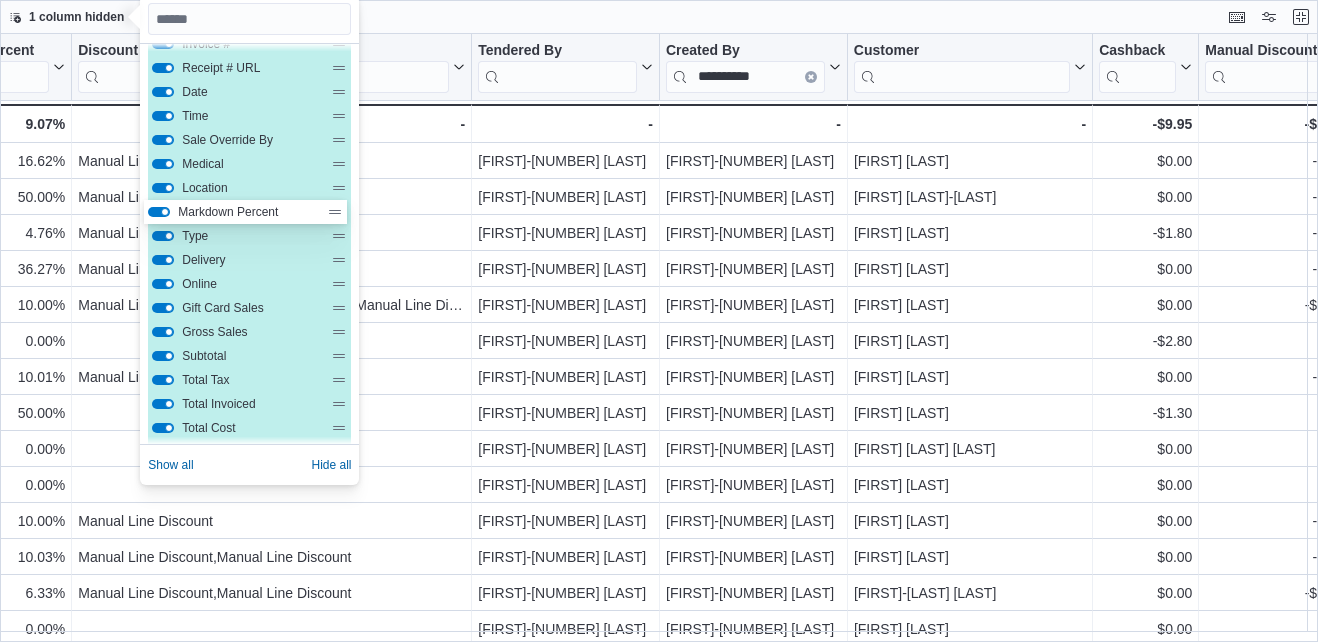 scroll, scrollTop: 9, scrollLeft: 0, axis: vertical 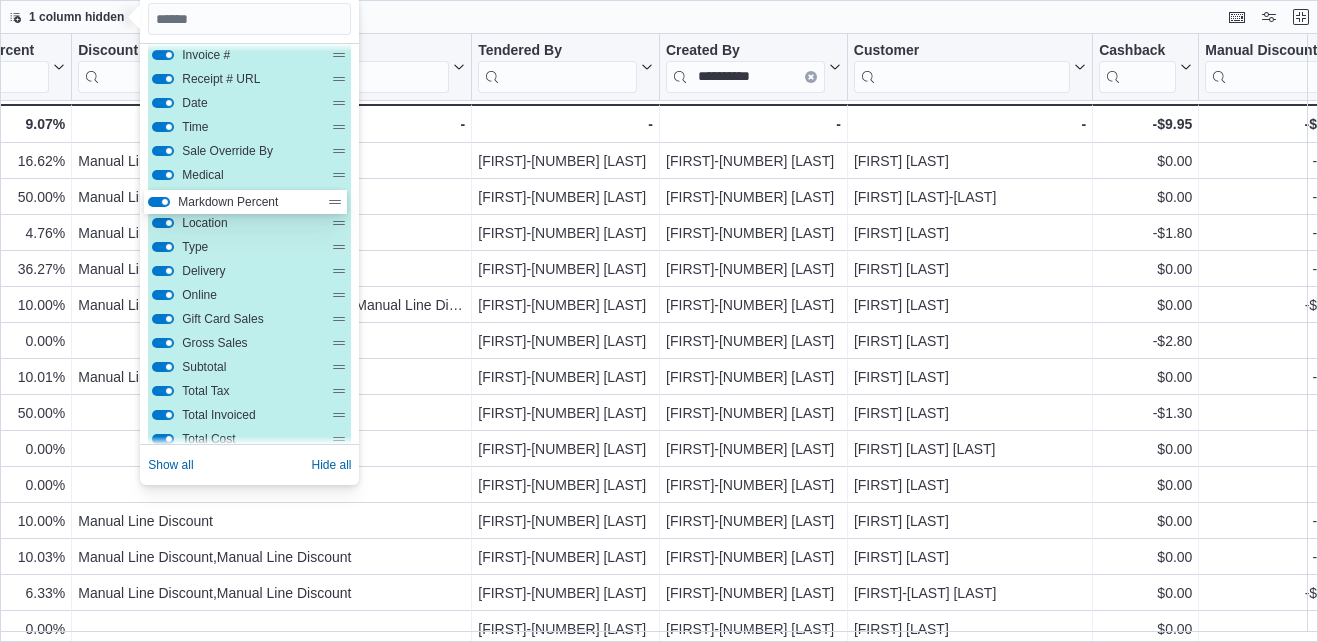 drag, startPoint x: 262, startPoint y: 220, endPoint x: 258, endPoint y: 196, distance: 24.33105 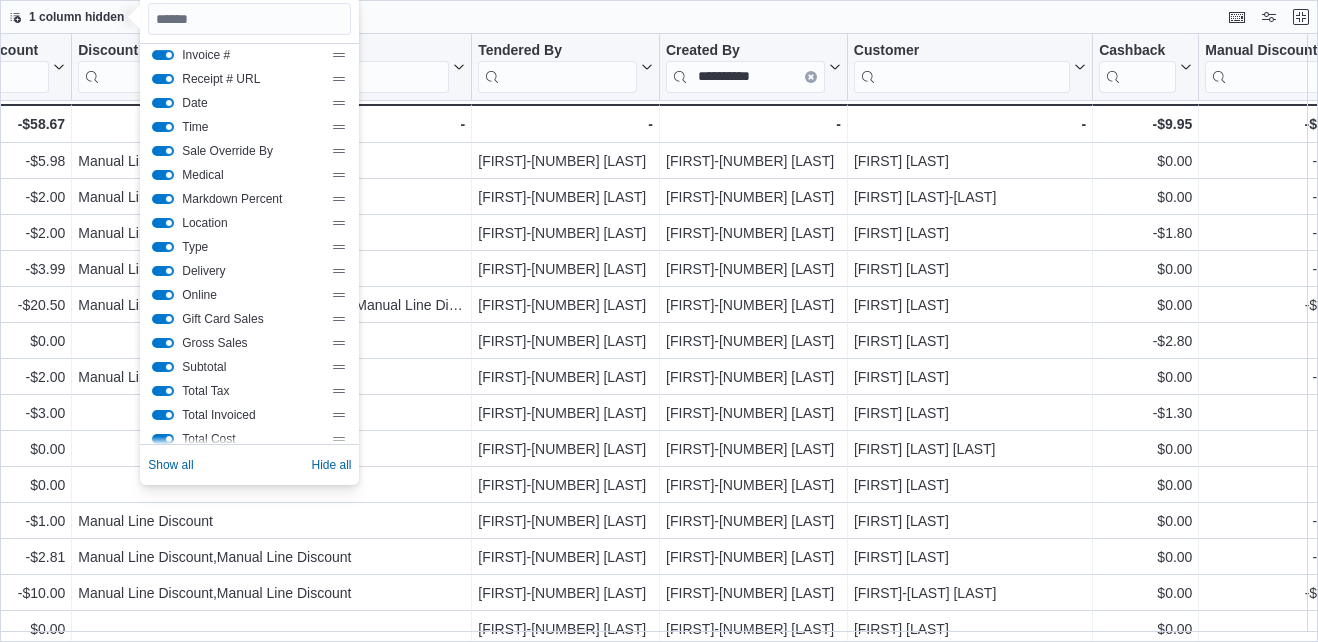 click on "1 column hidden Sort fields" at bounding box center (659, 17) 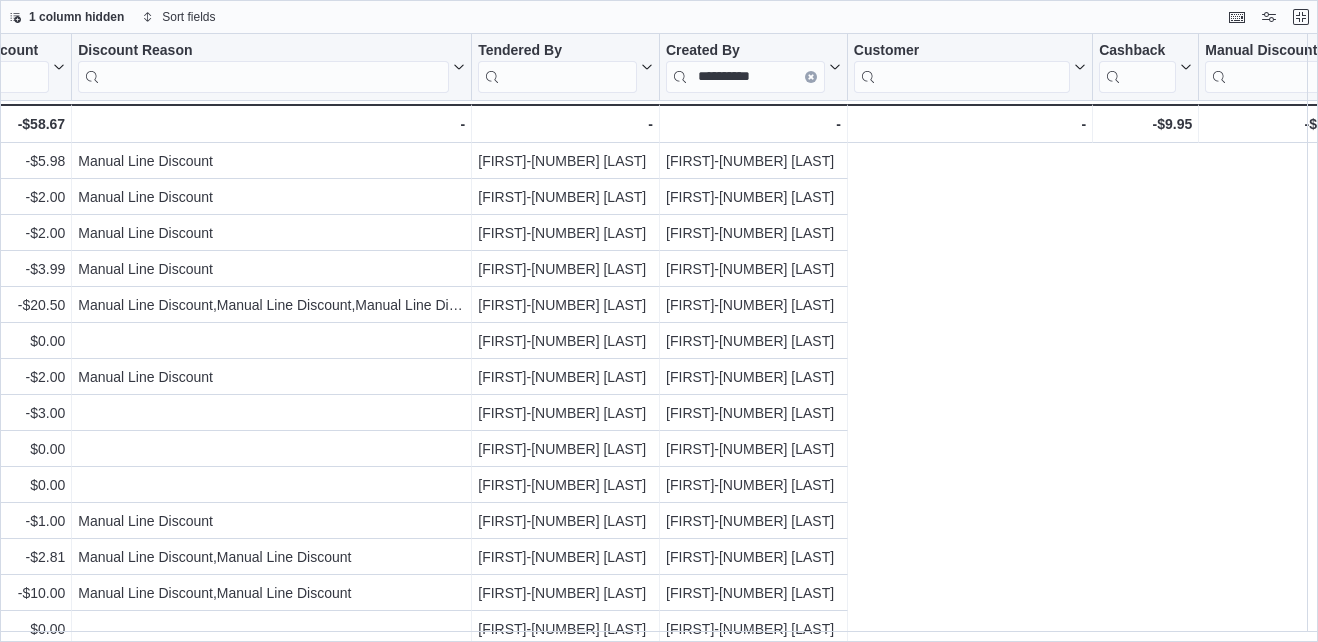 scroll, scrollTop: 0, scrollLeft: 0, axis: both 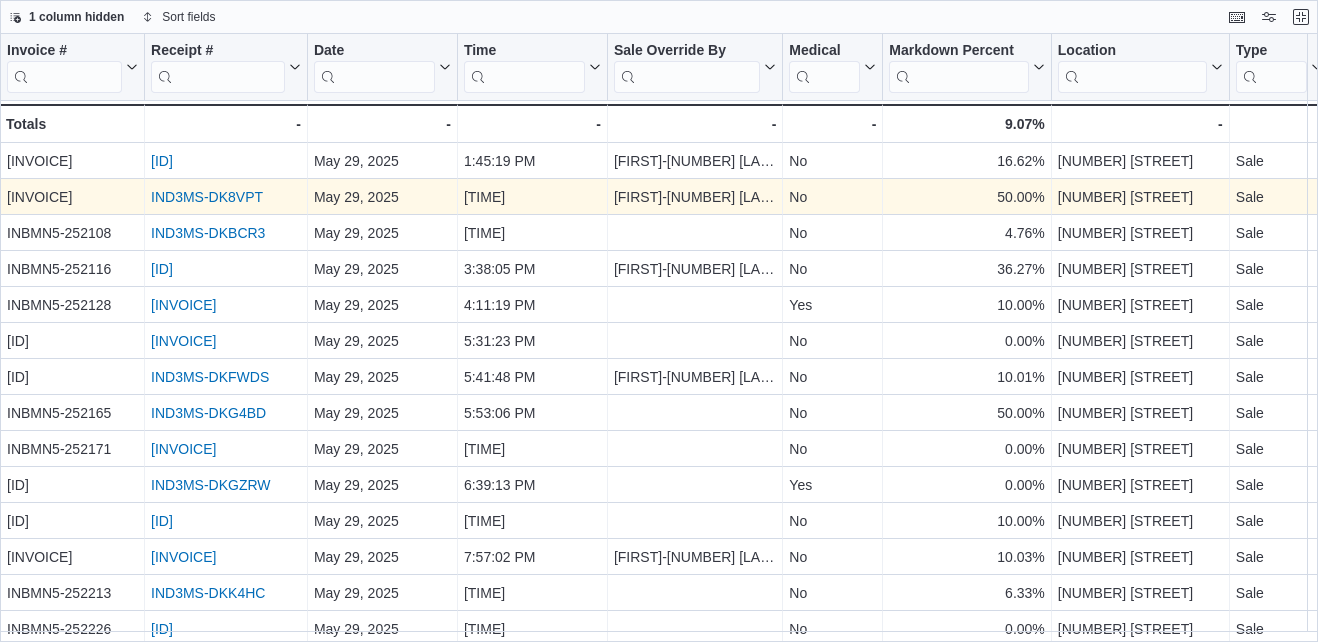 click on "IND3MS-DK8VPT" at bounding box center (207, 197) 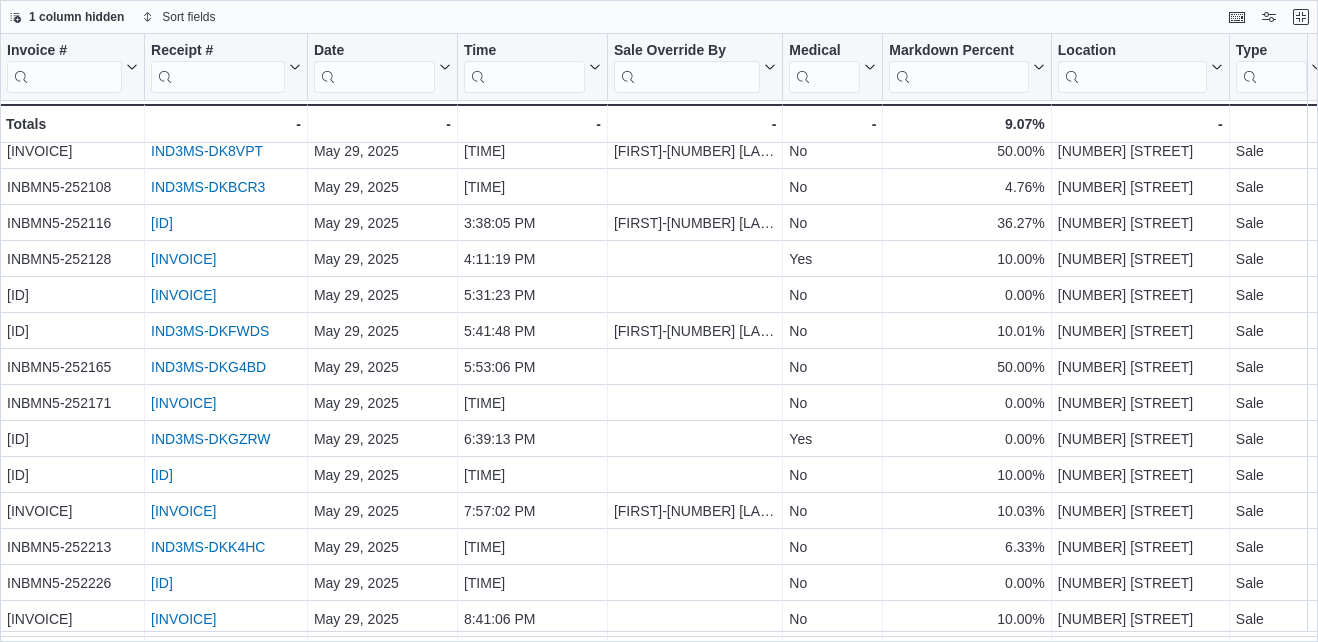 scroll, scrollTop: 123, scrollLeft: 0, axis: vertical 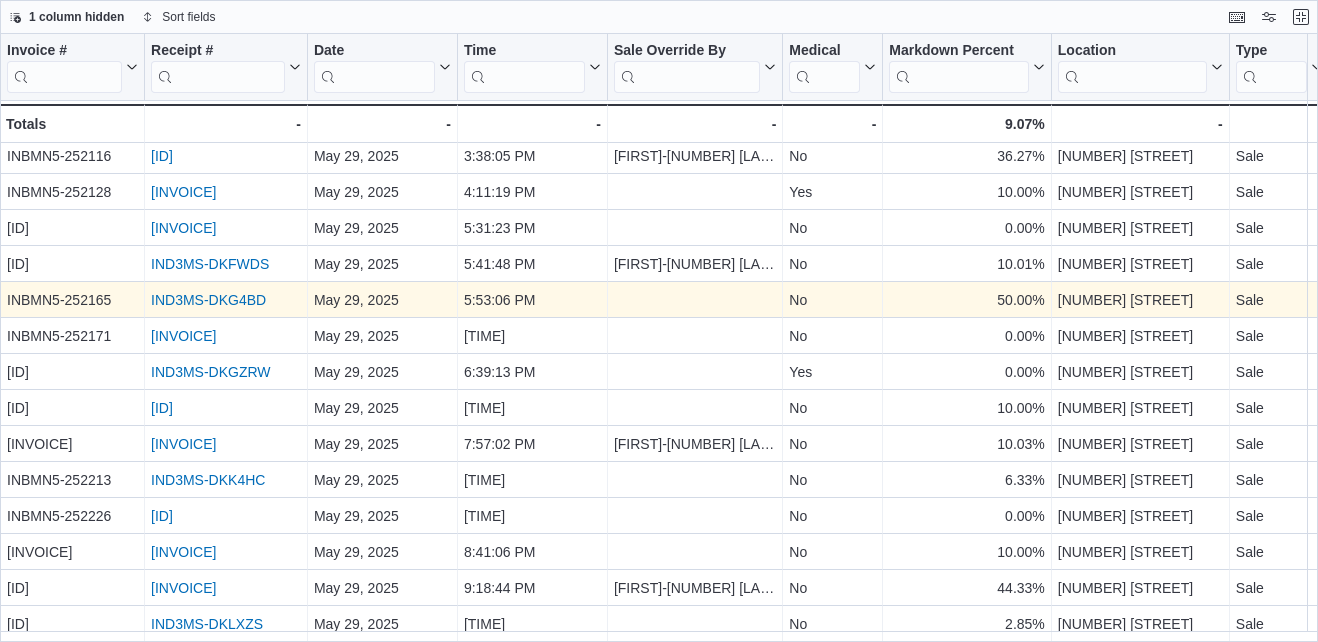click on "IND3MS-DKG4BD" at bounding box center (208, 300) 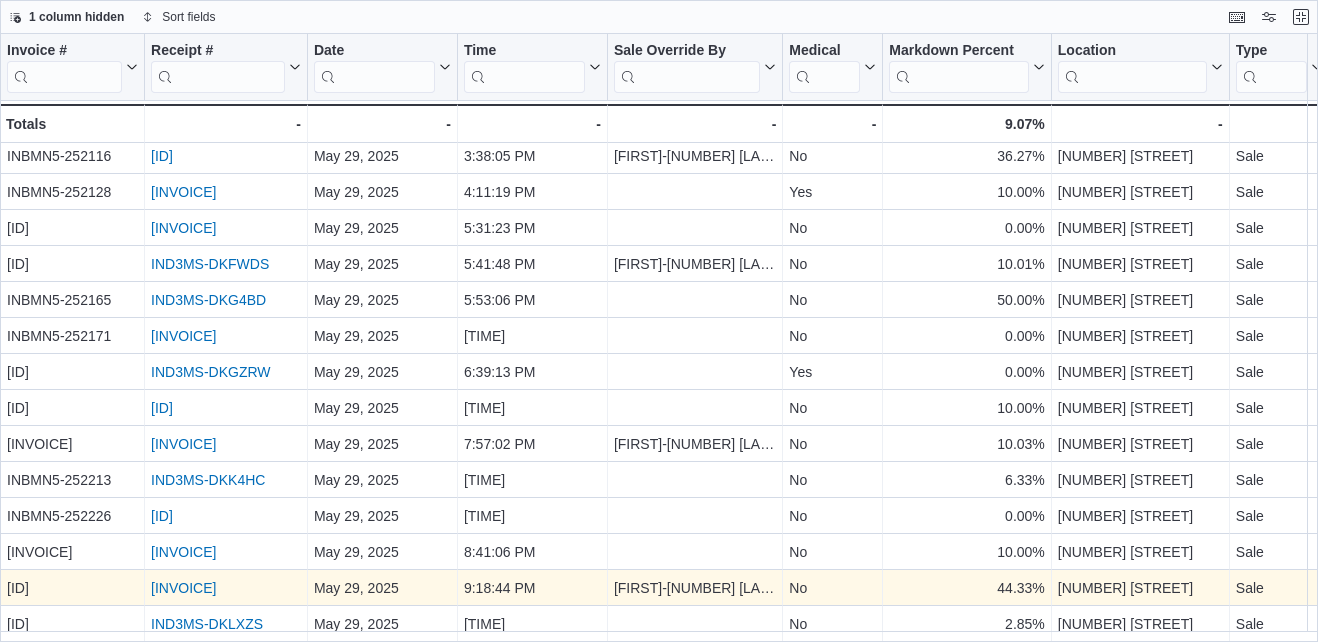 click on "IND3MS-DKL3VH" at bounding box center [183, 588] 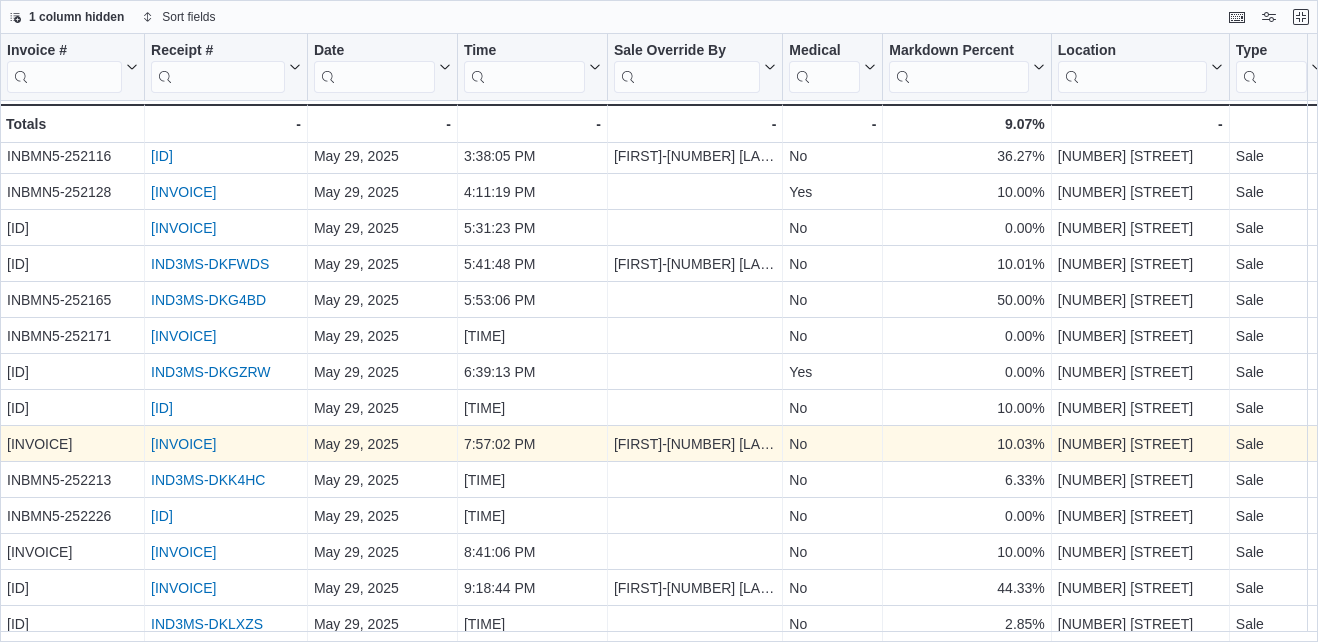 click on "IND3MS-DKHZ9F" at bounding box center (183, 444) 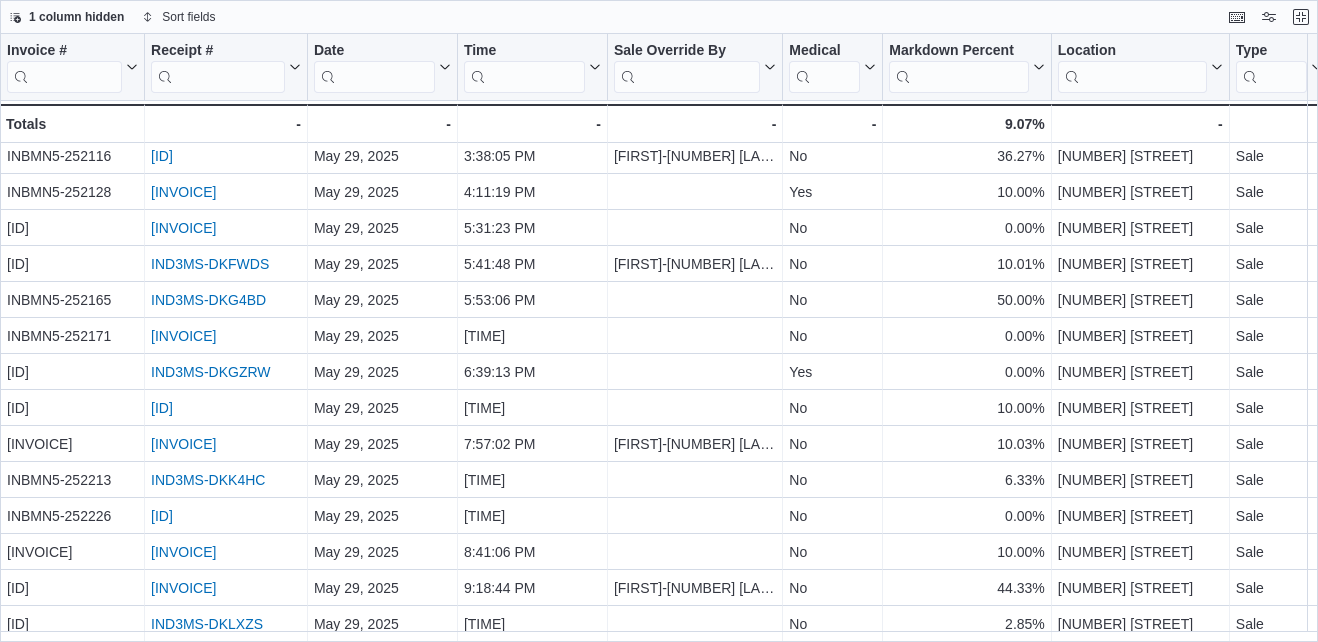 scroll, scrollTop: 23, scrollLeft: 0, axis: vertical 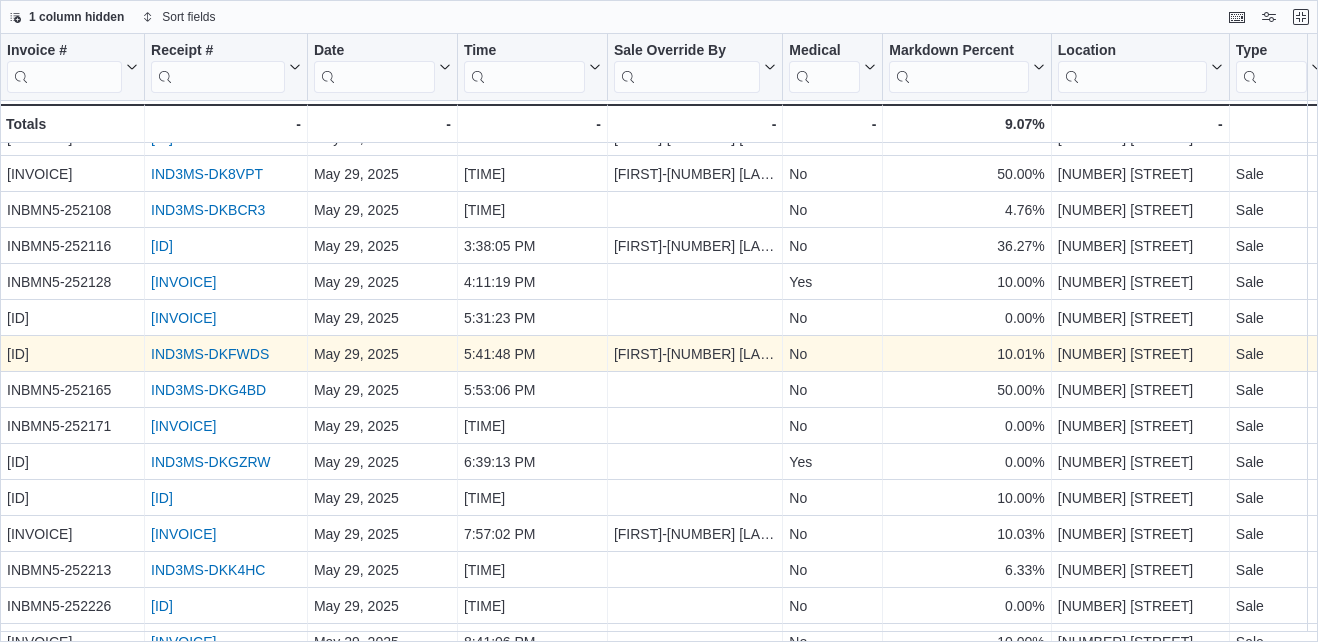 click on "IND3MS-DKFWDS" at bounding box center [210, 354] 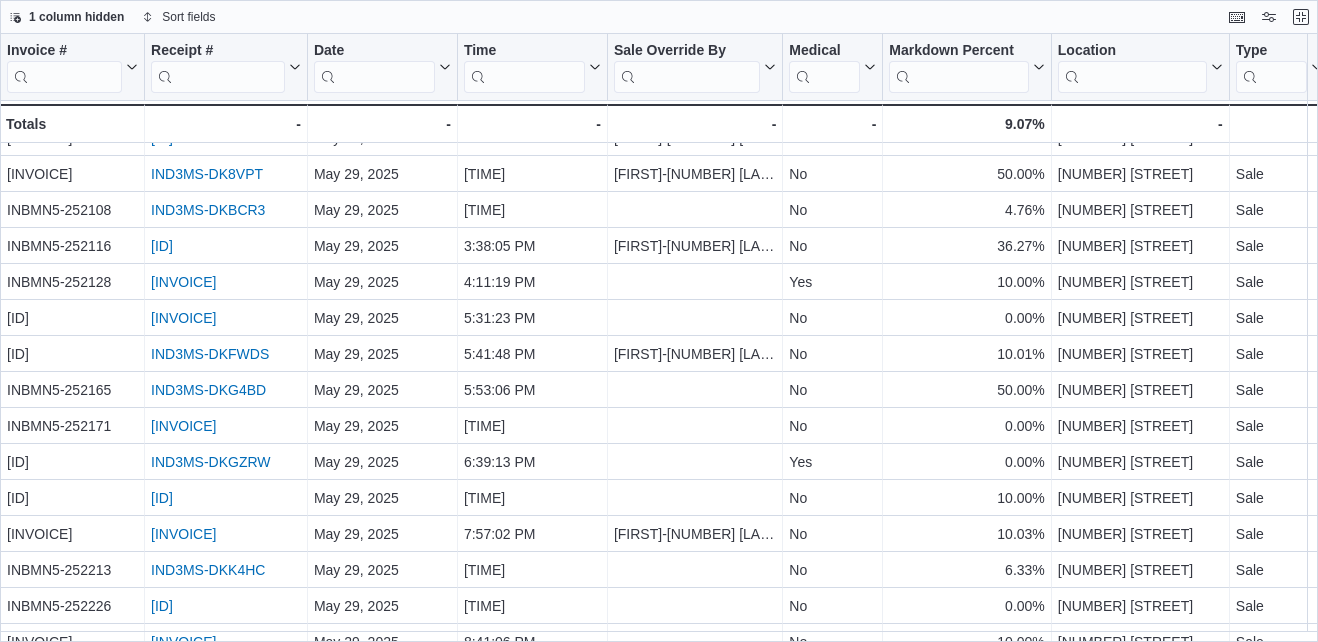 scroll, scrollTop: 0, scrollLeft: 0, axis: both 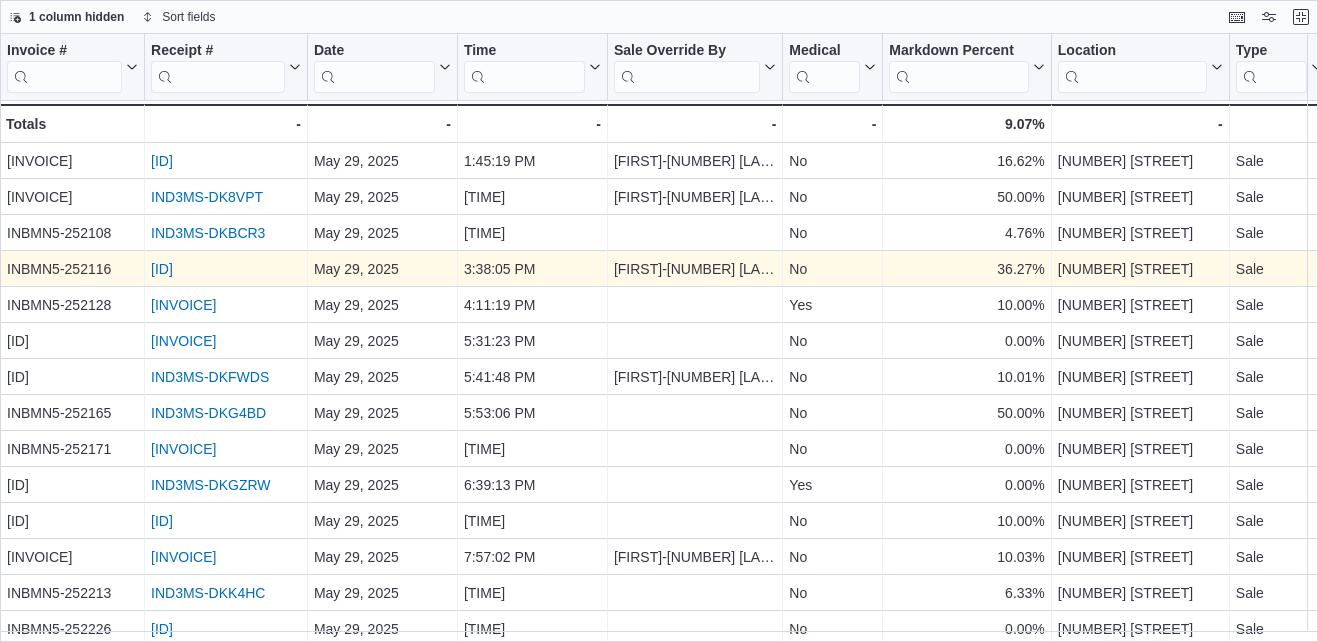 click on "IND3MS-DKBSW5" at bounding box center (162, 269) 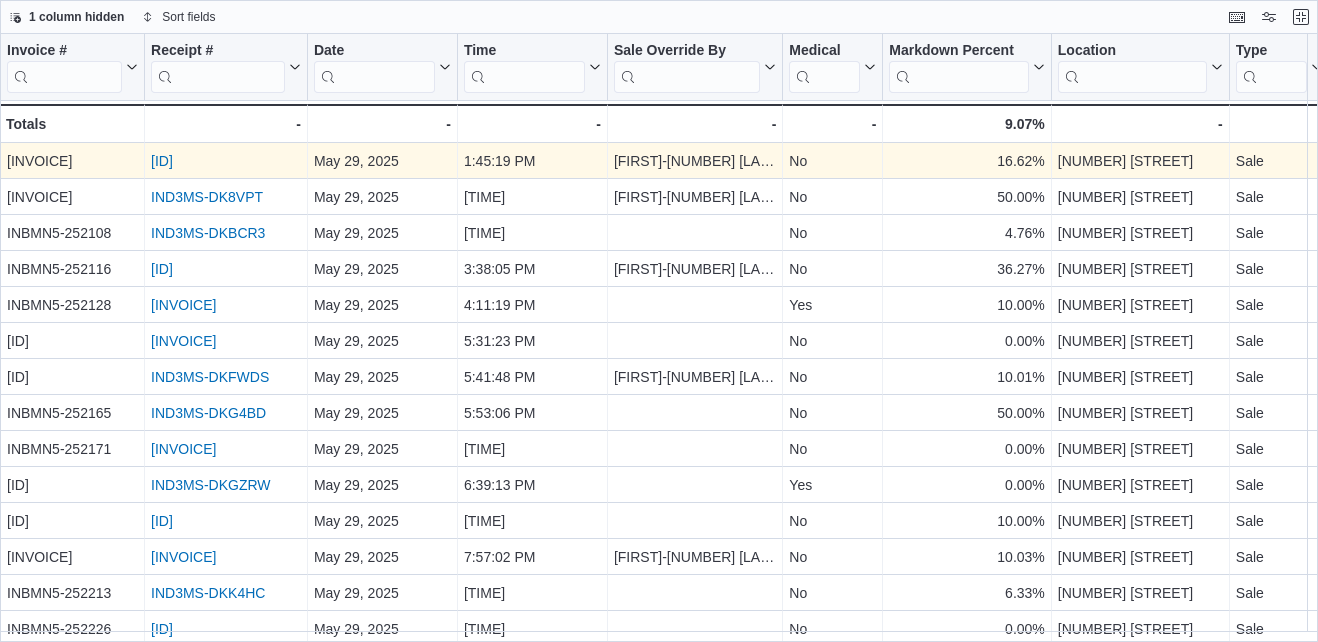 click on "IND3MS-DK8H0G" at bounding box center (162, 161) 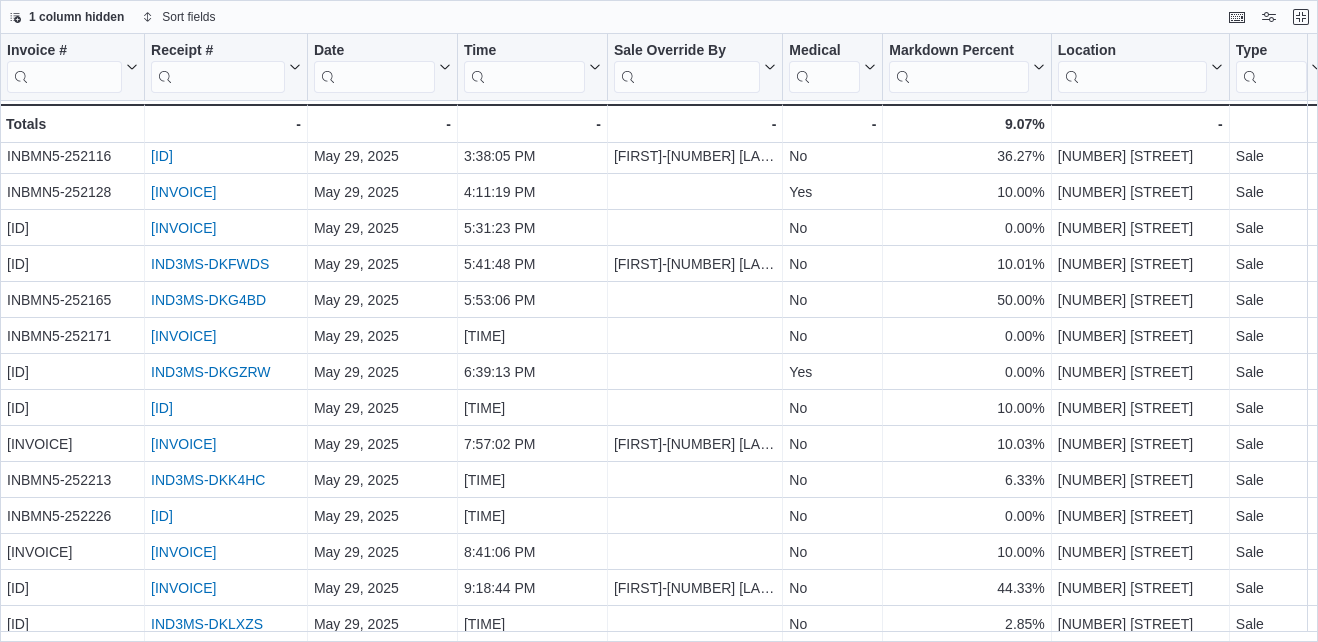 scroll, scrollTop: 0, scrollLeft: 0, axis: both 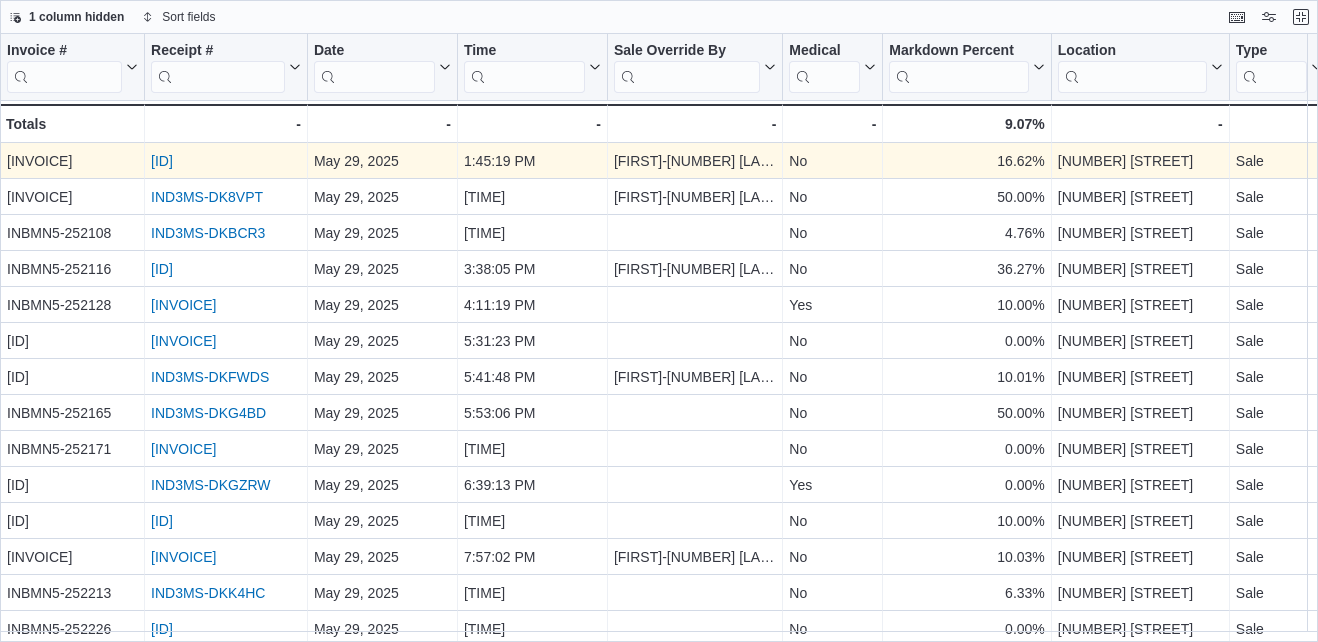 click on "IND3MS-DK8H0G" at bounding box center (162, 161) 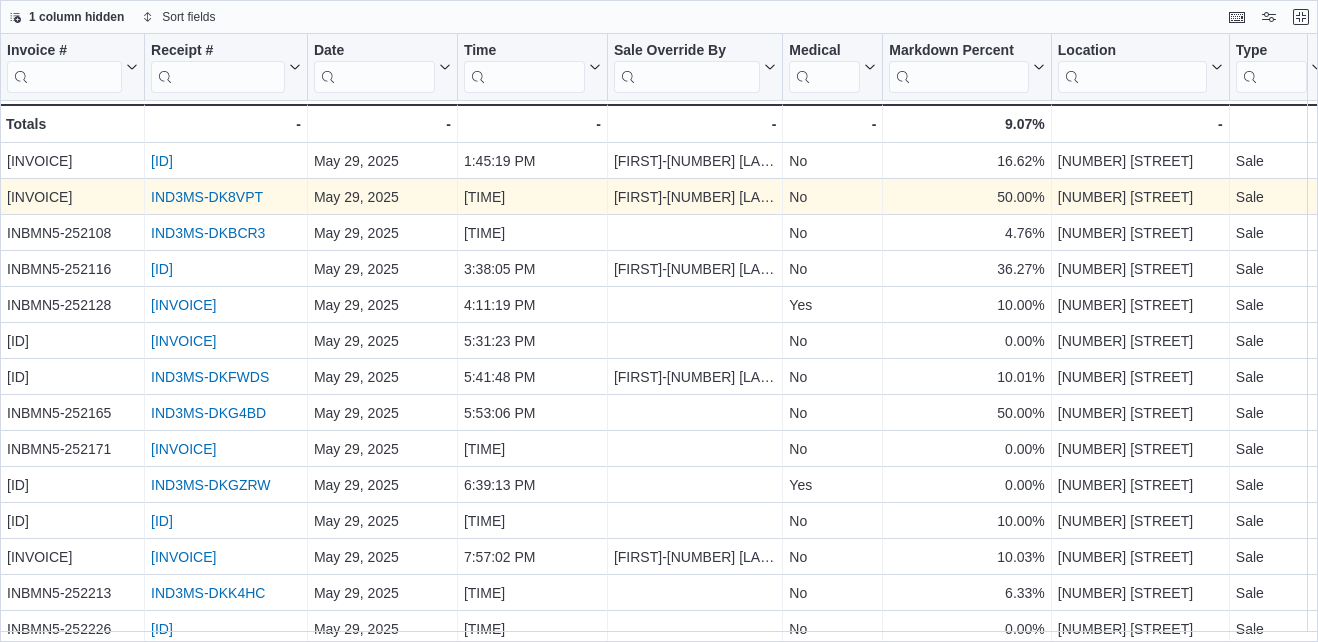 click on "IND3MS-DK8VPT" at bounding box center (207, 197) 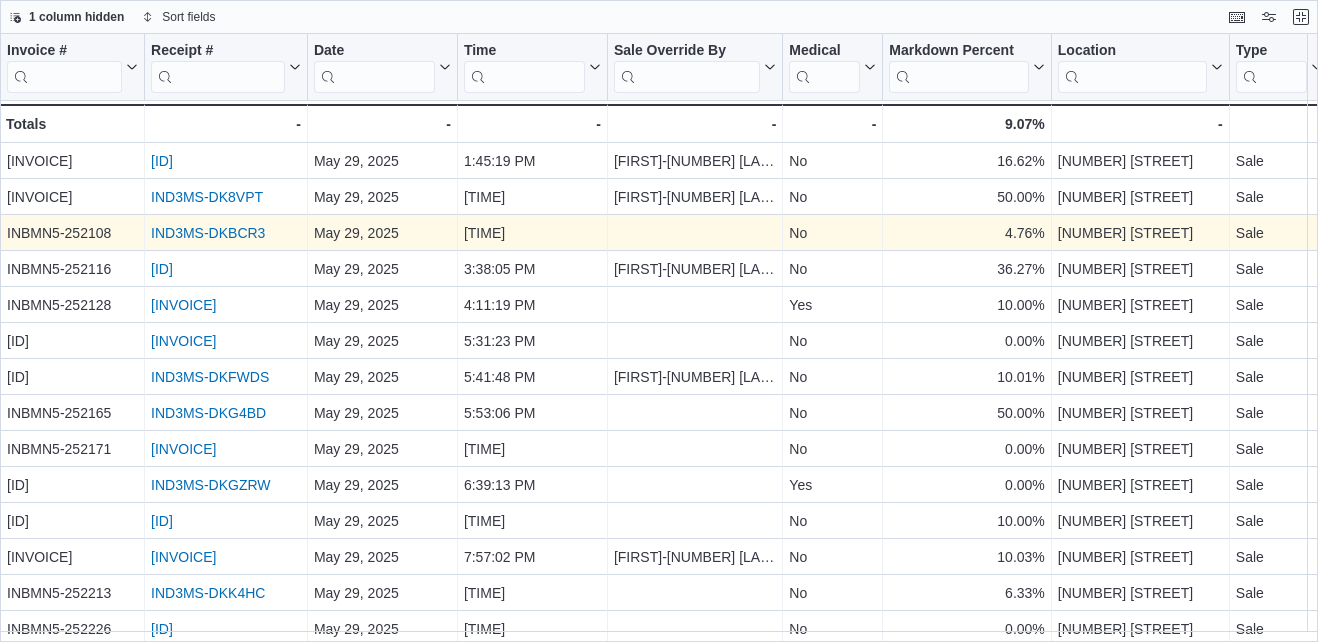 click on "IND3MS-DKBCR3" at bounding box center (208, 233) 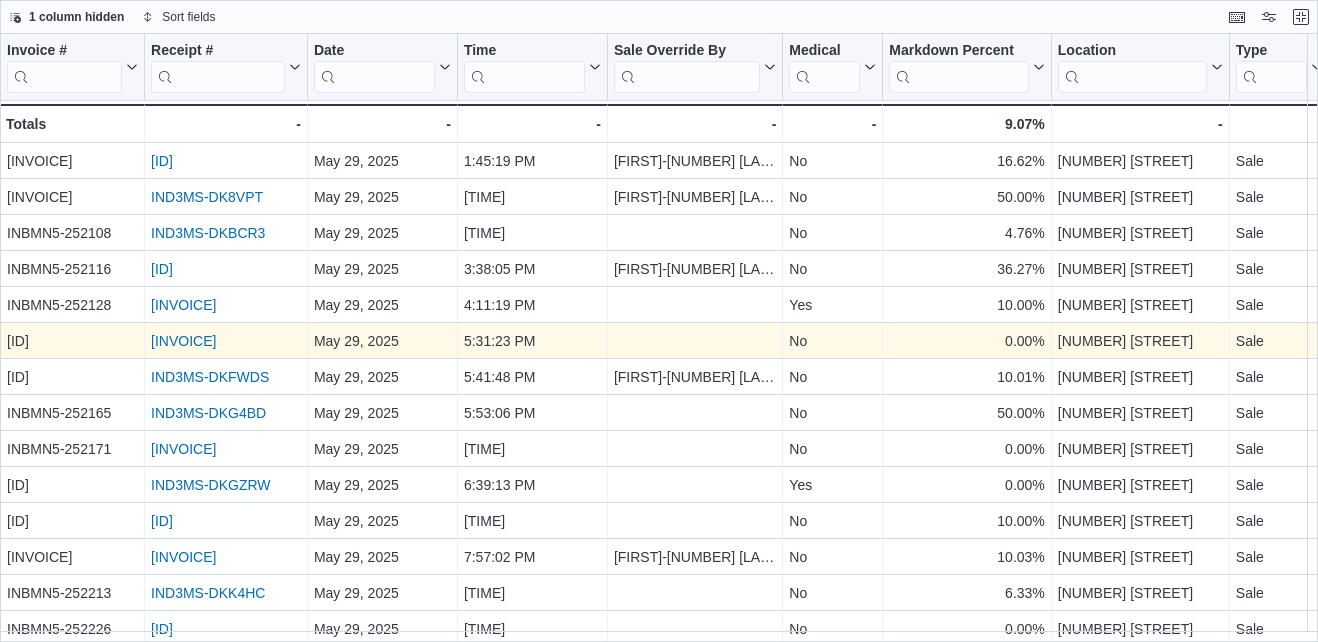 click on "IND3MS-DKD420" at bounding box center (183, 341) 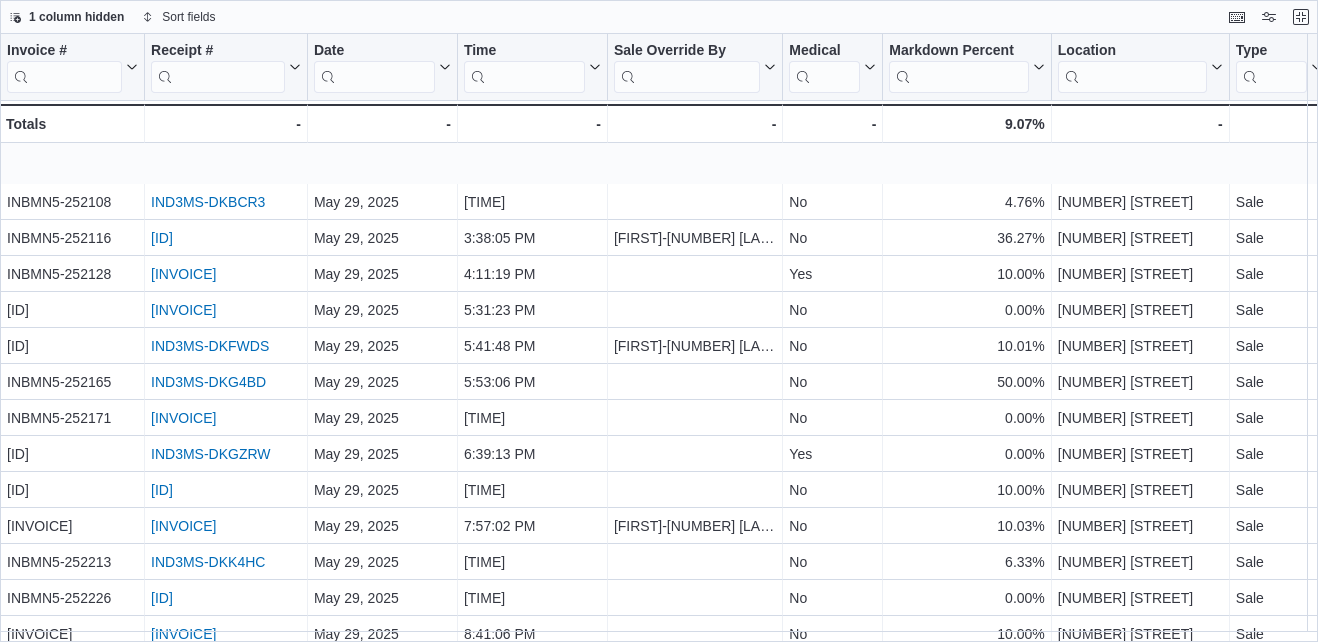 scroll, scrollTop: 123, scrollLeft: 0, axis: vertical 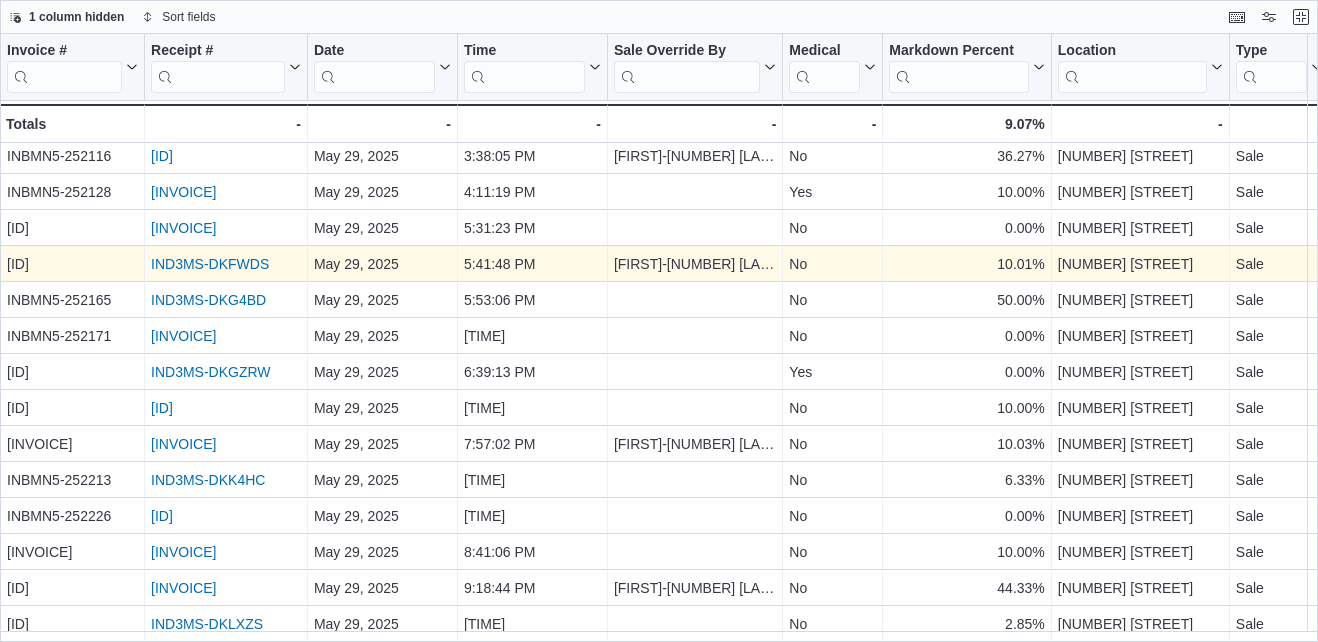 click on "IND3MS-DKFWDS" at bounding box center [210, 264] 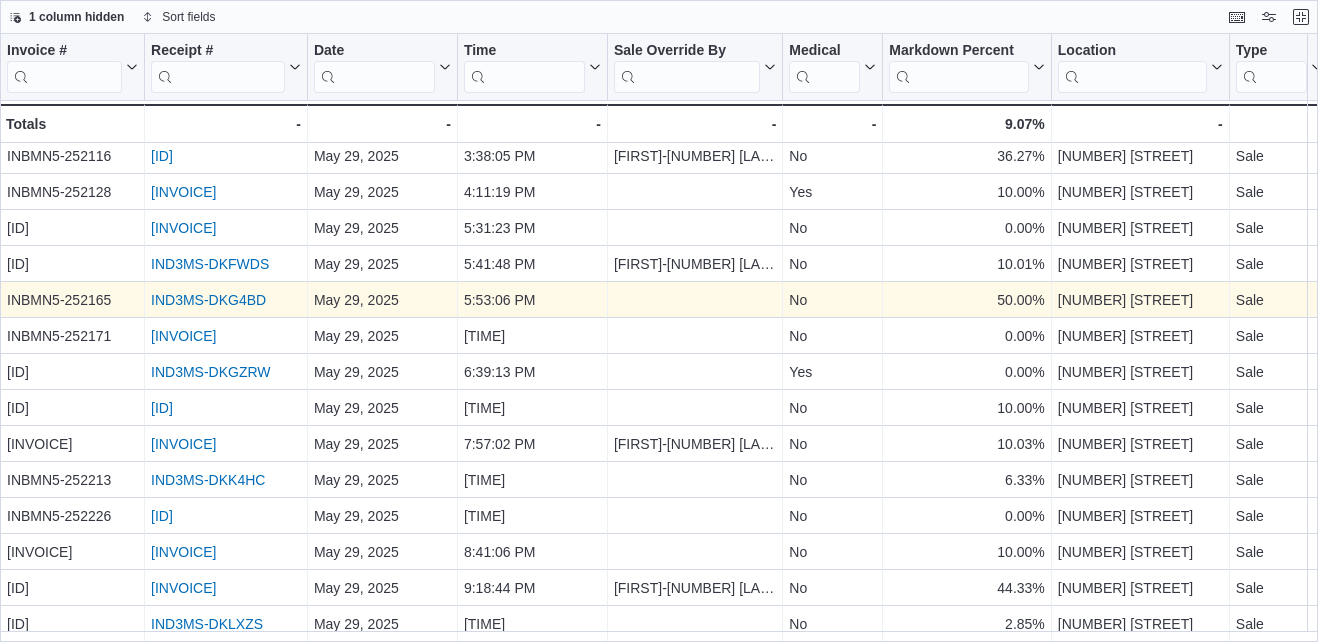 click on "IND3MS-DKG4BD" at bounding box center [208, 300] 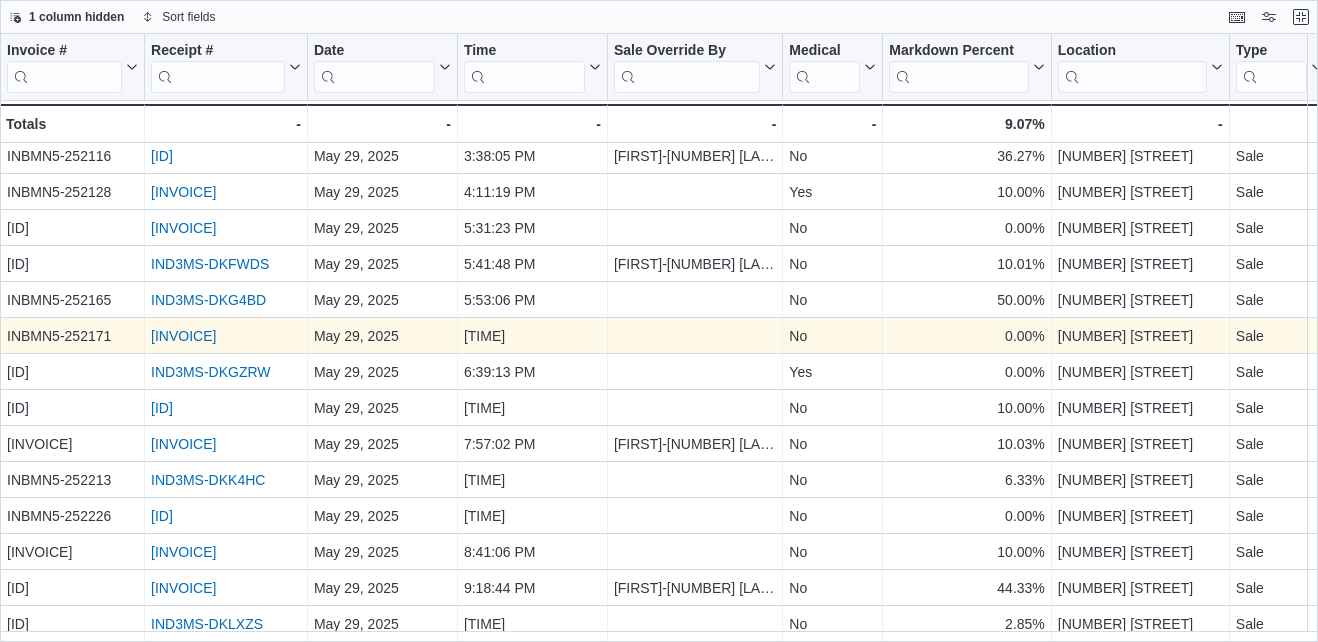 click on "IND3MS-DKGCVM" at bounding box center [183, 336] 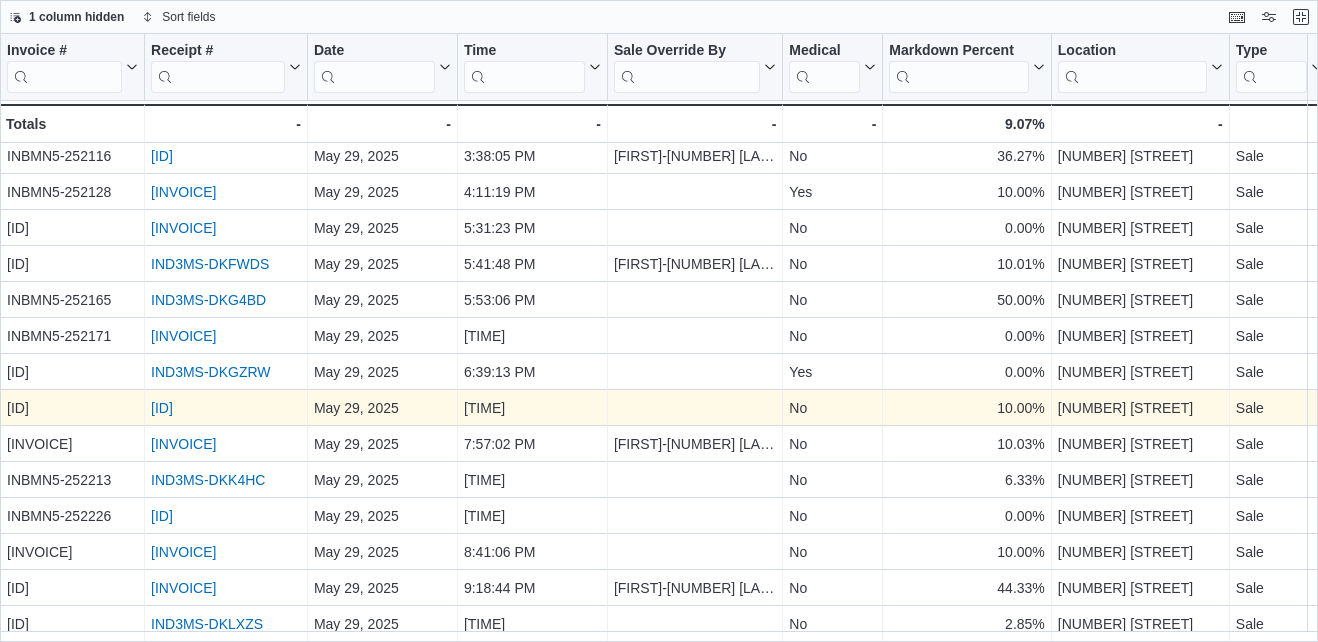 click on "IND3MS-DKHDLX" at bounding box center [162, 408] 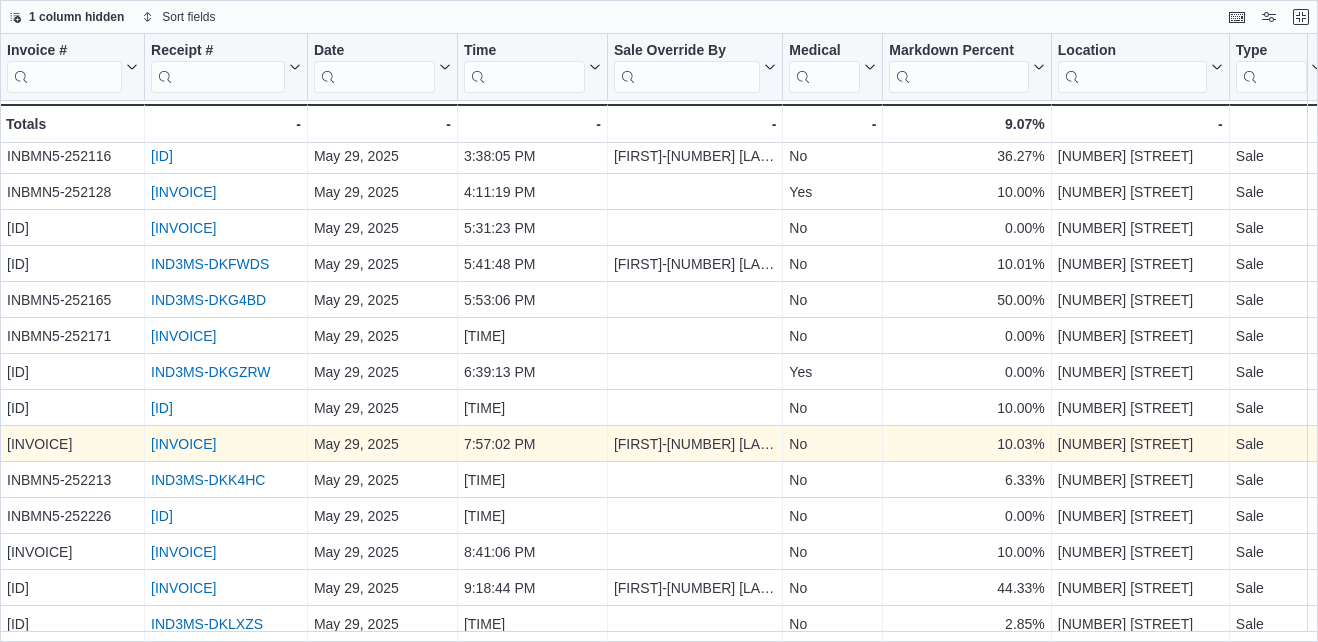 click on "IND3MS-DKHZ9F" at bounding box center [183, 444] 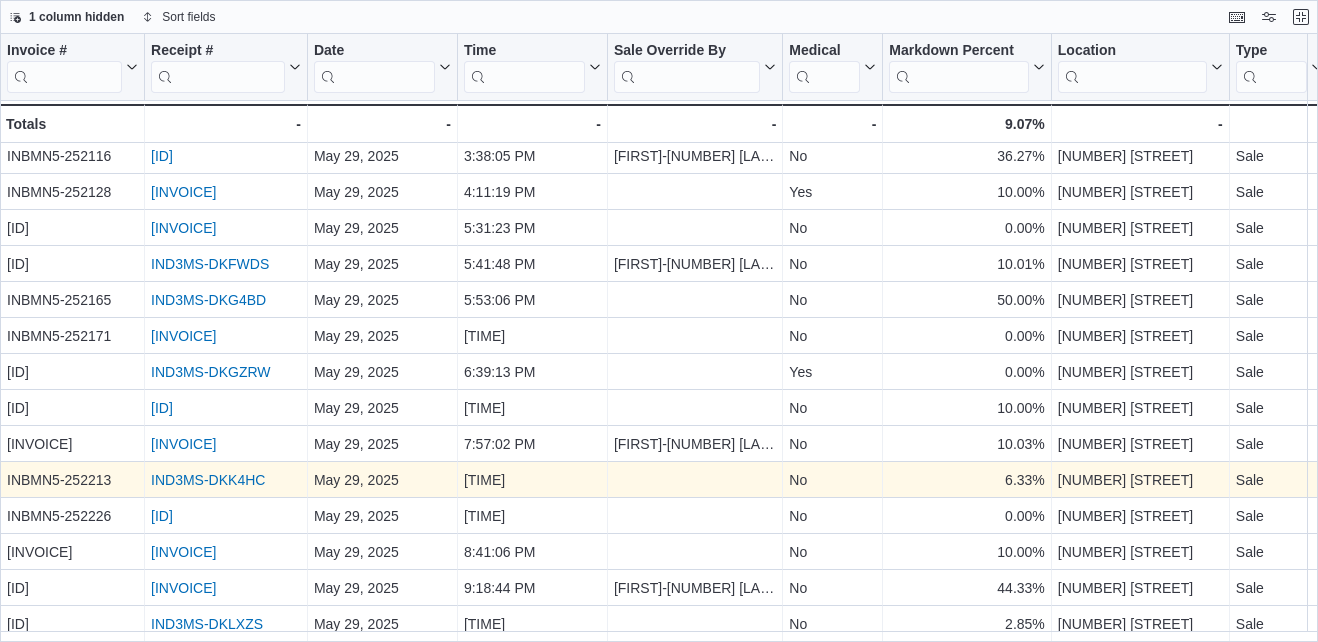 click on "IND3MS-DKK4HC" at bounding box center (208, 480) 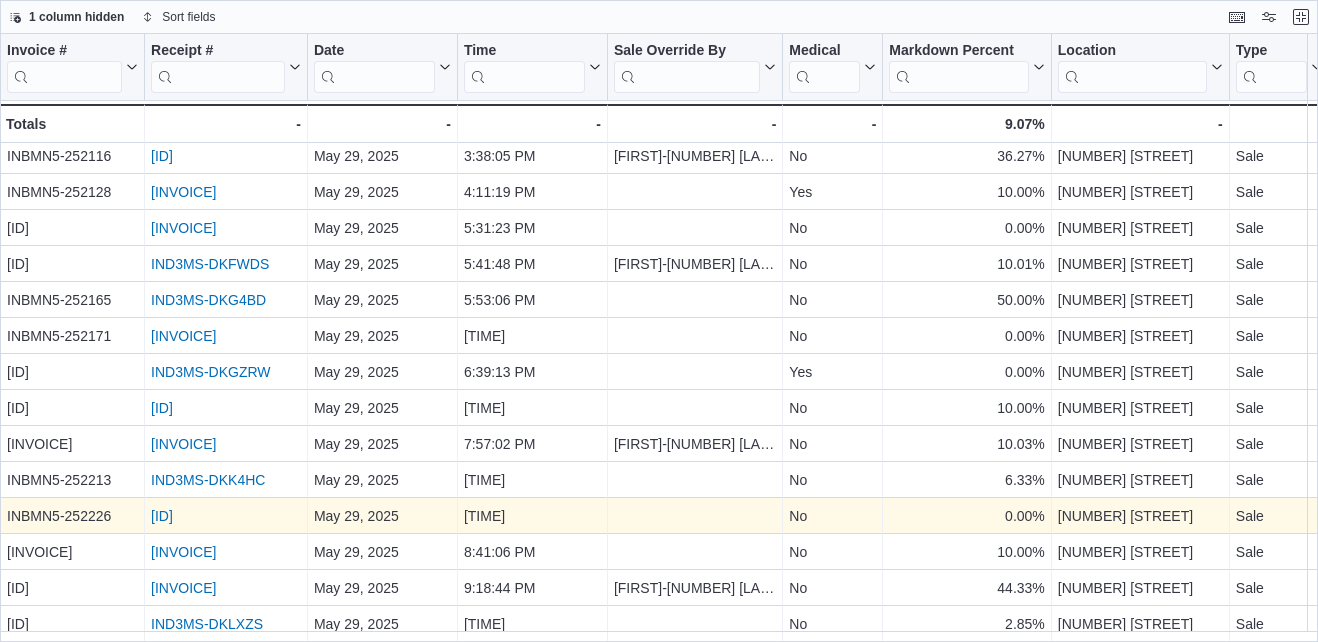 click on "IND3MS-DKKG7M" at bounding box center [162, 516] 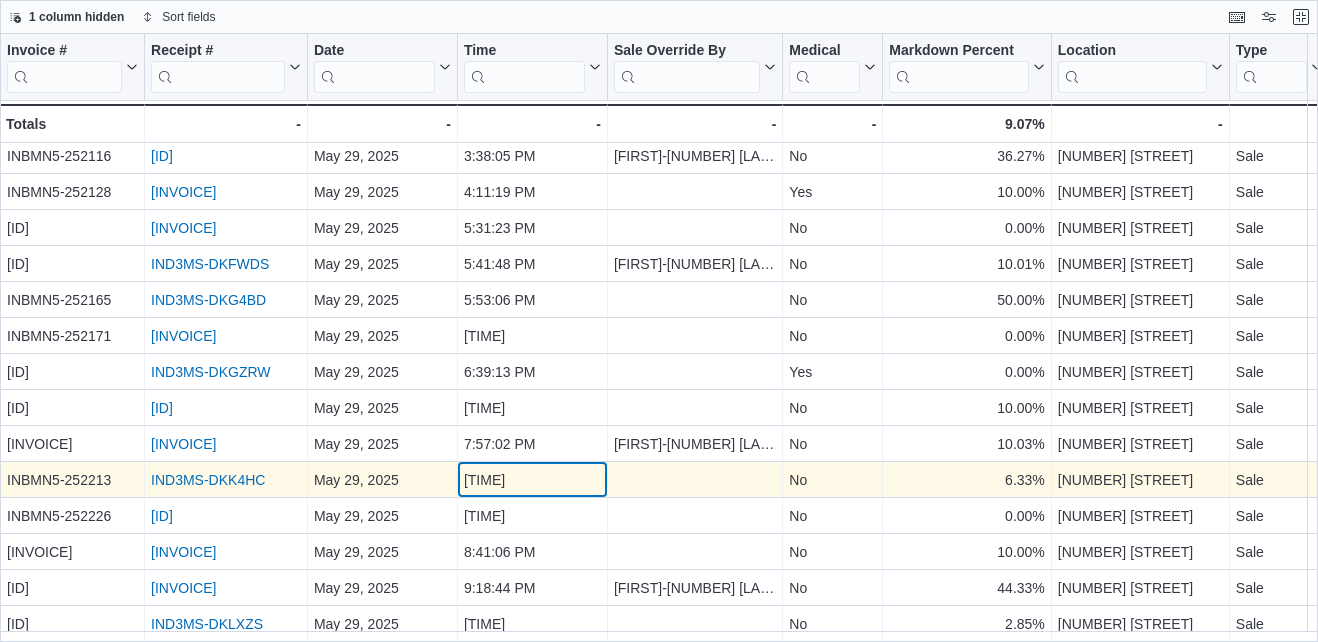 click on "Sale -  Type, column 9, row 13 No -  Delivery, column 10, row 13 INBMN5-252213 -  Invoice #, column 1, row 13 IND3MS-DKK4HC -  Receipt # URL, column 2, row 13 May 29, 2025 -  Date, column 3, row 13 8:11:36 PM -  Time, column 4, row 13 -  Sale Override By, column 5, row 13 No -  Medical, column 6, row 13 6.33% -  Markdown Percent, column 7, row 13 1275 W. Picacho Ave -  Location, column 8, row 13" at bounding box center (2484, 480) 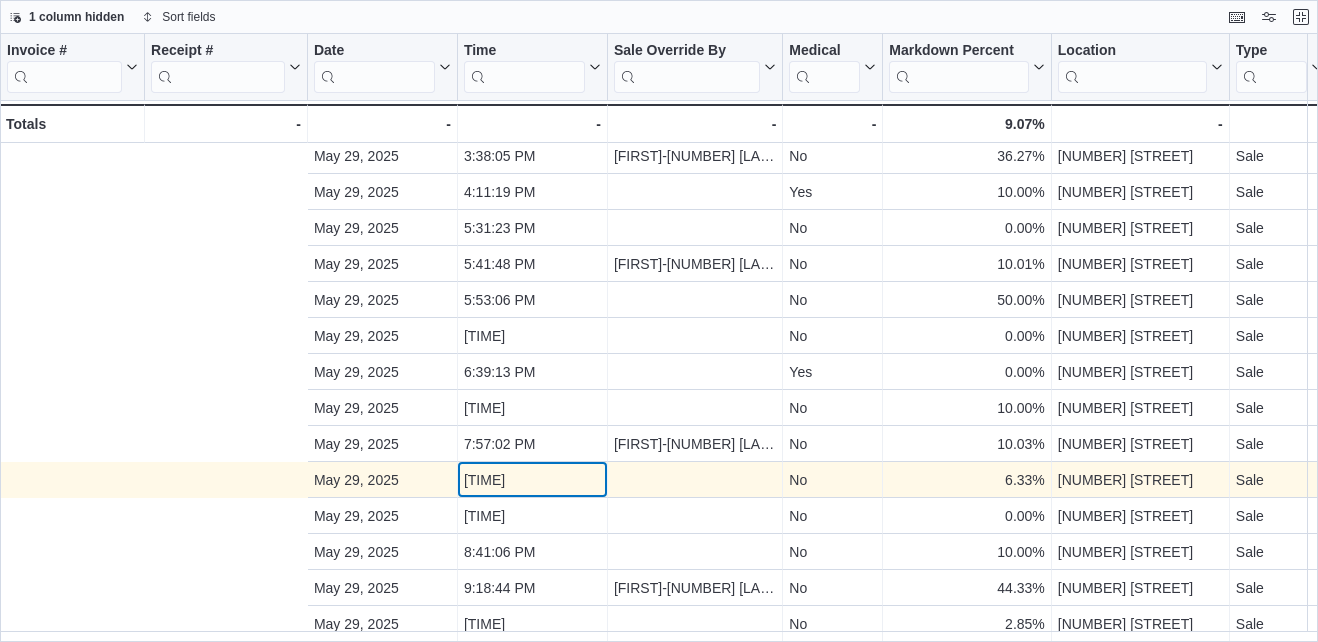 scroll, scrollTop: 123, scrollLeft: 458, axis: both 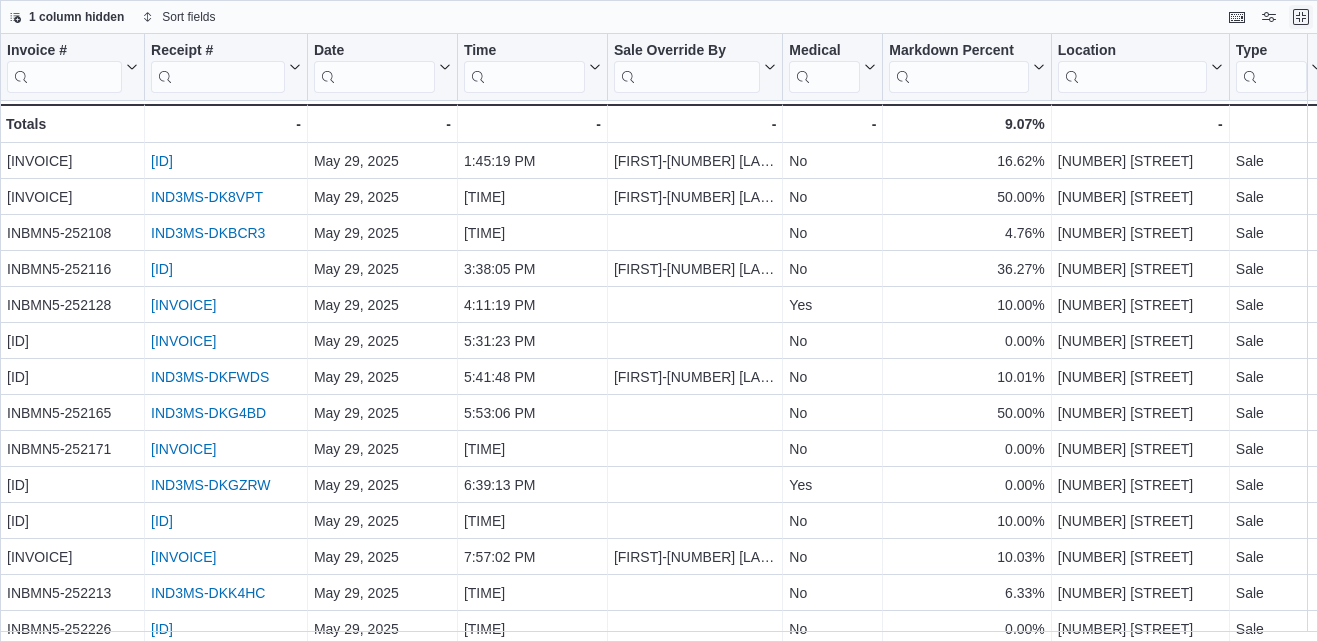 click at bounding box center [1301, 17] 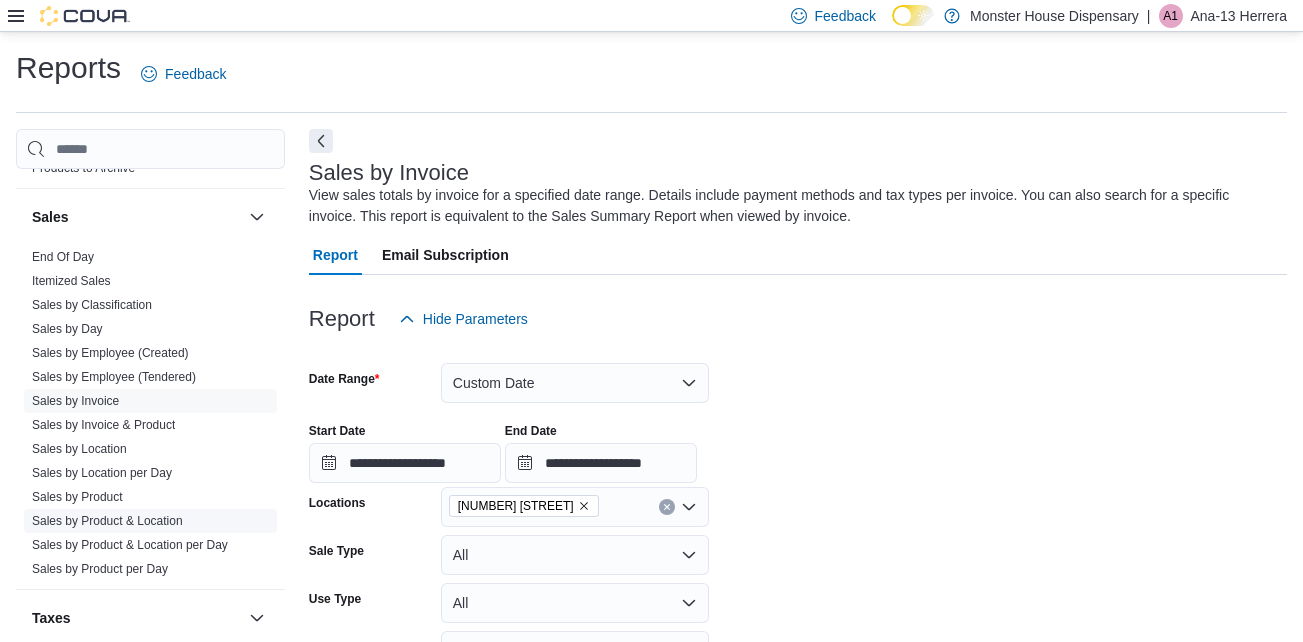scroll, scrollTop: 1, scrollLeft: 0, axis: vertical 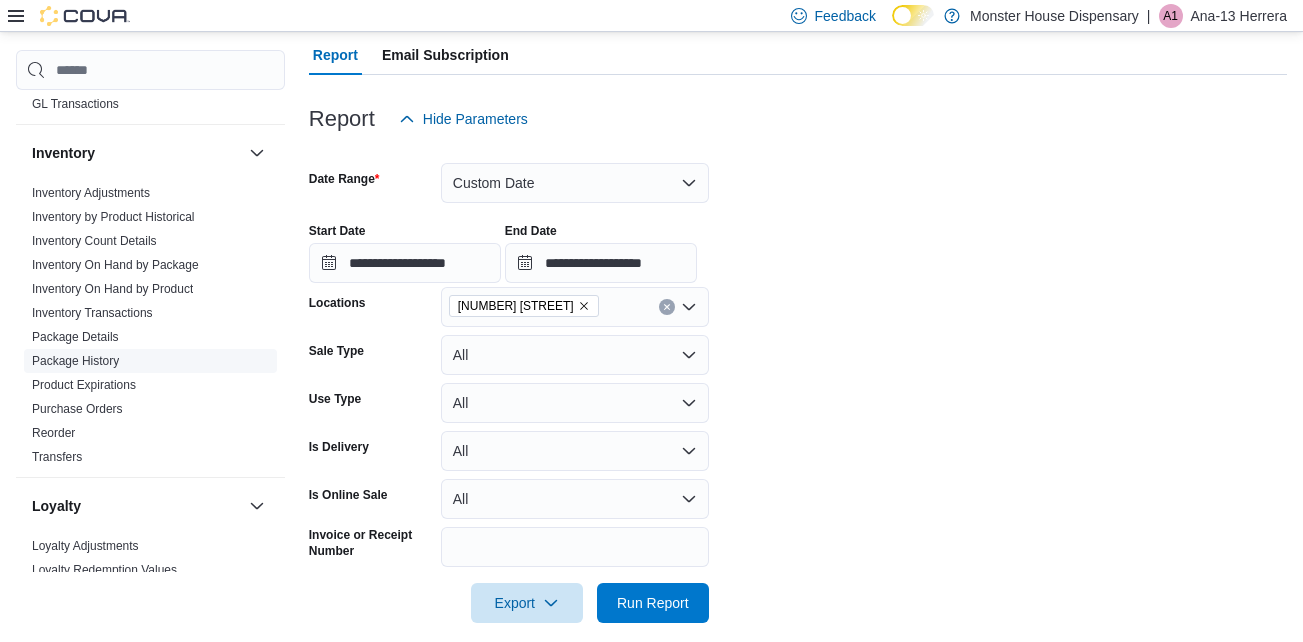 click on "Package History" at bounding box center (75, 361) 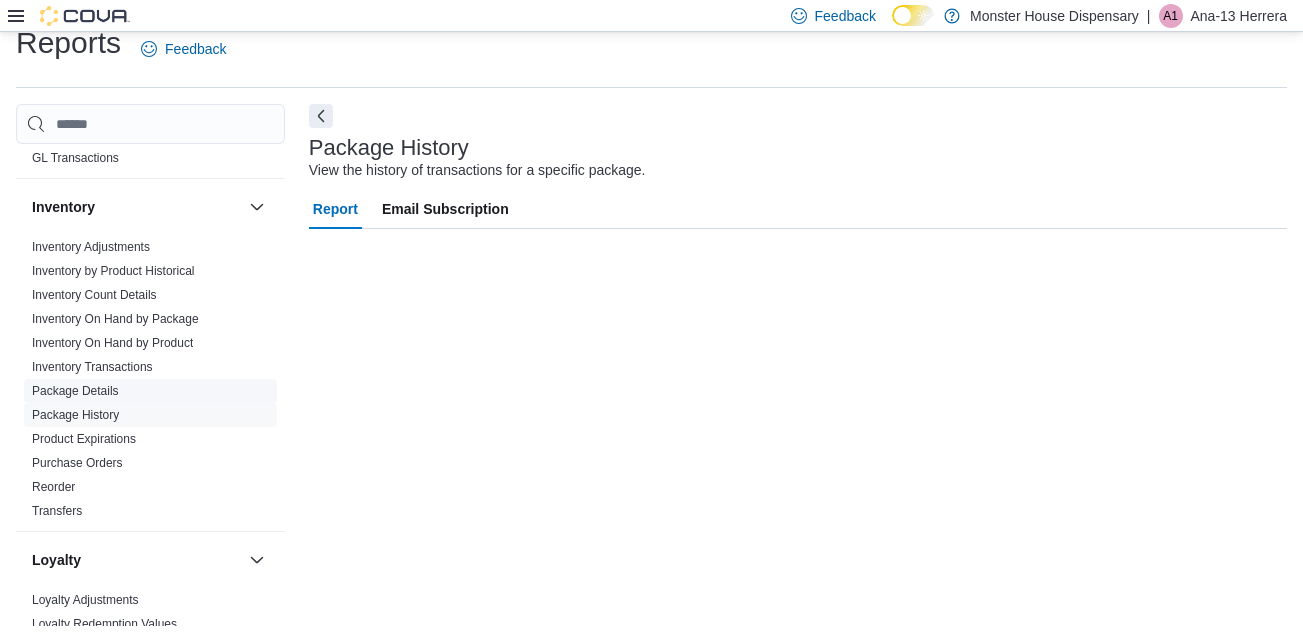 scroll, scrollTop: 25, scrollLeft: 0, axis: vertical 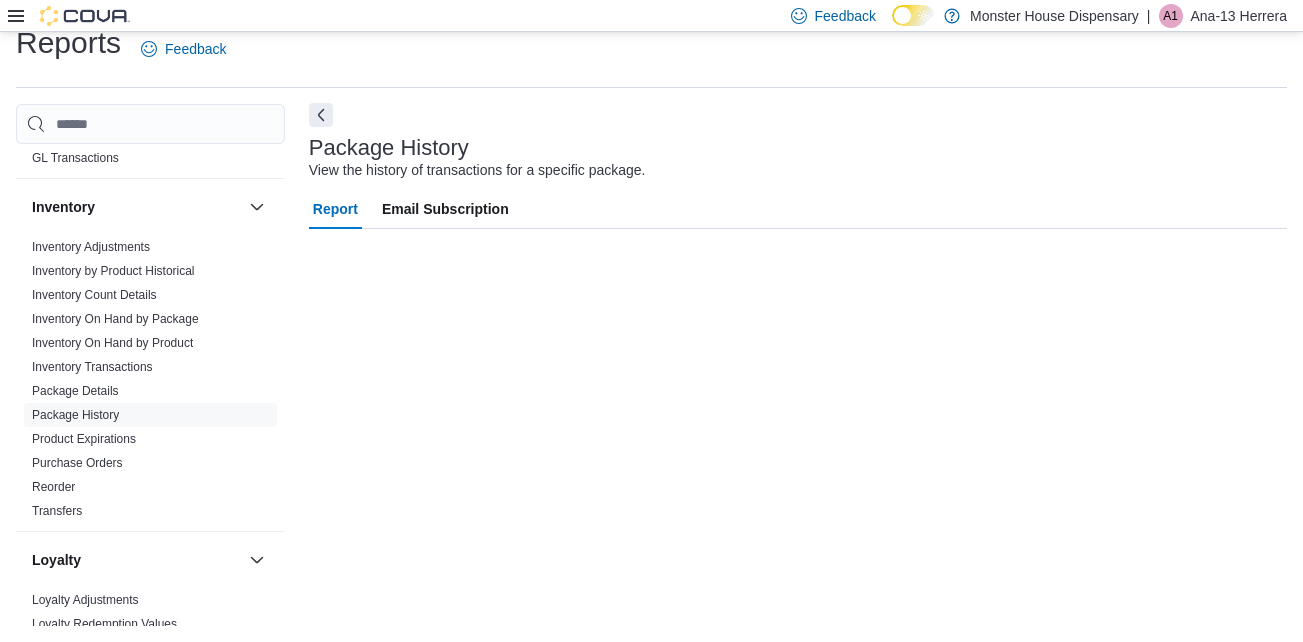 click at bounding box center (321, 115) 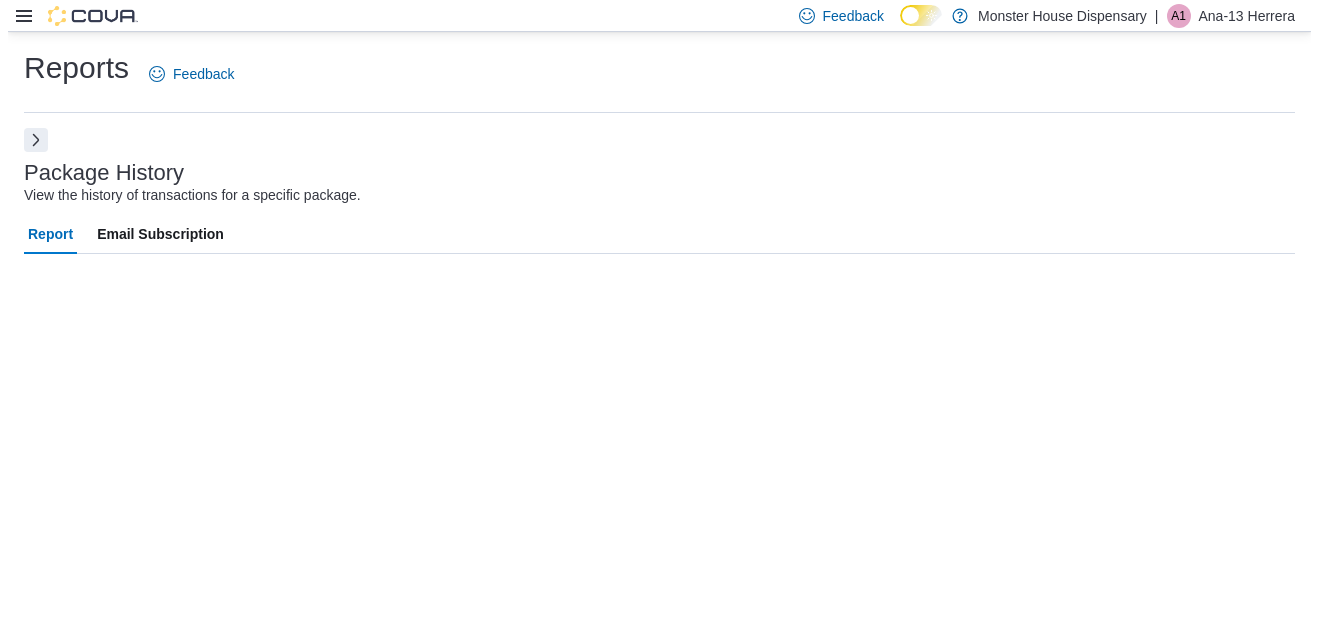 scroll, scrollTop: 0, scrollLeft: 0, axis: both 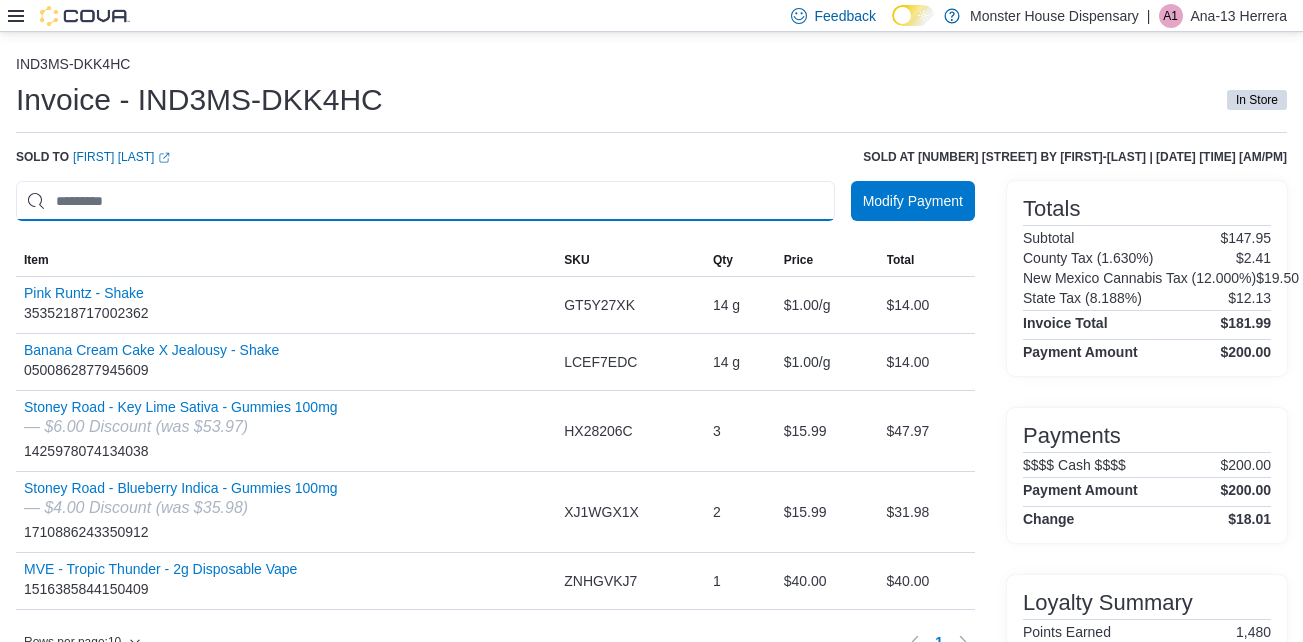 click at bounding box center (425, 201) 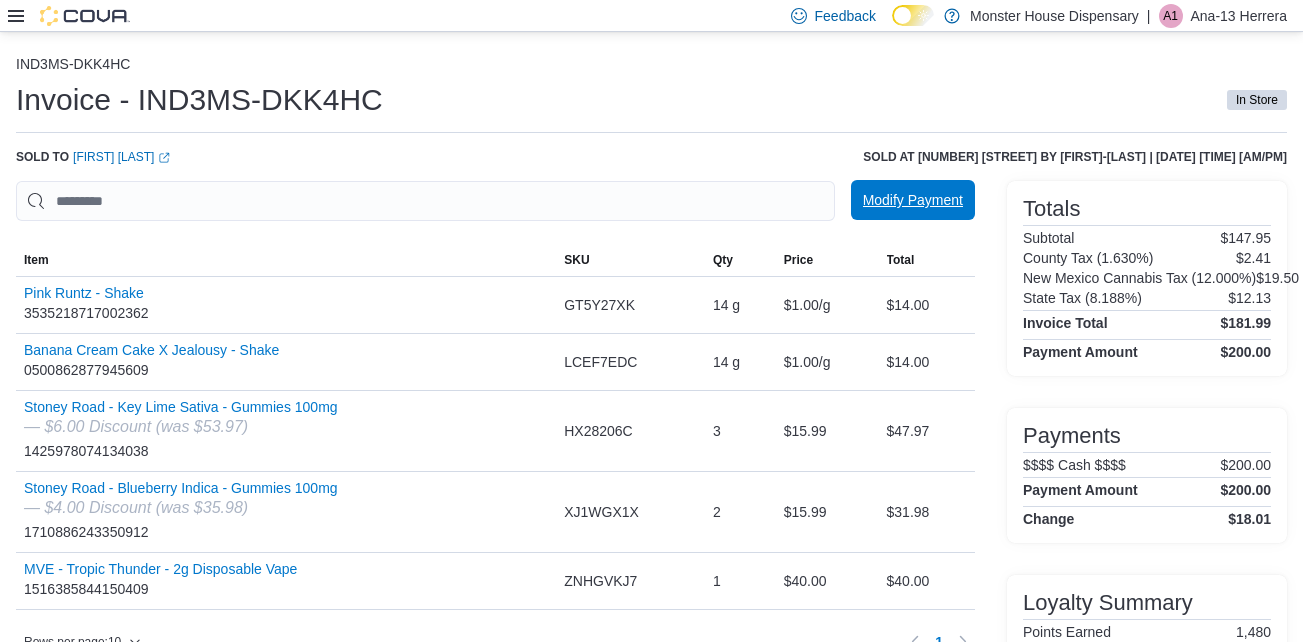 click on "Modify Payment" at bounding box center [913, 200] 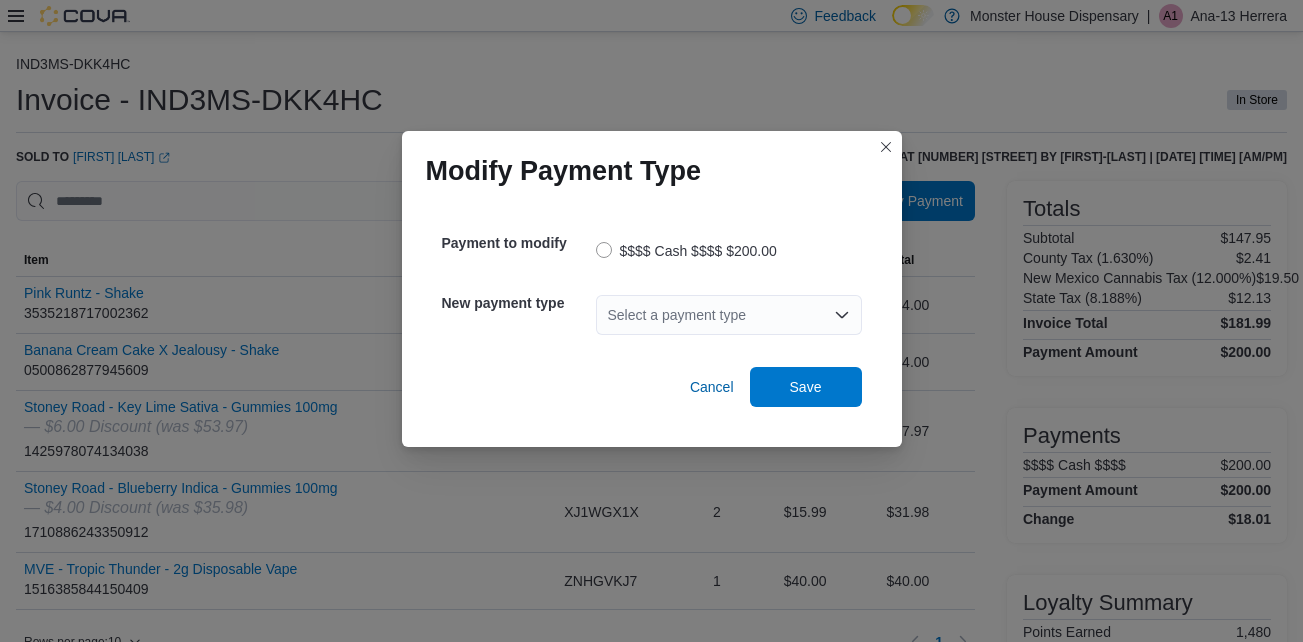 click on "Select a payment type" at bounding box center [729, 315] 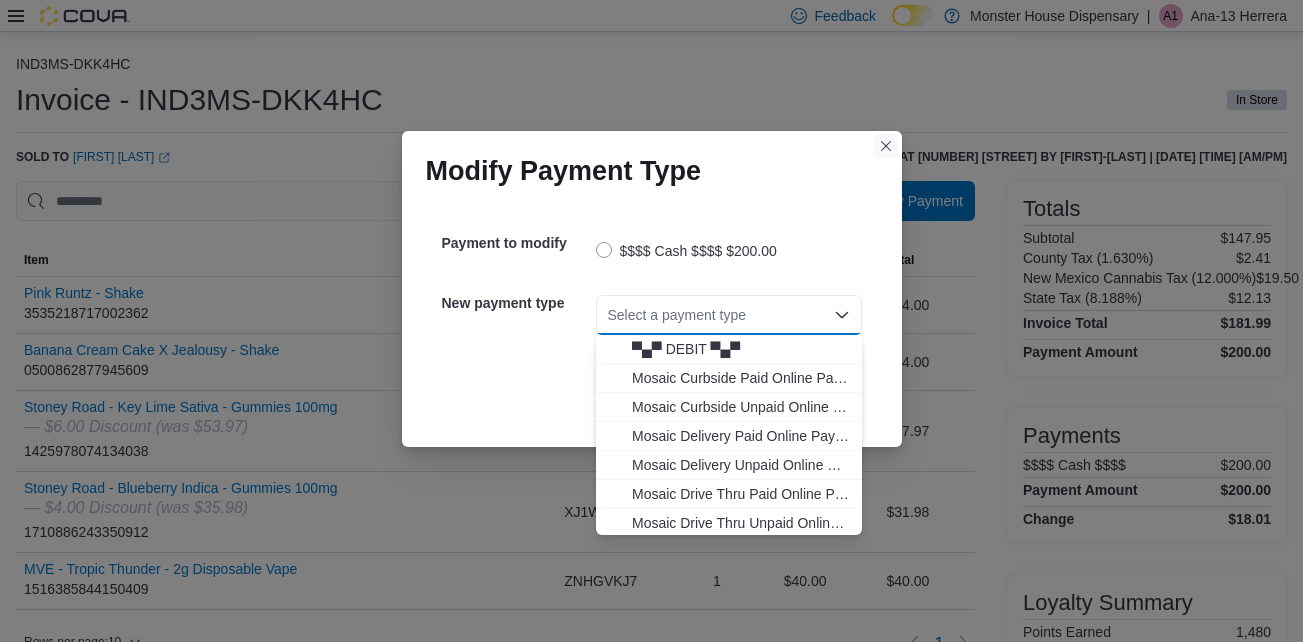 click at bounding box center (886, 146) 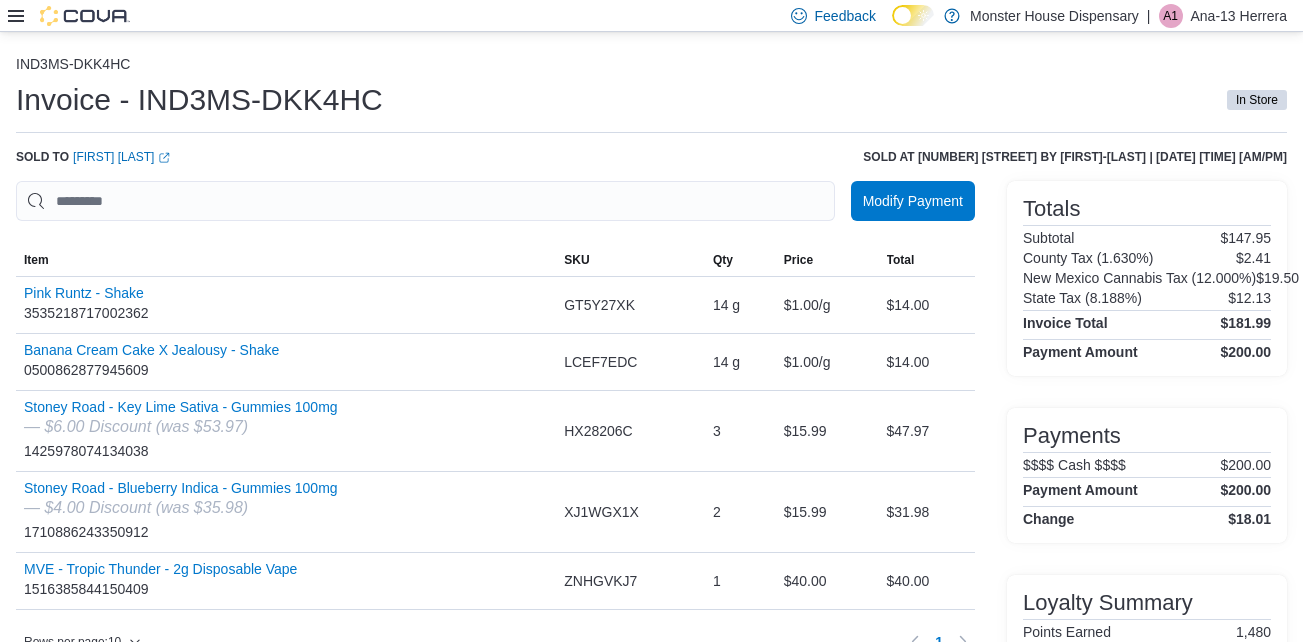 click on "IND3MS-DKK4HC Invoice - IND3MS-DKK4HC In Store Sold to  Helene Baca-williams (opens in a new tab or window) Sold at 1275 W. Picacho Ave by Ashley-143 Tyler | May 29, 2025 8:11 PM Modify Payment Sorting MemoryTable from EuiInMemoryTable; Page 1 of 1. Item SKU Qty Price Total Item Pink Runtz - Shake 3535218717002362 SKU GT5Y27XK Qty 14 g Price $1.00/g Total $14.00 Item Banana Cream Cake X Jealousy - Shake 0500862877945609 SKU LCEF7EDC Qty 14 g Price $1.00/g Total $14.00 Item Stoney Road - Key Lime Sativa - Gummies 100mg — $6.00 Discount
(was $53.97) 1425978074134038 SKU HX28206C Qty 3 Price $15.99 Total $47.97 Item Stoney Road - Blueberry Indica - Gummies 100mg — $4.00 Discount
(was $35.98) 1710886243350912 SKU XJ1WGX1X Qty 2 Price $15.99 Total $31.98 Item MVE - Tropic Thunder -  2g Disposable Vape 1516385844150409 SKU ZNHGVKJ7 Qty 1 Price $40.00 Total $40.00 Rows per page :  10 Page 1 of 1 1 Totals   Subtotal $147.95 County Tax (1.630%) $2.41 $19.50 State Tax (8.188%)" at bounding box center [651, 358] 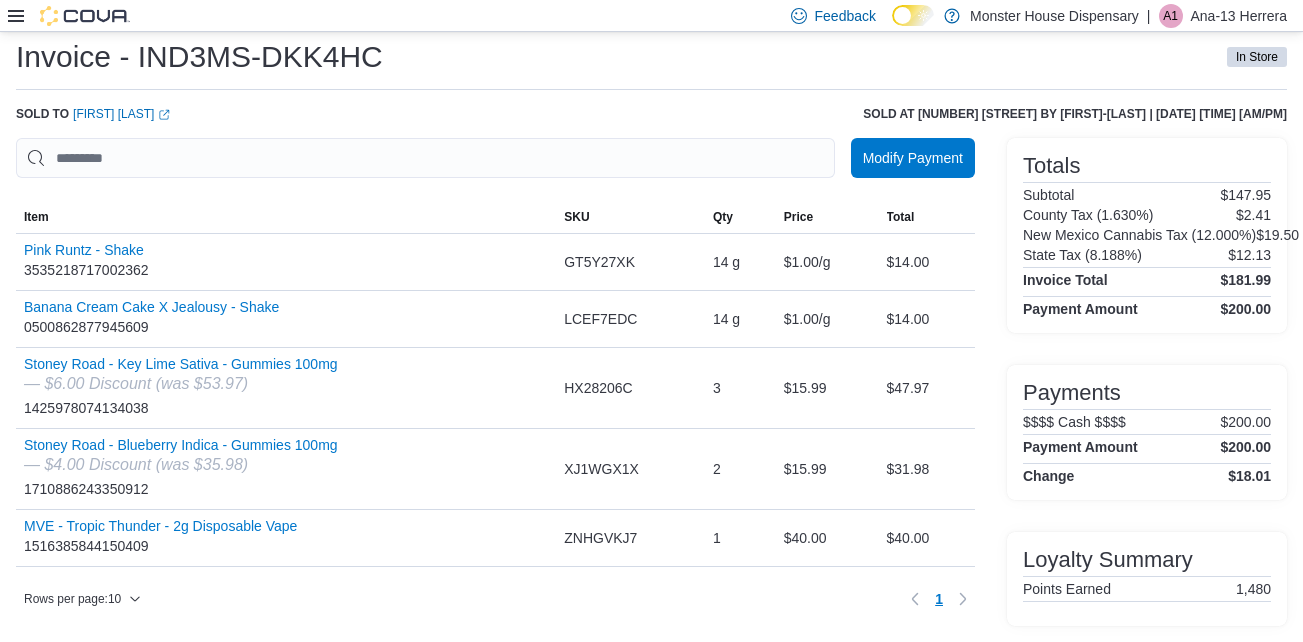 drag, startPoint x: 550, startPoint y: 84, endPoint x: 430, endPoint y: 190, distance: 160.11246 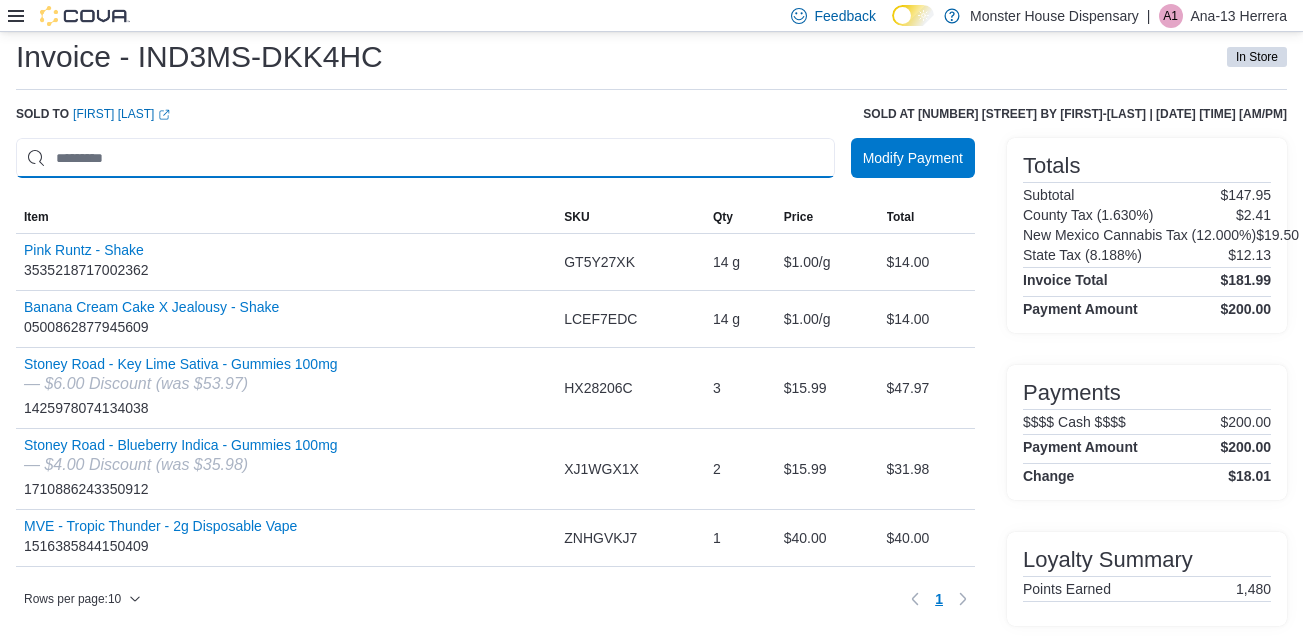 drag, startPoint x: 642, startPoint y: 63, endPoint x: 702, endPoint y: 171, distance: 123.54756 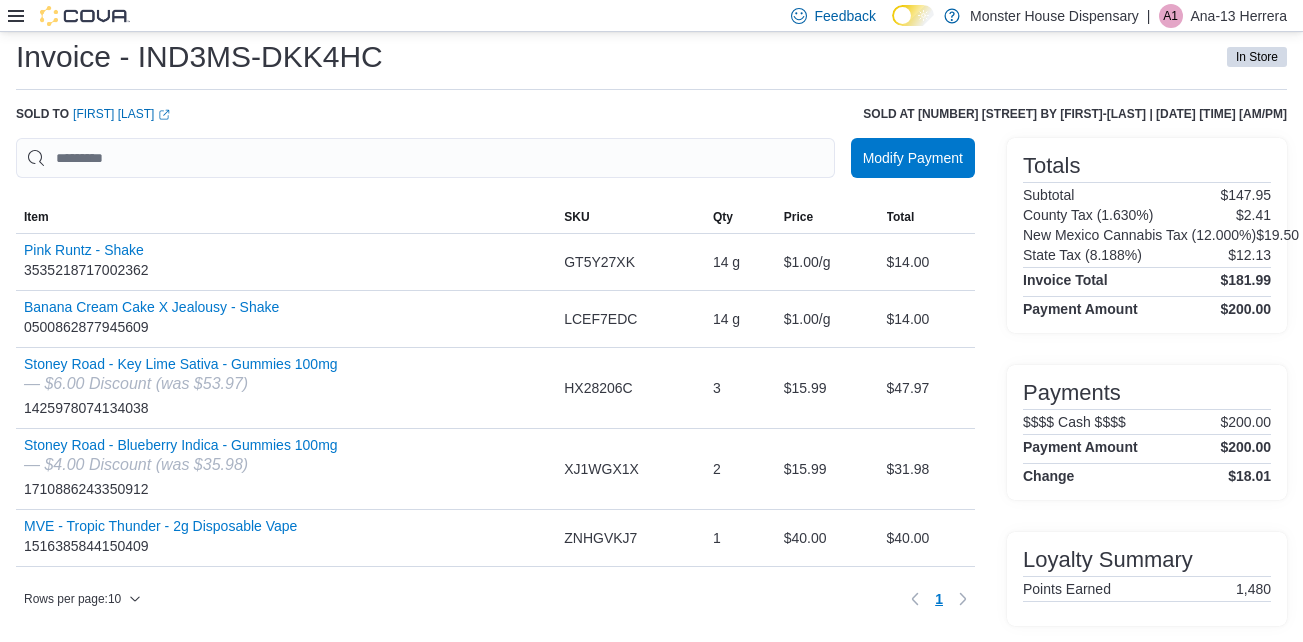 drag, startPoint x: 702, startPoint y: 171, endPoint x: 632, endPoint y: 98, distance: 101.13852 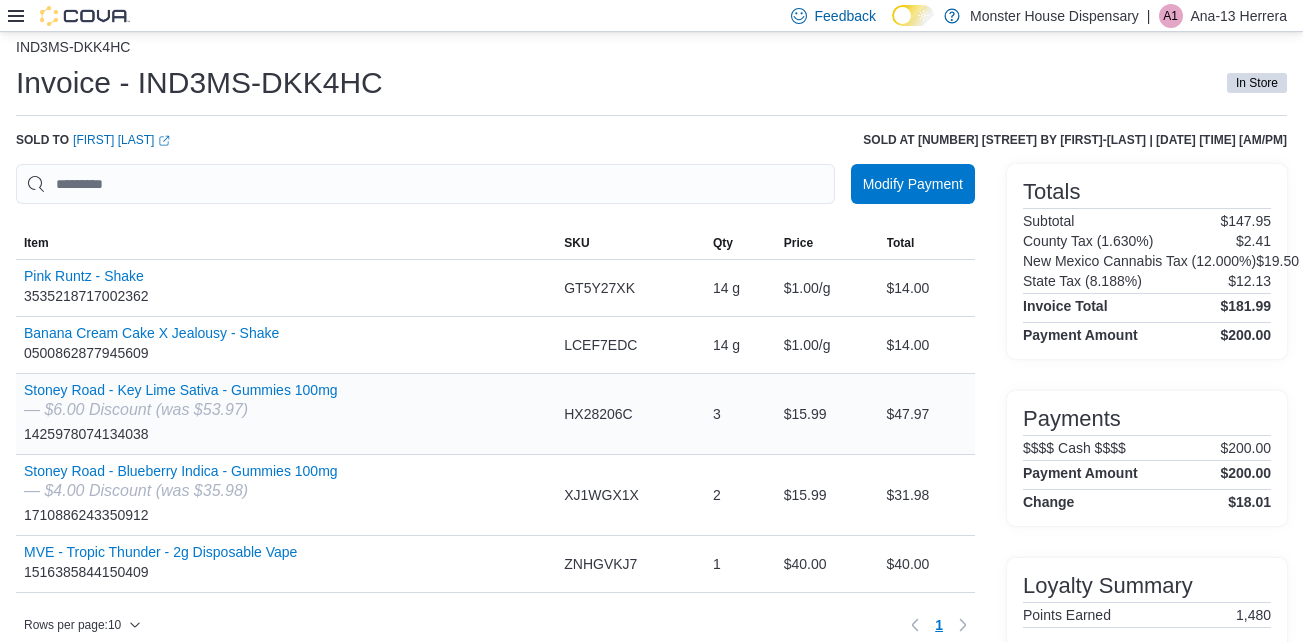 scroll, scrollTop: 0, scrollLeft: 0, axis: both 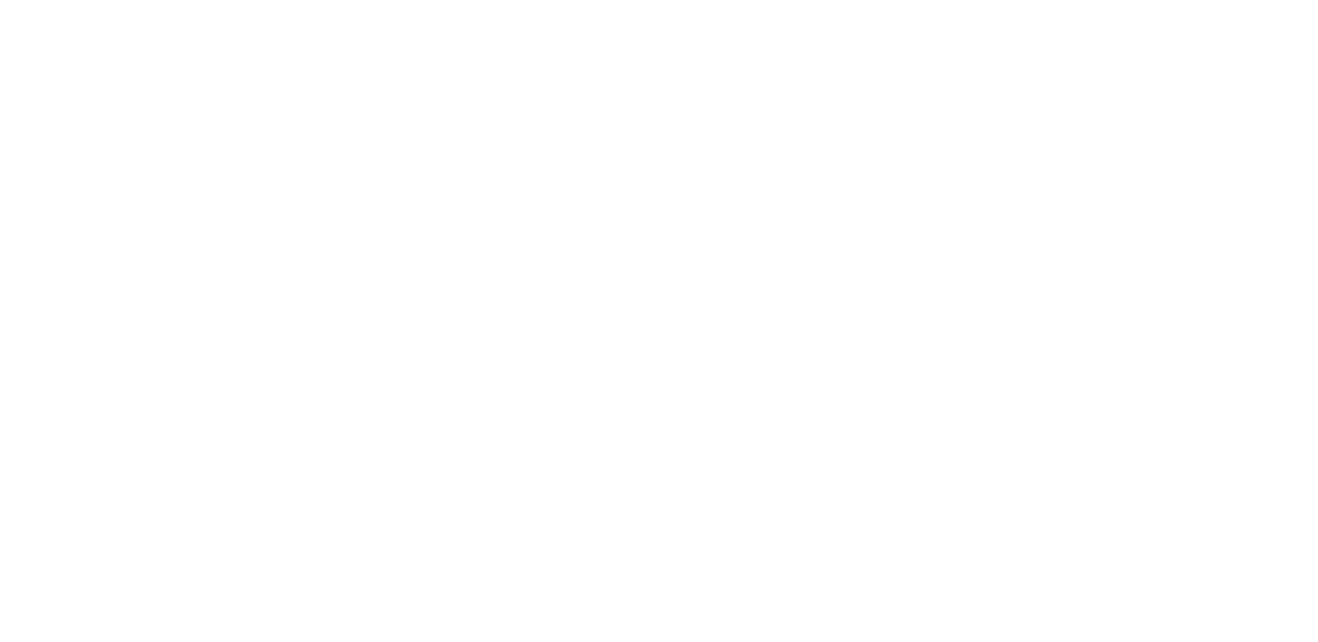 click at bounding box center [659, 4] 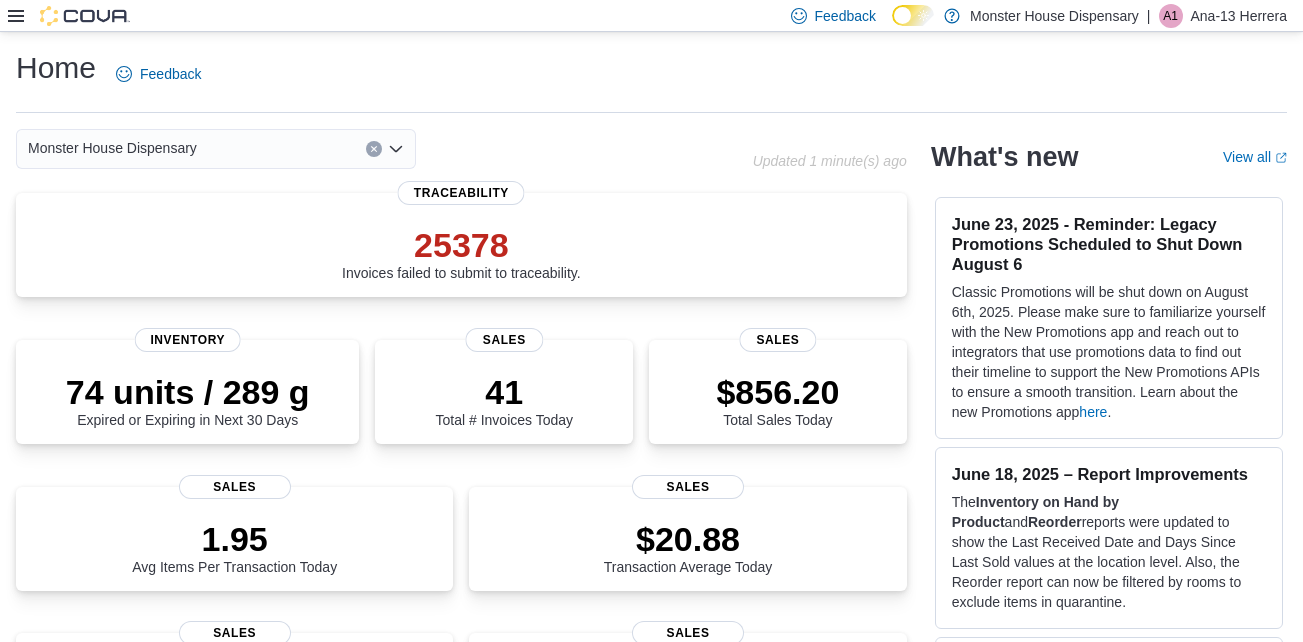 click 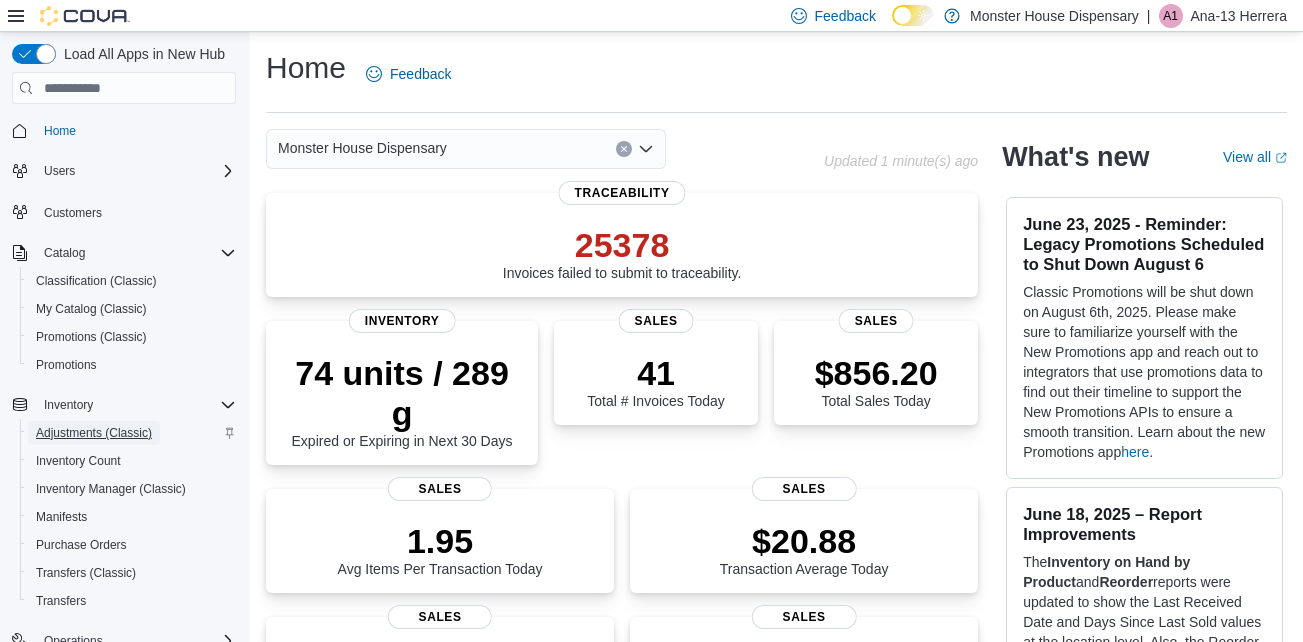 click on "Adjustments (Classic)" at bounding box center [94, 433] 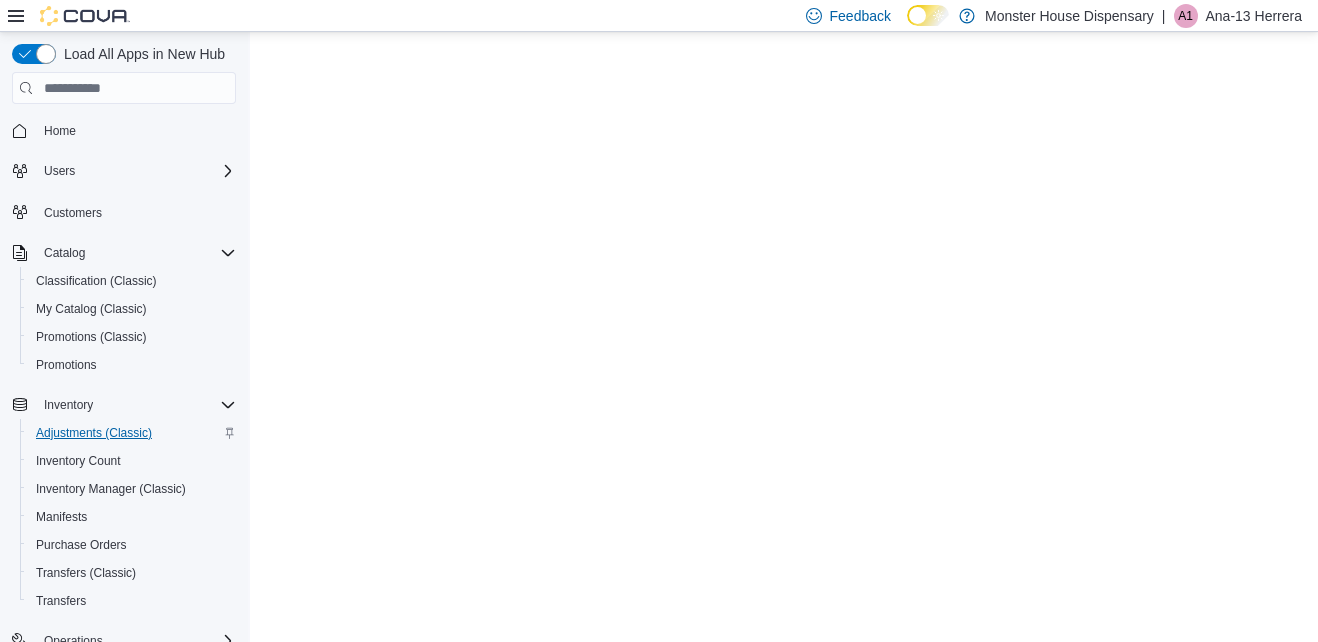 scroll, scrollTop: 0, scrollLeft: 0, axis: both 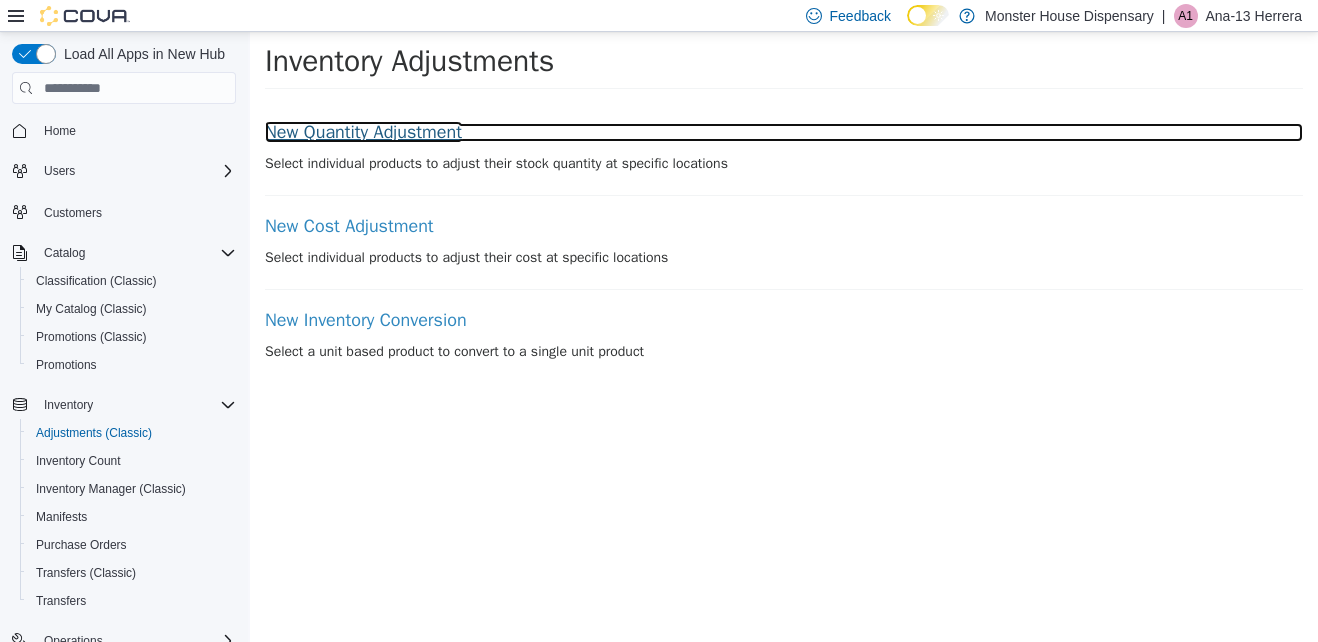 click on "New Quantity Adjustment" at bounding box center (784, 133) 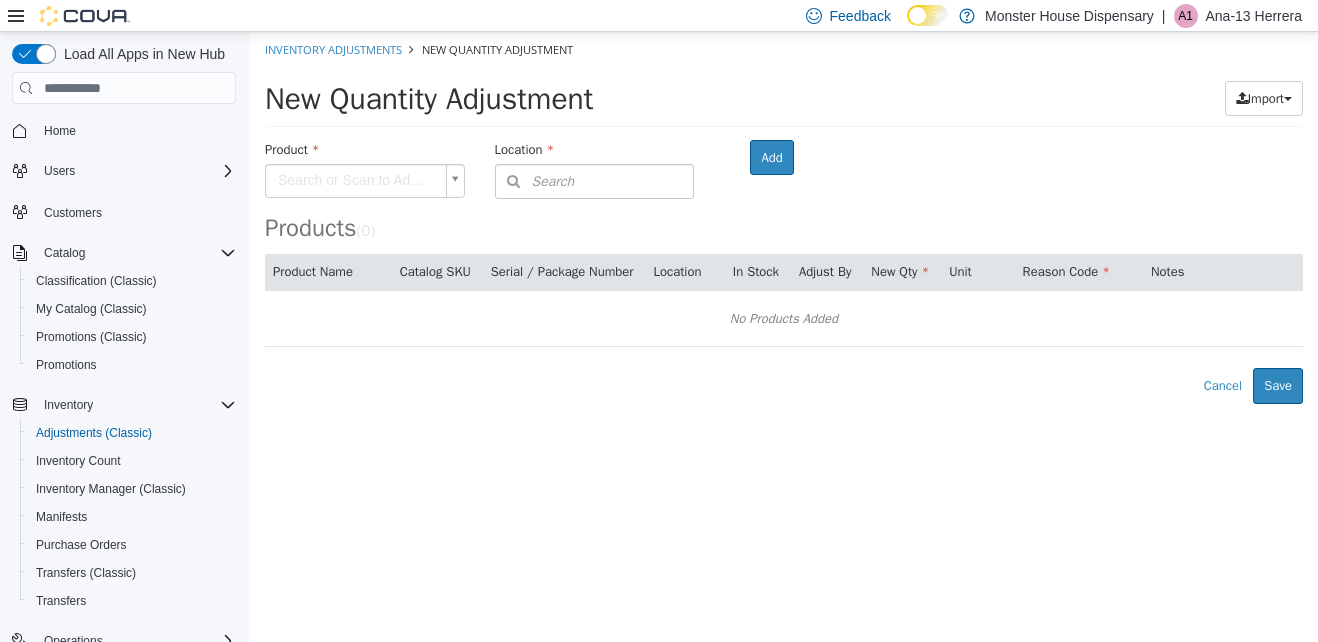 click on "×
Inventory Adjustments
New Quantity Adjustment
New Quantity Adjustment
Import  Inventory Export (.CSV) Package List (.TXT)
Product     Search or Scan to Add Product                             Location Search Type 3 or more characters or browse       Monster House Dispensary     (4)         [NUMBER] [STREET]             [NUMBER] [STREET]             [NUMBER] [STREET]             [NUMBER] [STREET]         Room   Add Products  ( 0 ) Product Name Catalog SKU Serial / Package Number Location In Stock Adjust By New Qty Unit Reason Code Notes No Products Added Error saving adjustment please resolve the errors above. Cancel Save" at bounding box center (784, 218) 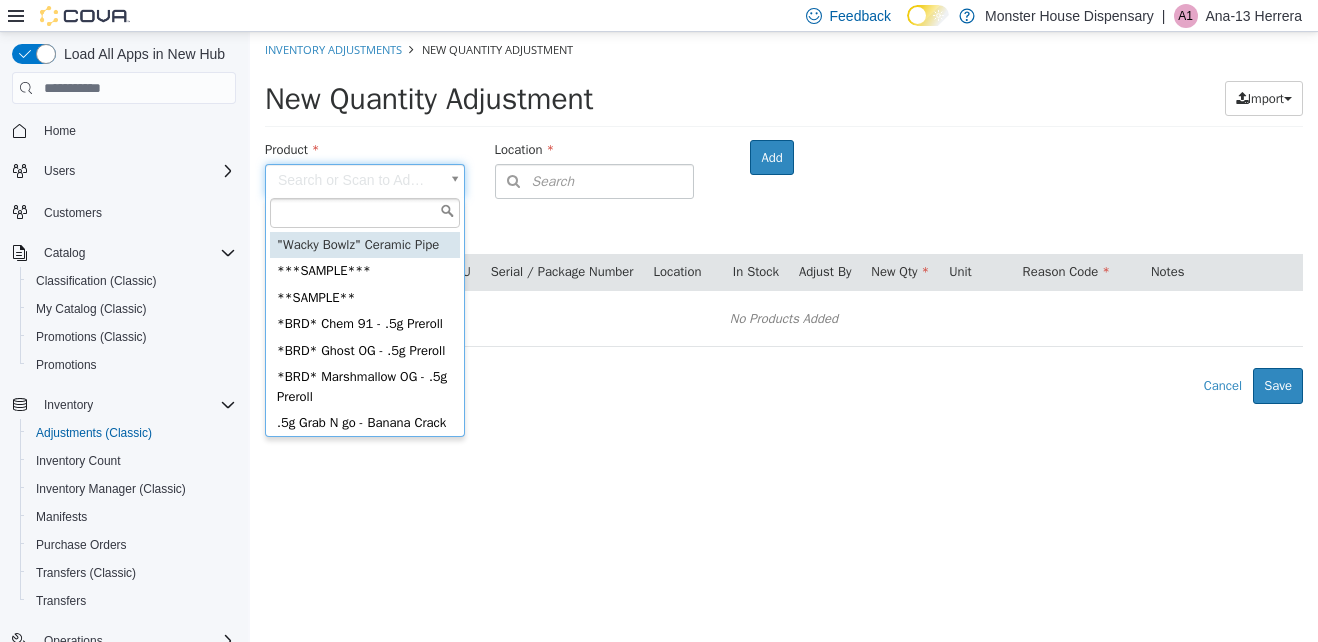 click on "×
Inventory Adjustments
New Quantity Adjustment
New Quantity Adjustment
Import  Inventory Export (.CSV) Package List (.TXT)
Product     Search or Scan to Add Product     Location Search Type 3 or more characters or browse       Monster House Dispensary     (4)         [NUMBER] [STREET]             [NUMBER] [STREET]             [NUMBER] [STREET]             [NUMBER] [STREET]         Room   Add Products  ( 0 ) Product Name Catalog SKU Serial / Package Number Location In Stock Adjust By New Qty Unit Reason Code Notes No Products Added Error saving adjustment please resolve the errors above. Cancel Save
"Wacky Bowlz" Ceramic Pipe ***SAMPLE*** **SAMPLE** *BRD* Chem 91 - .5g Preroll *BRD* Ghost OG - .5g Preroll *BRD* Marshmallow OG - .5g Preroll .5g Grab N go - Banana Crack .5g Grab N go - Banana Crack .5g Grab N Go - chiquita Sunrise .5g Grab N Go - chiquita Sunrise" at bounding box center (784, 218) 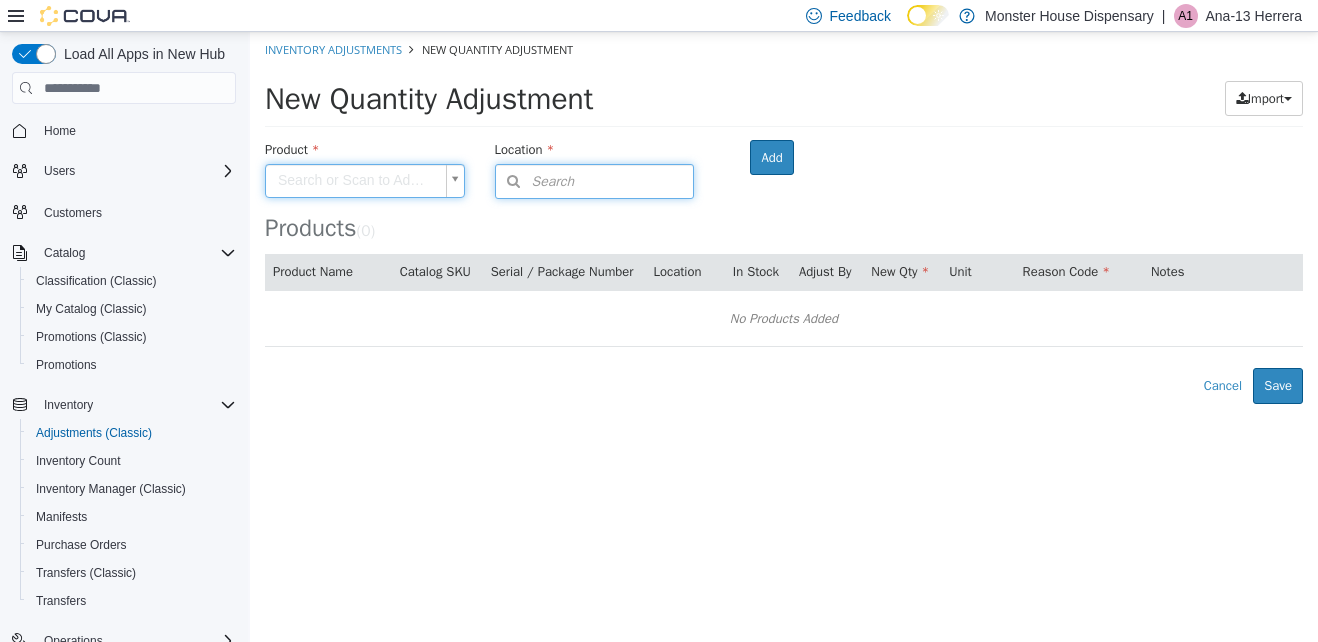 click on "Search" at bounding box center [595, 181] 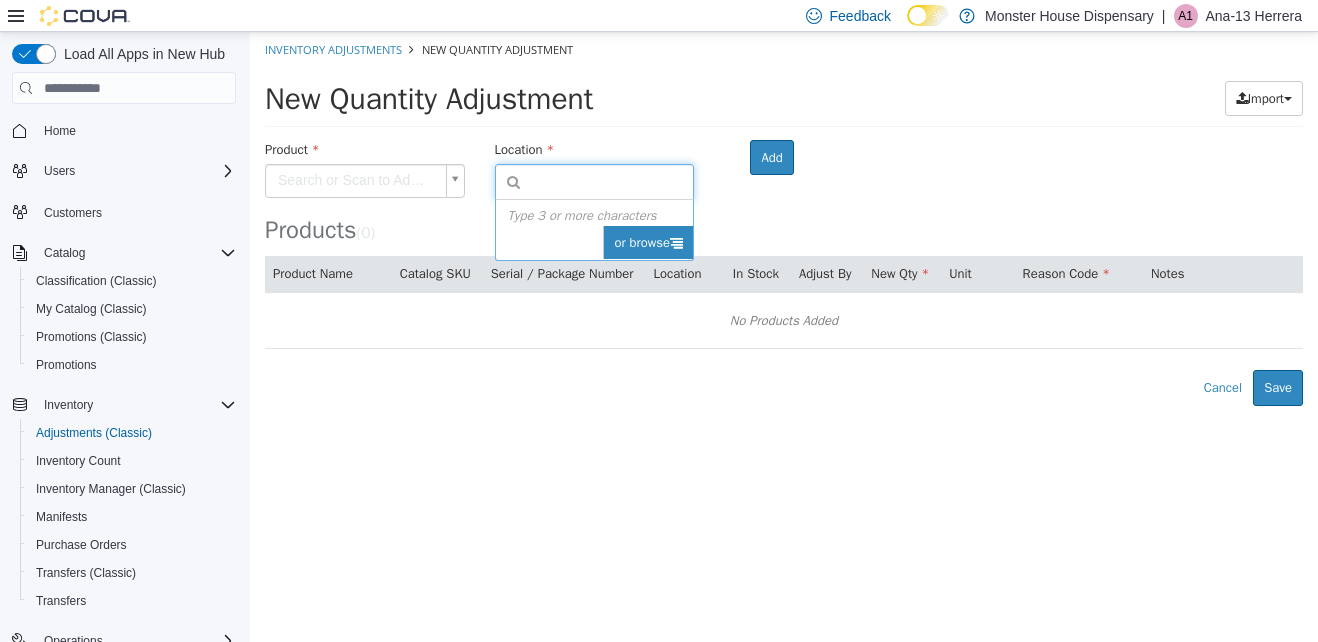 click at bounding box center [676, 242] 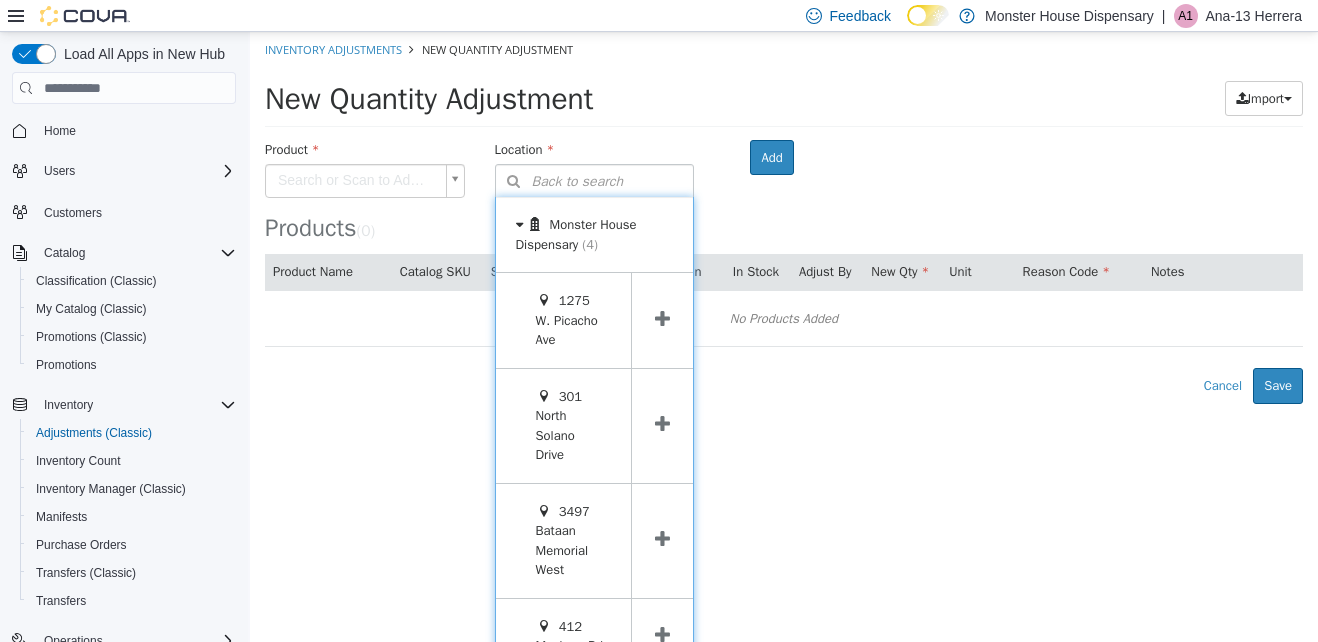 click at bounding box center [662, 636] 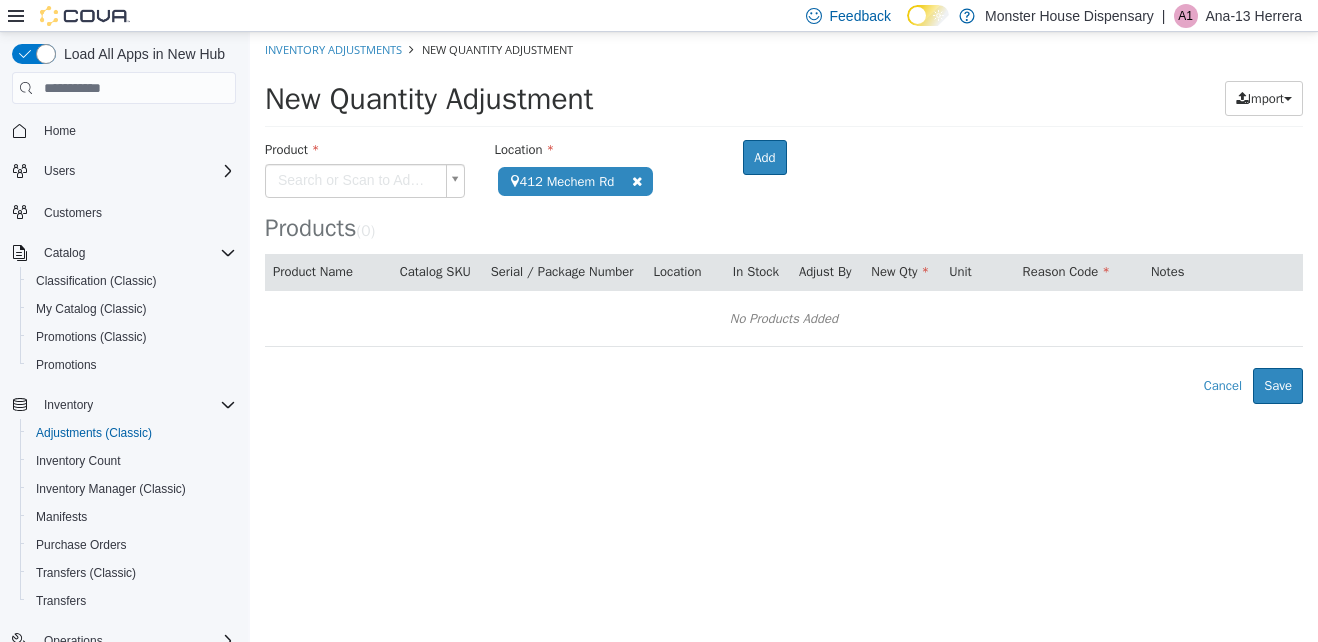 click on "**********" at bounding box center [784, 218] 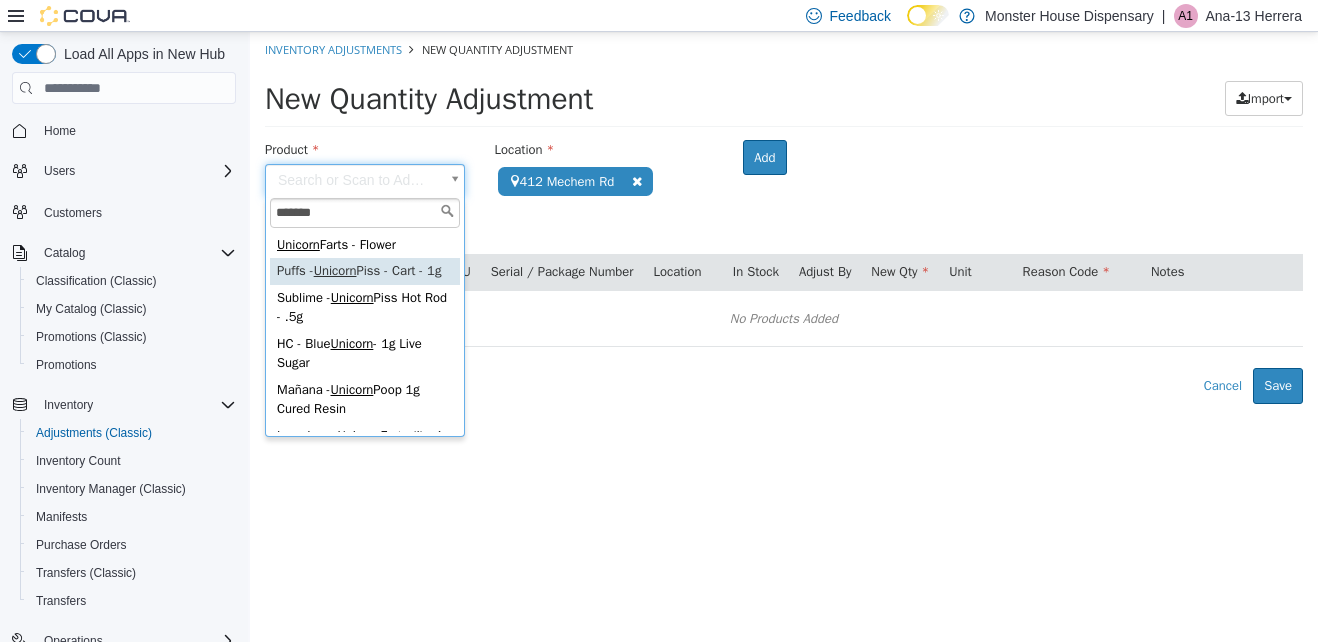 type on "*******" 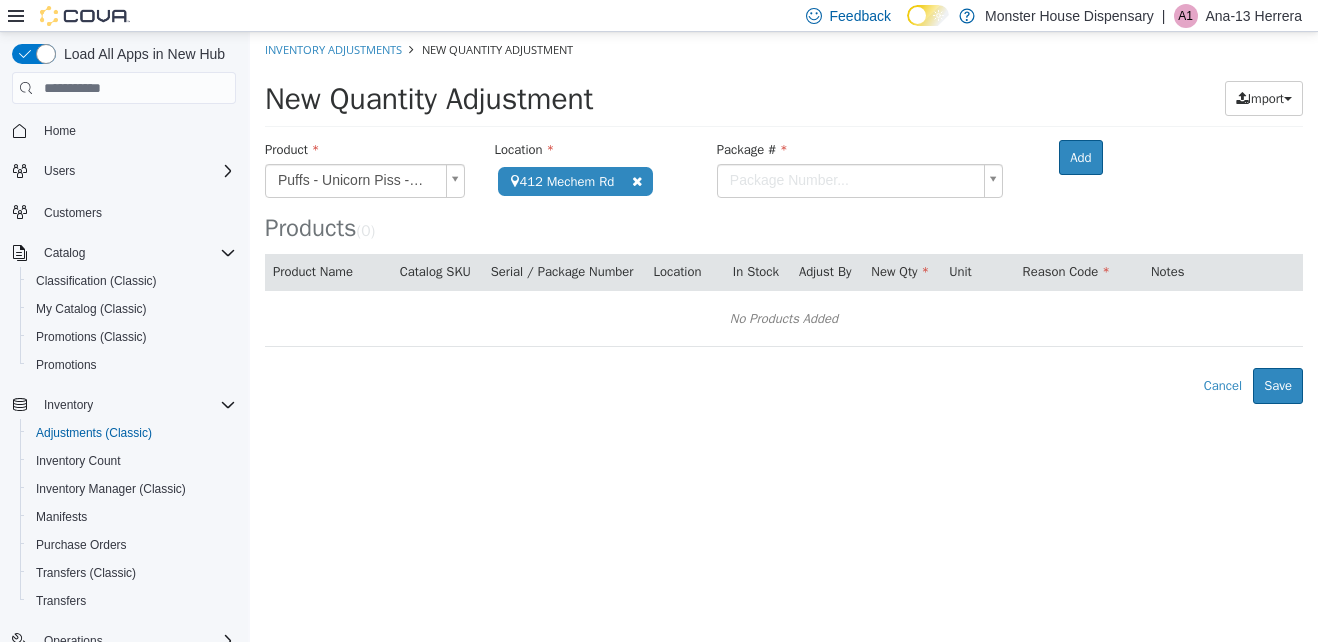 click on "**********" at bounding box center (784, 218) 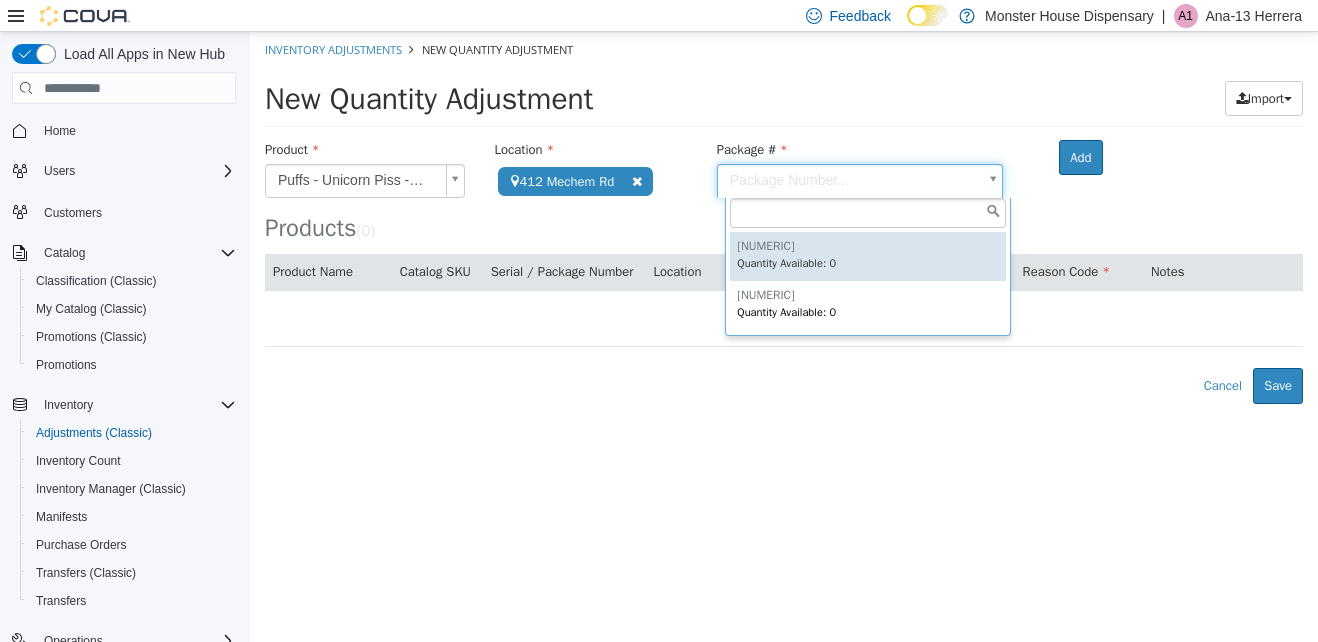 type on "**********" 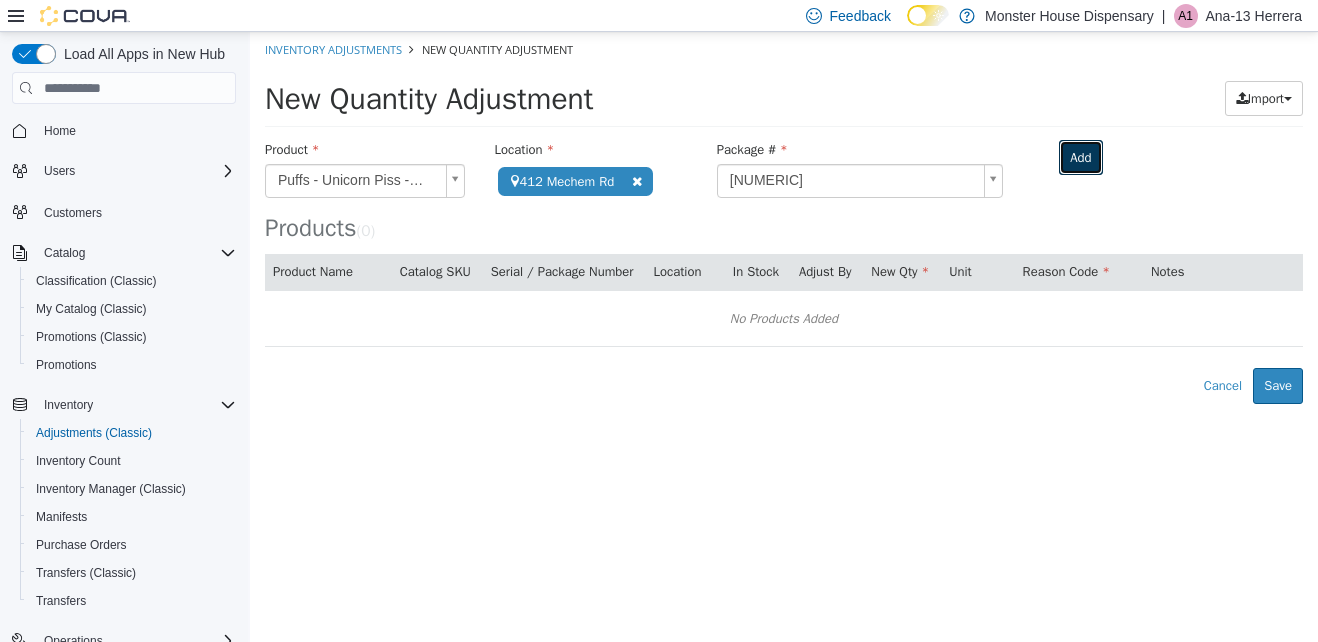 click on "Add" at bounding box center [1080, 158] 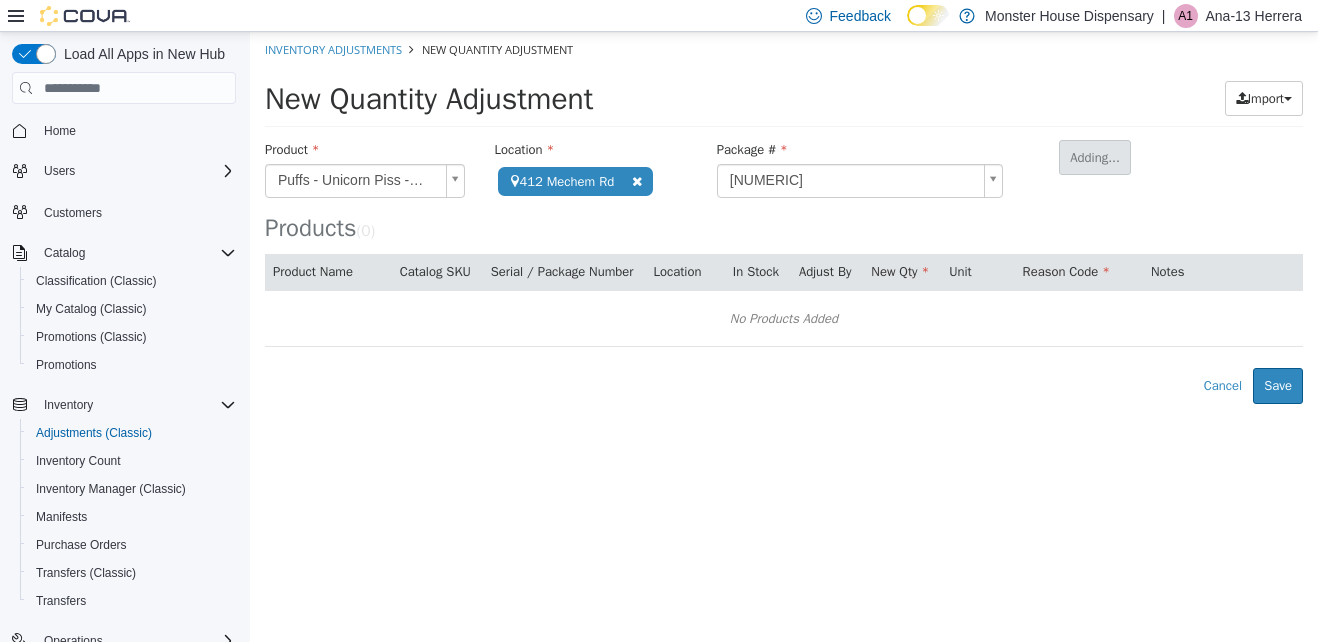 type 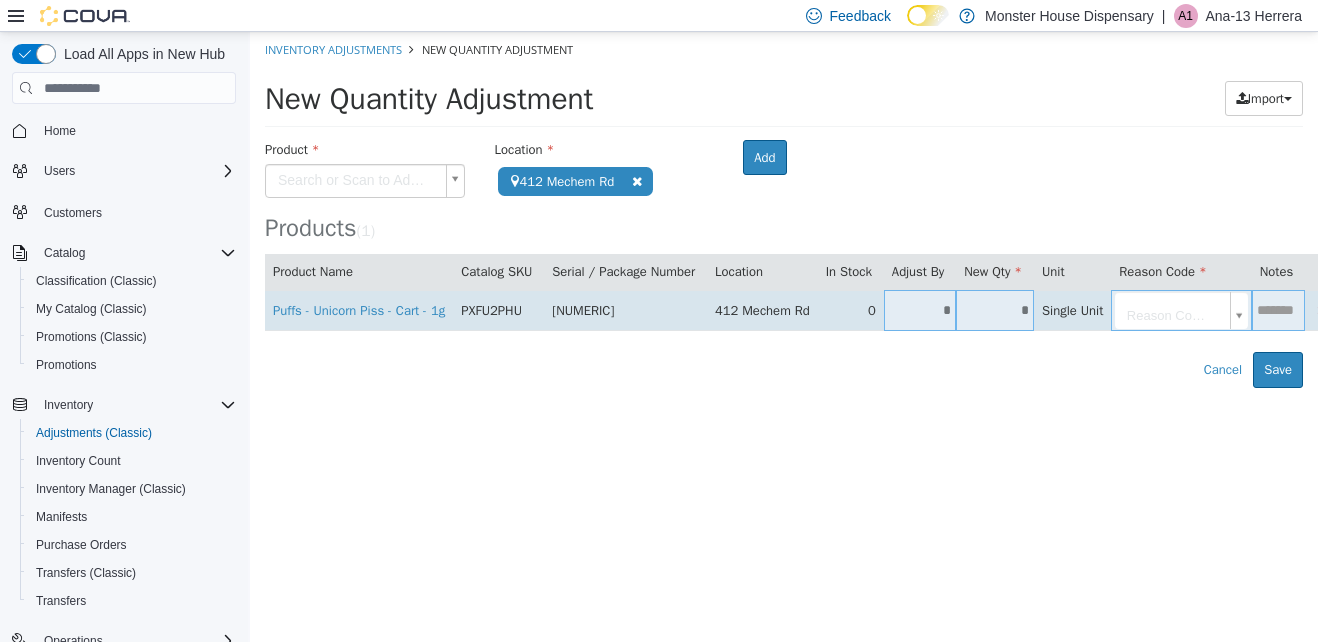 click on "*" at bounding box center (995, 310) 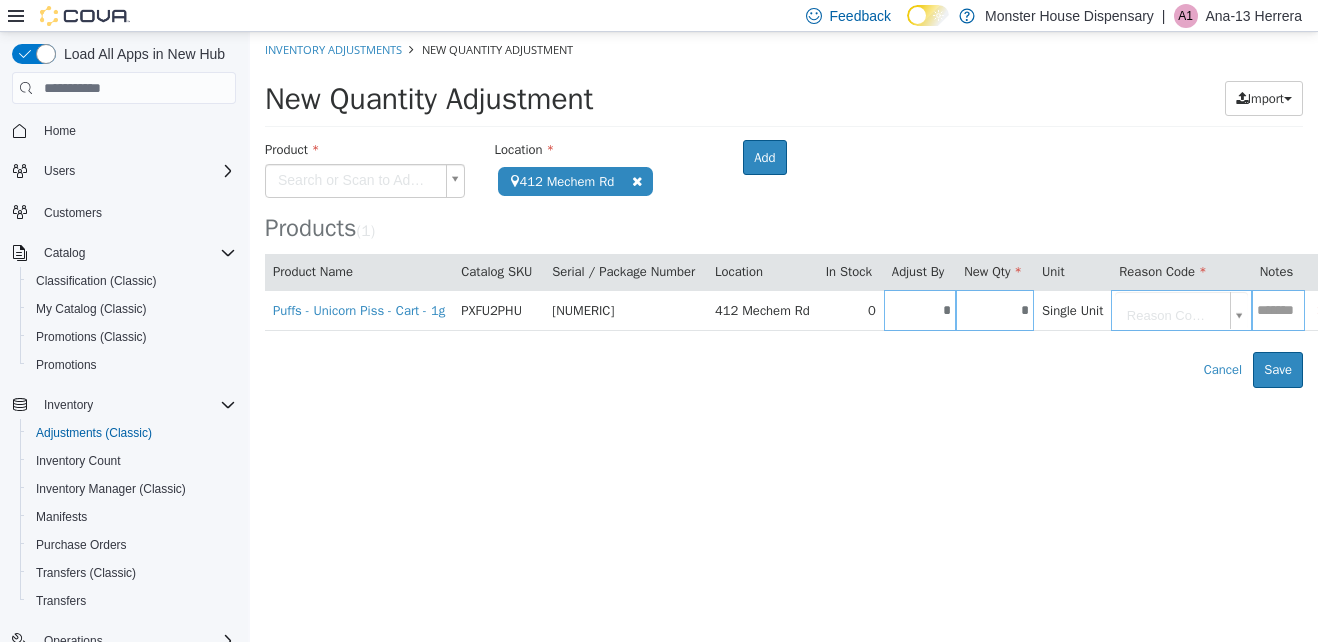 type on "*" 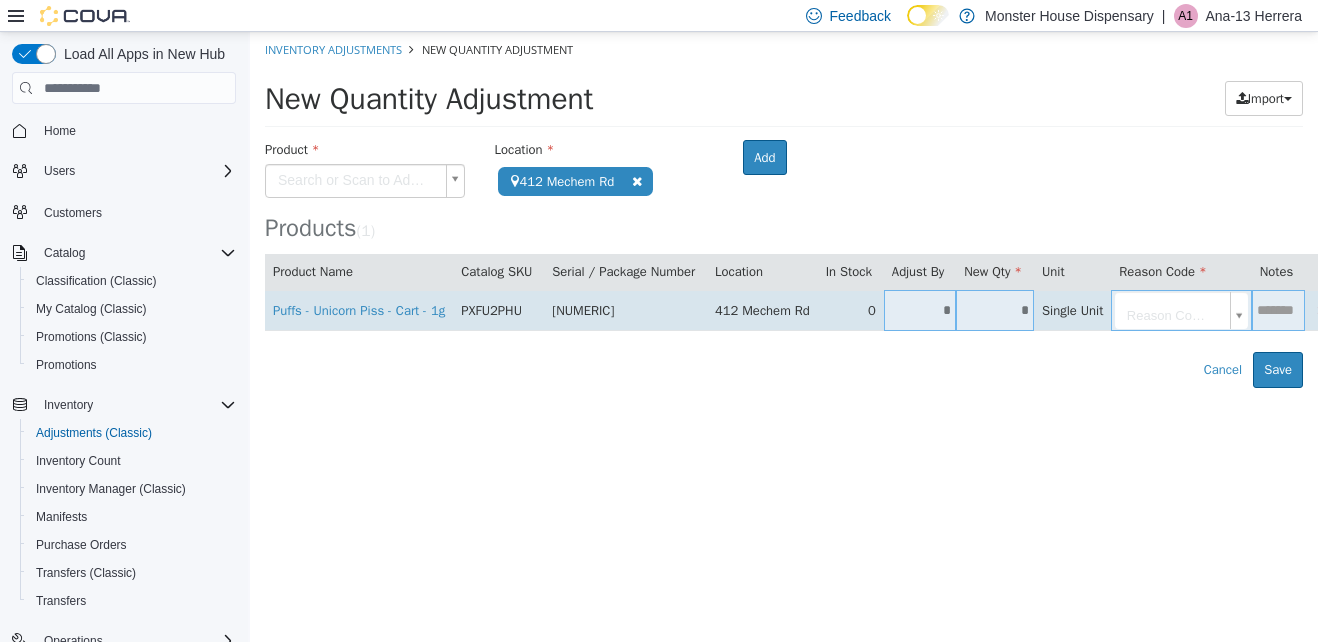 click on "**********" at bounding box center (784, 210) 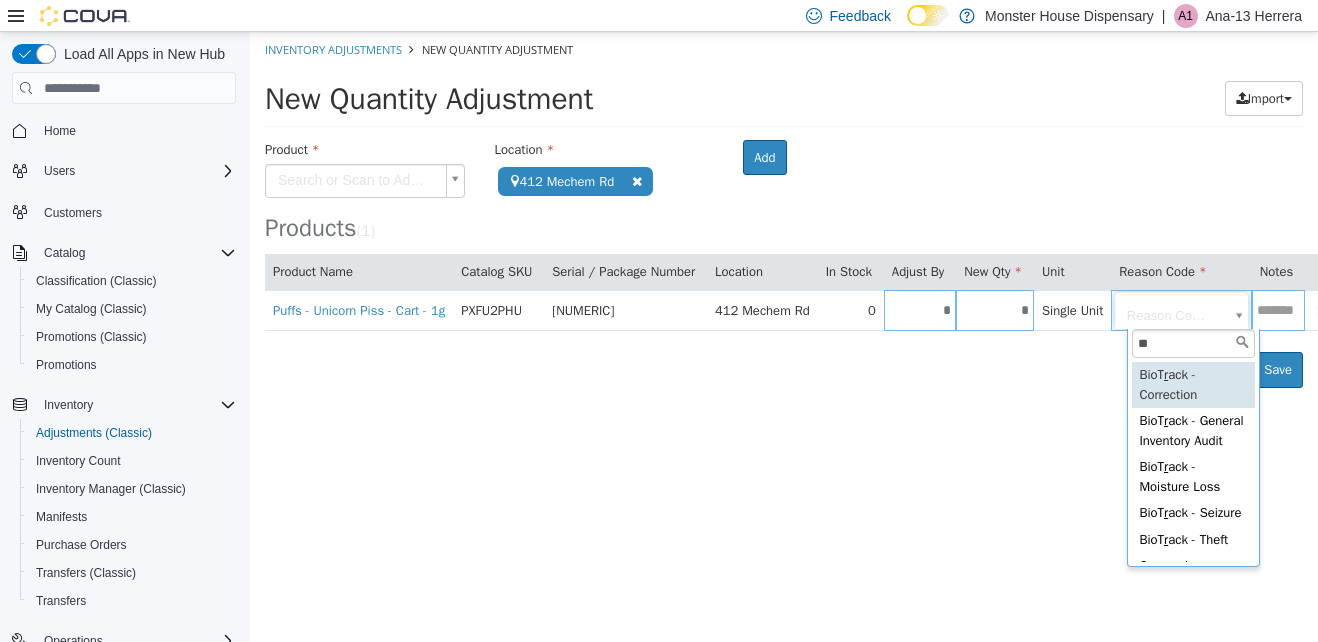 type on "***" 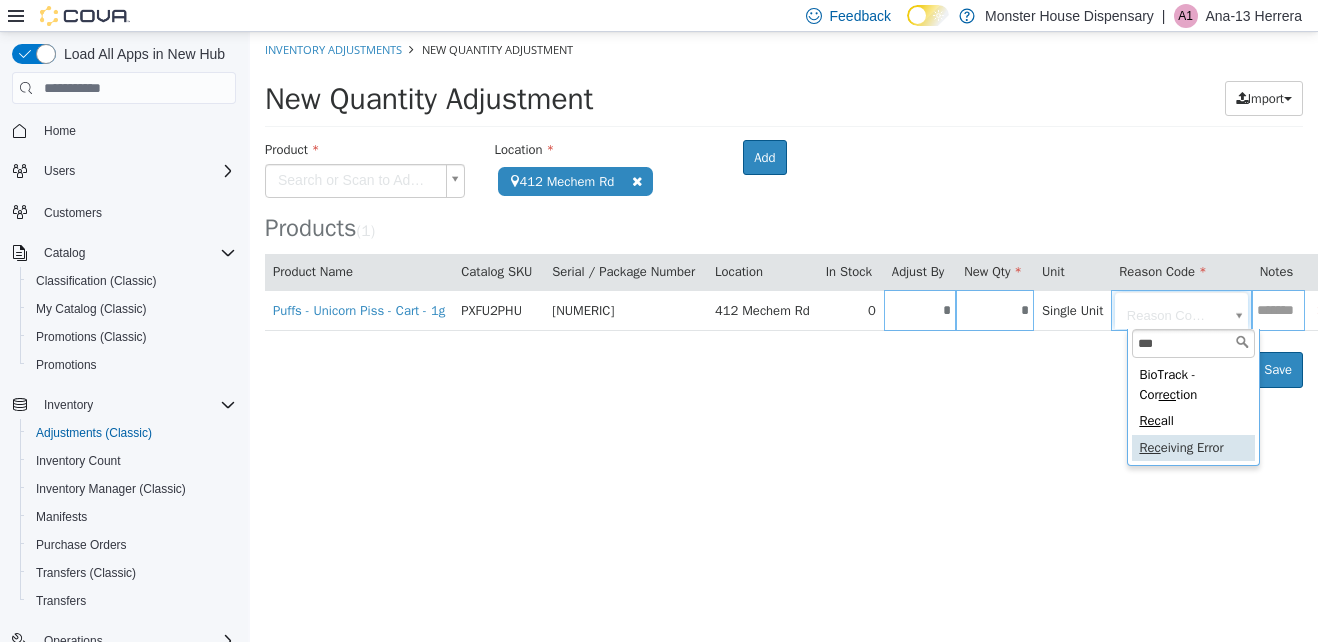 type on "**********" 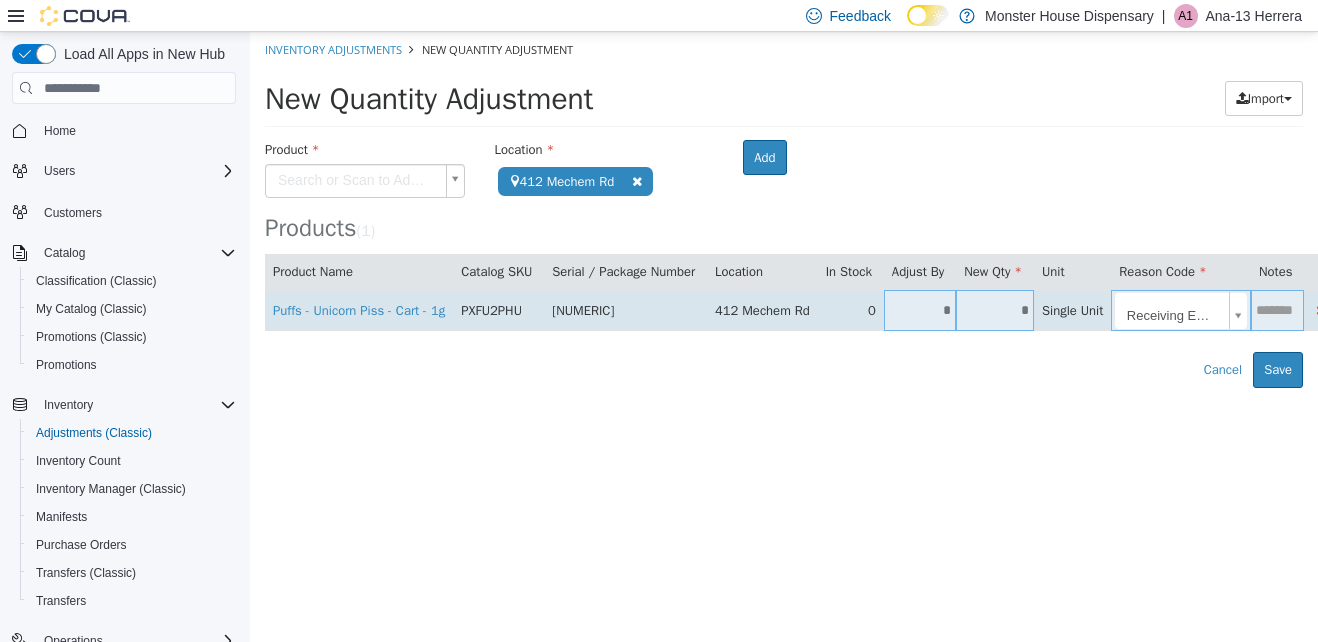 click at bounding box center (1277, 310) 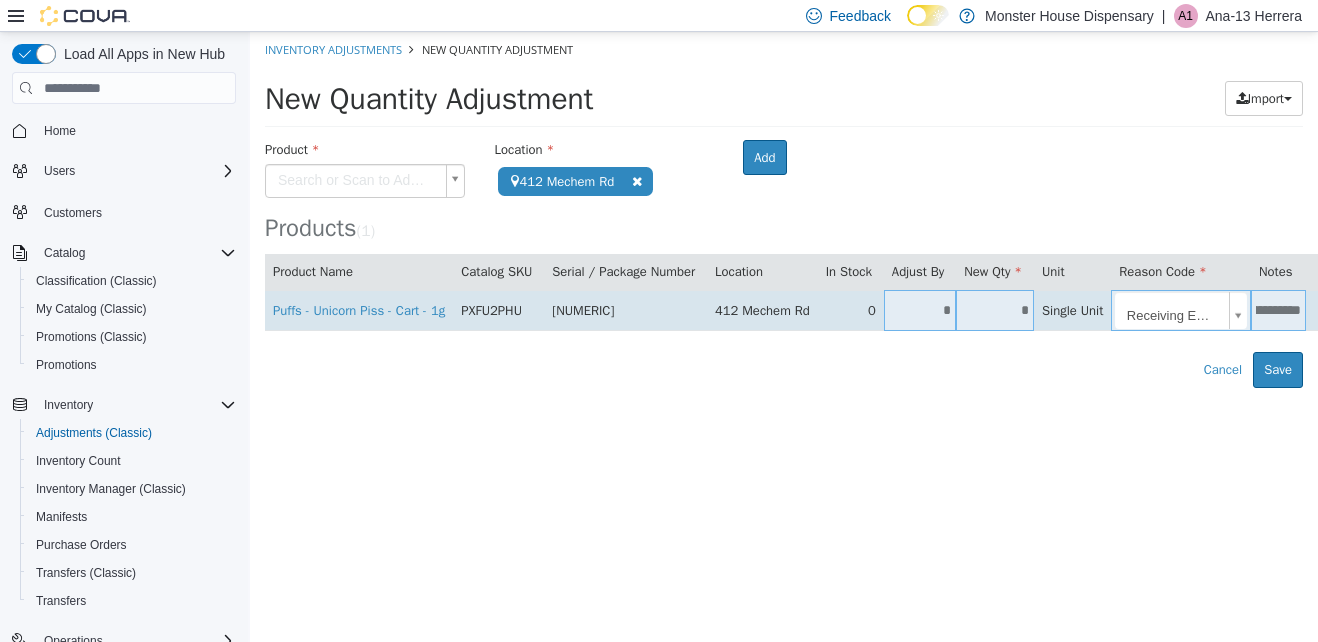 scroll, scrollTop: 0, scrollLeft: 75, axis: horizontal 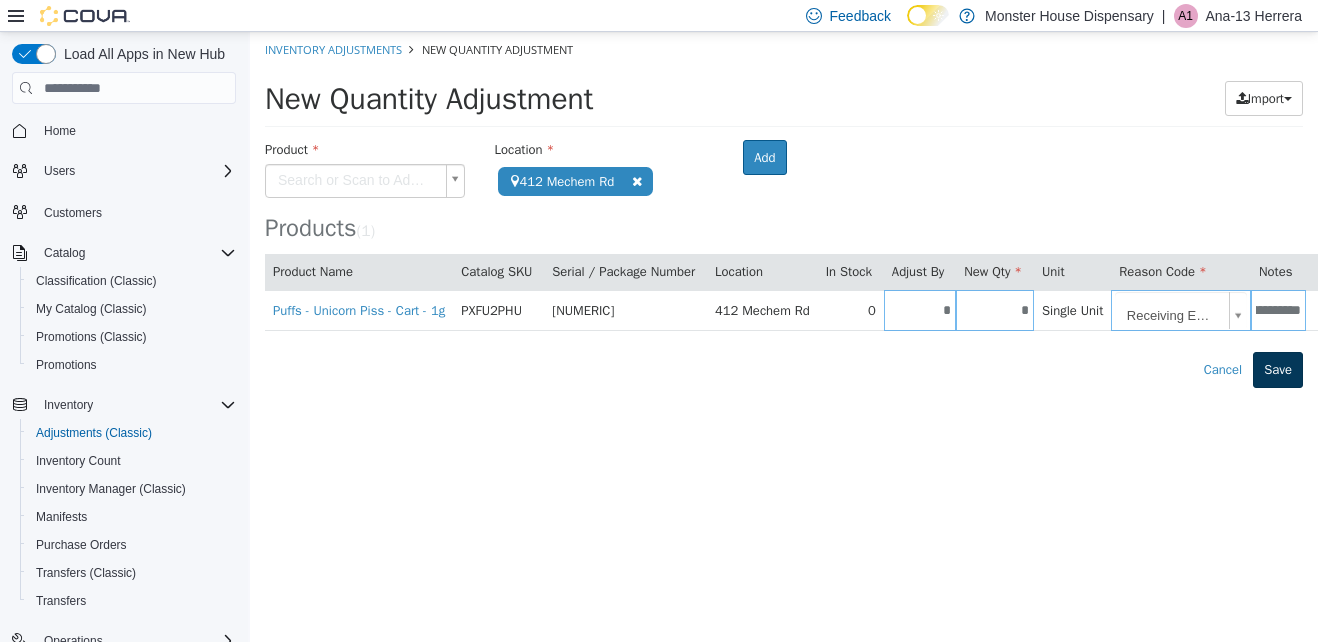 type on "**********" 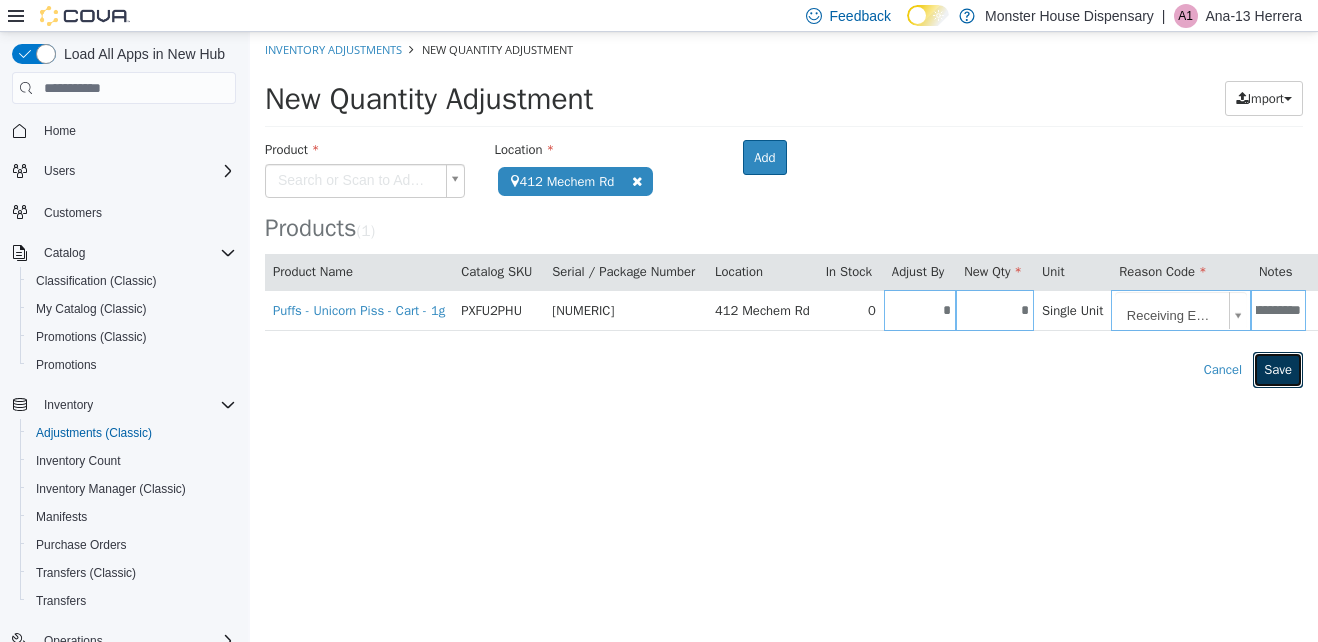 click on "Save" at bounding box center (1278, 370) 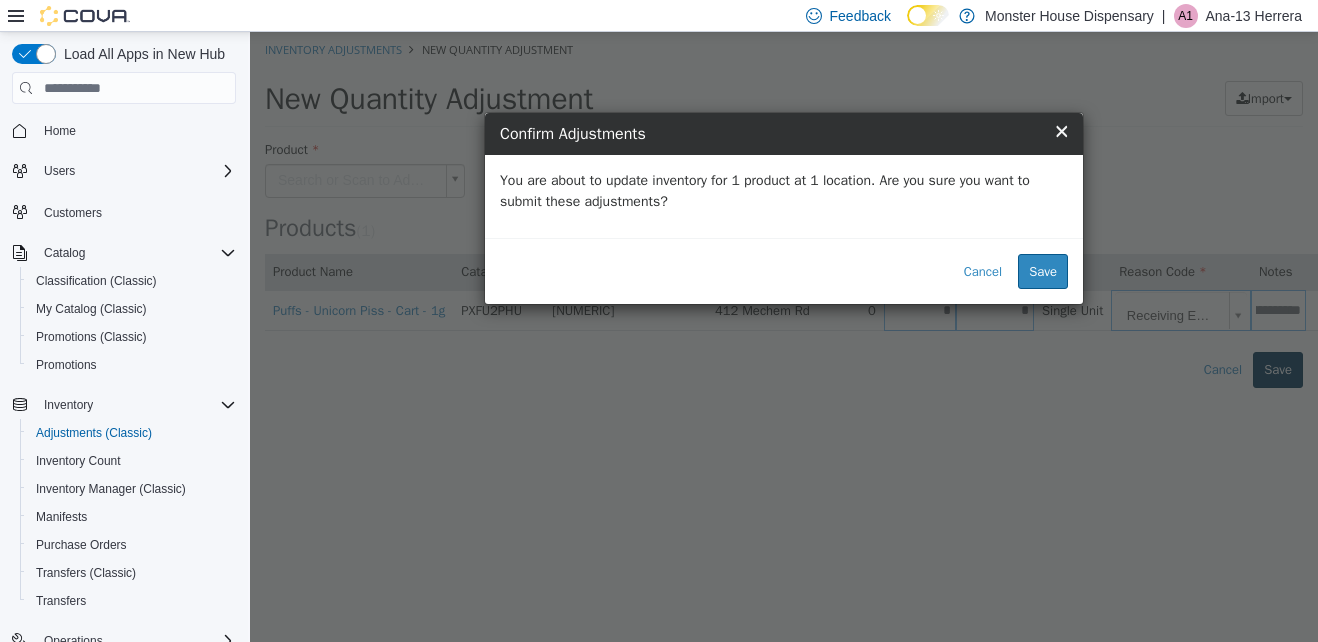 scroll, scrollTop: 0, scrollLeft: 0, axis: both 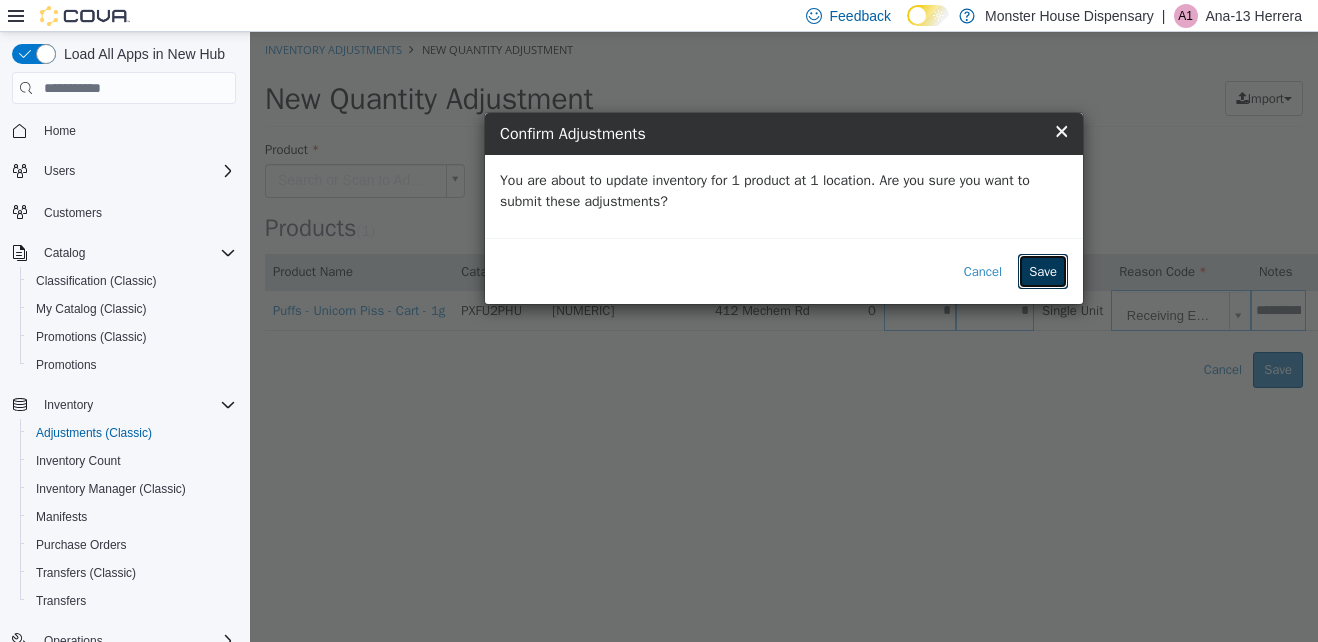 click on "Save" at bounding box center [1043, 272] 